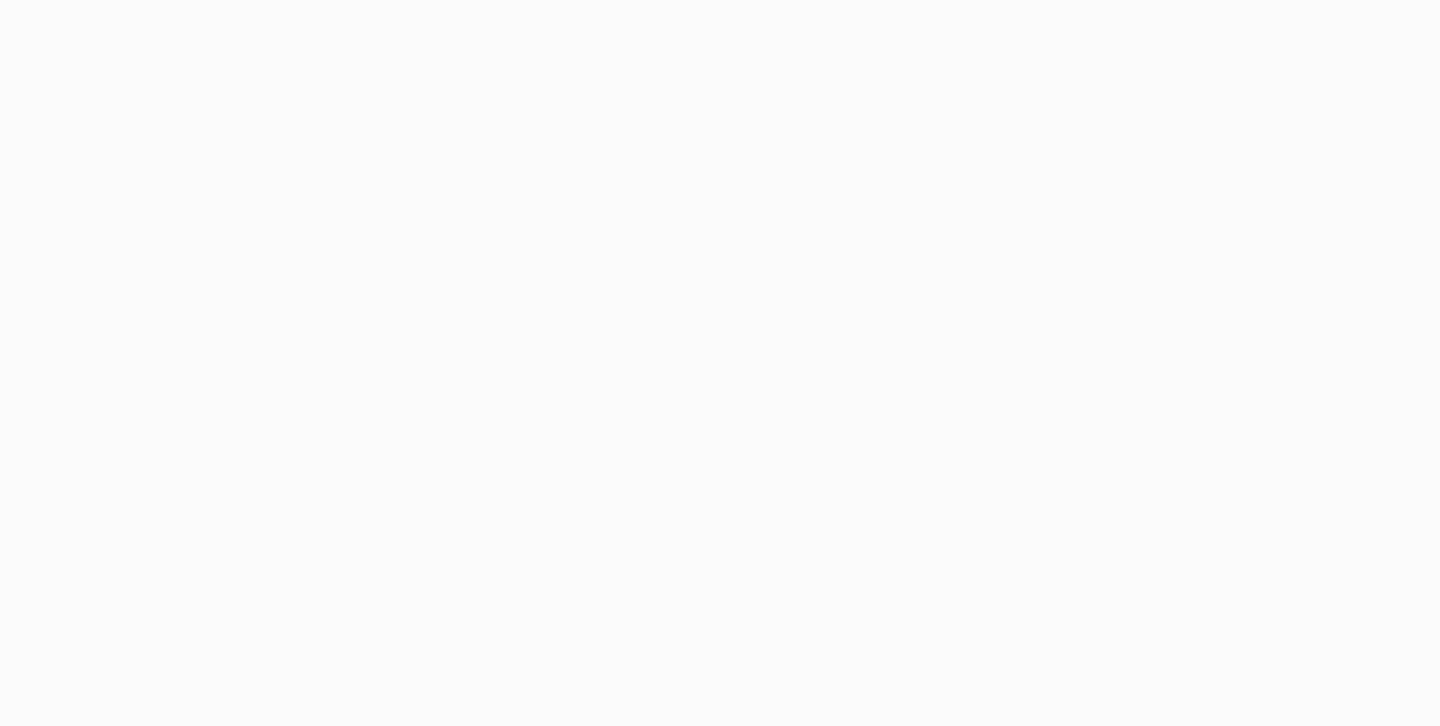 scroll, scrollTop: 0, scrollLeft: 0, axis: both 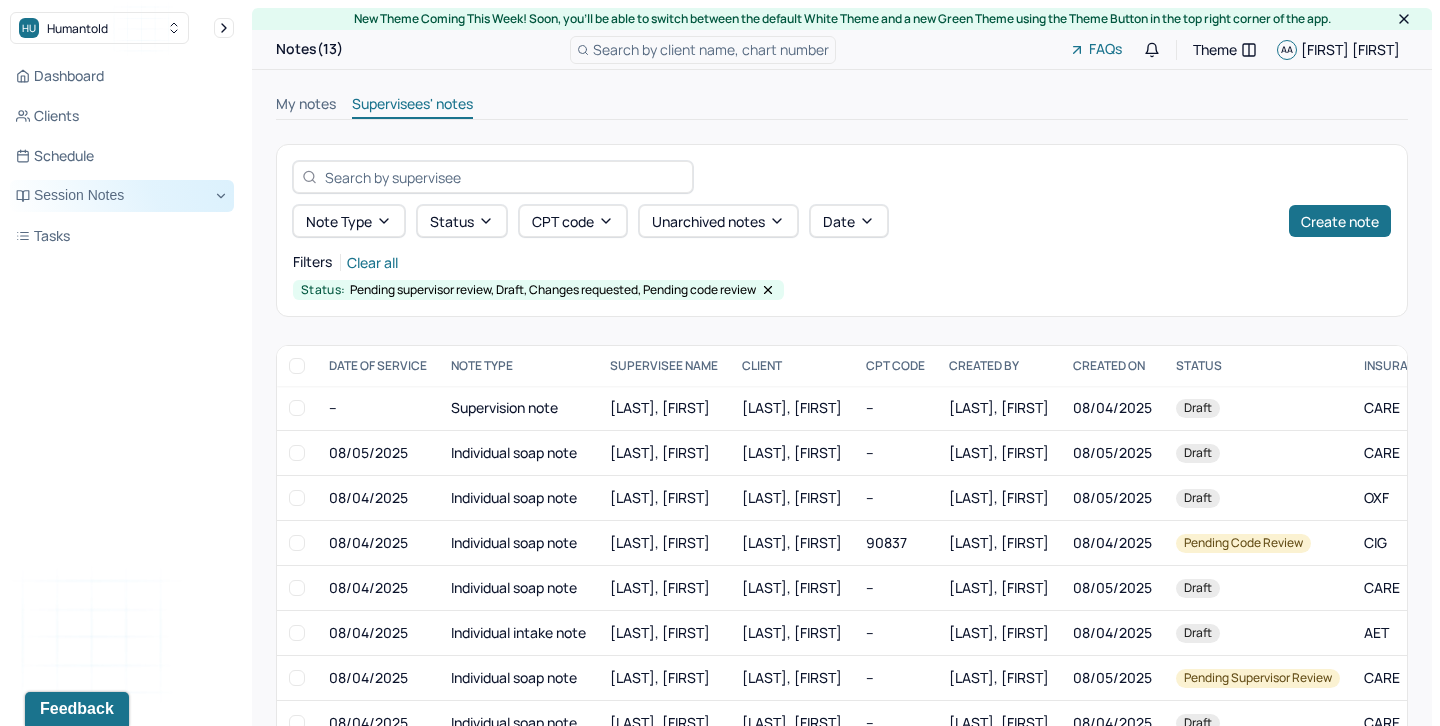 click on "Session Notes" at bounding box center (122, 196) 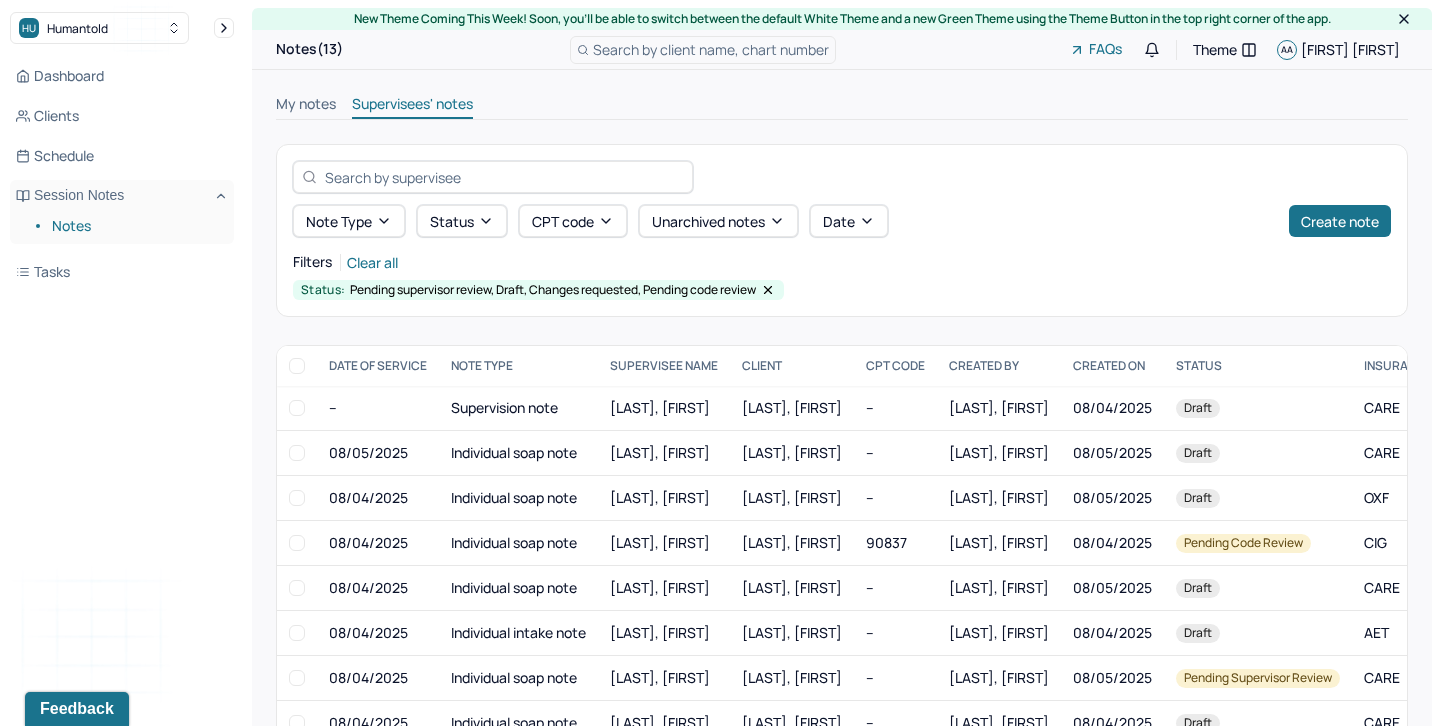 click on "Notes" at bounding box center (135, 226) 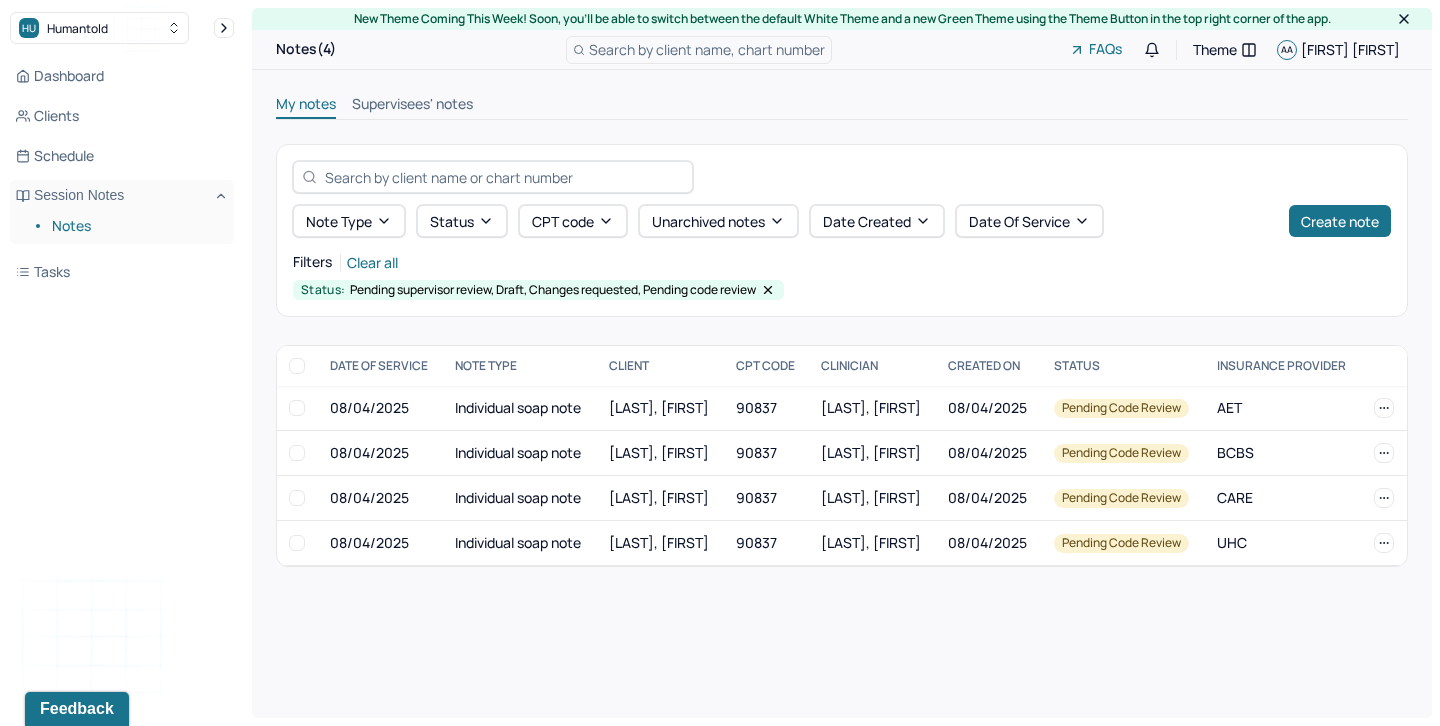 click on "Supervisees' notes" at bounding box center (412, 106) 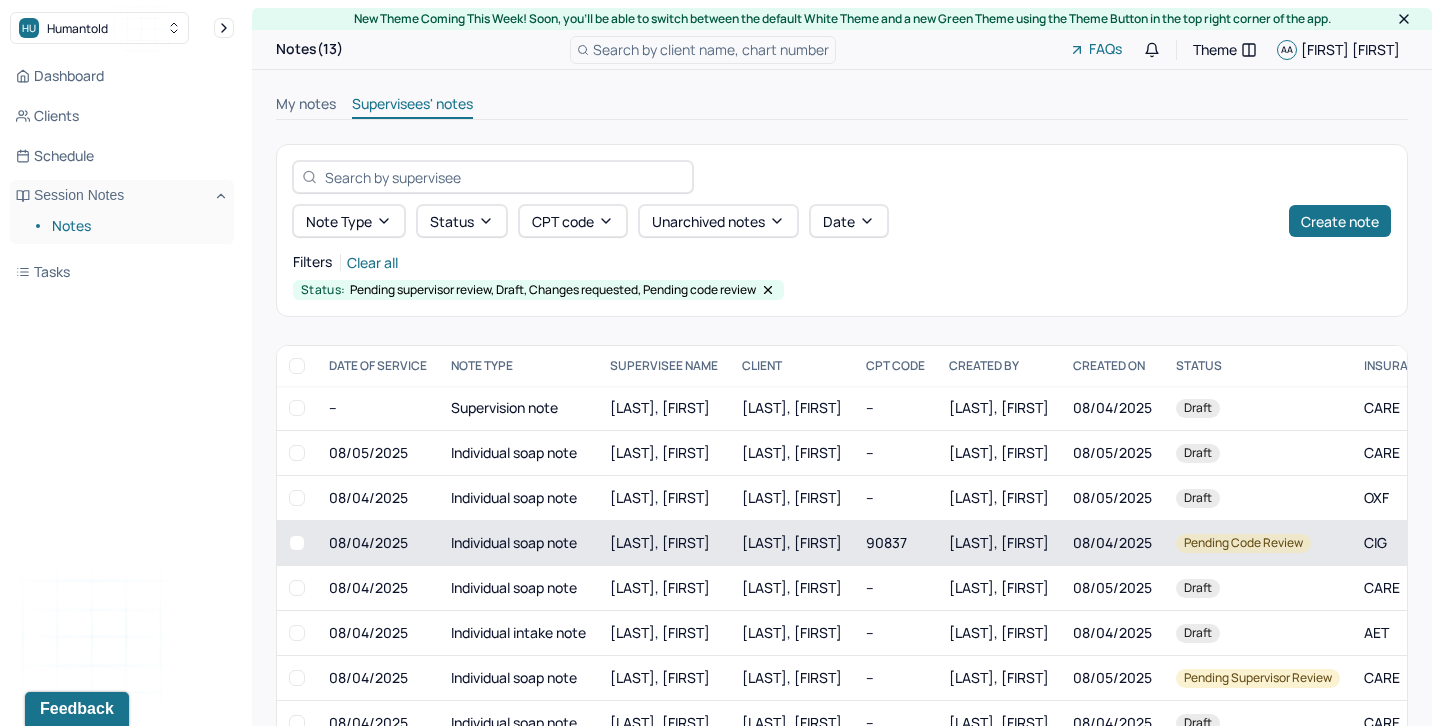 scroll, scrollTop: 45, scrollLeft: 0, axis: vertical 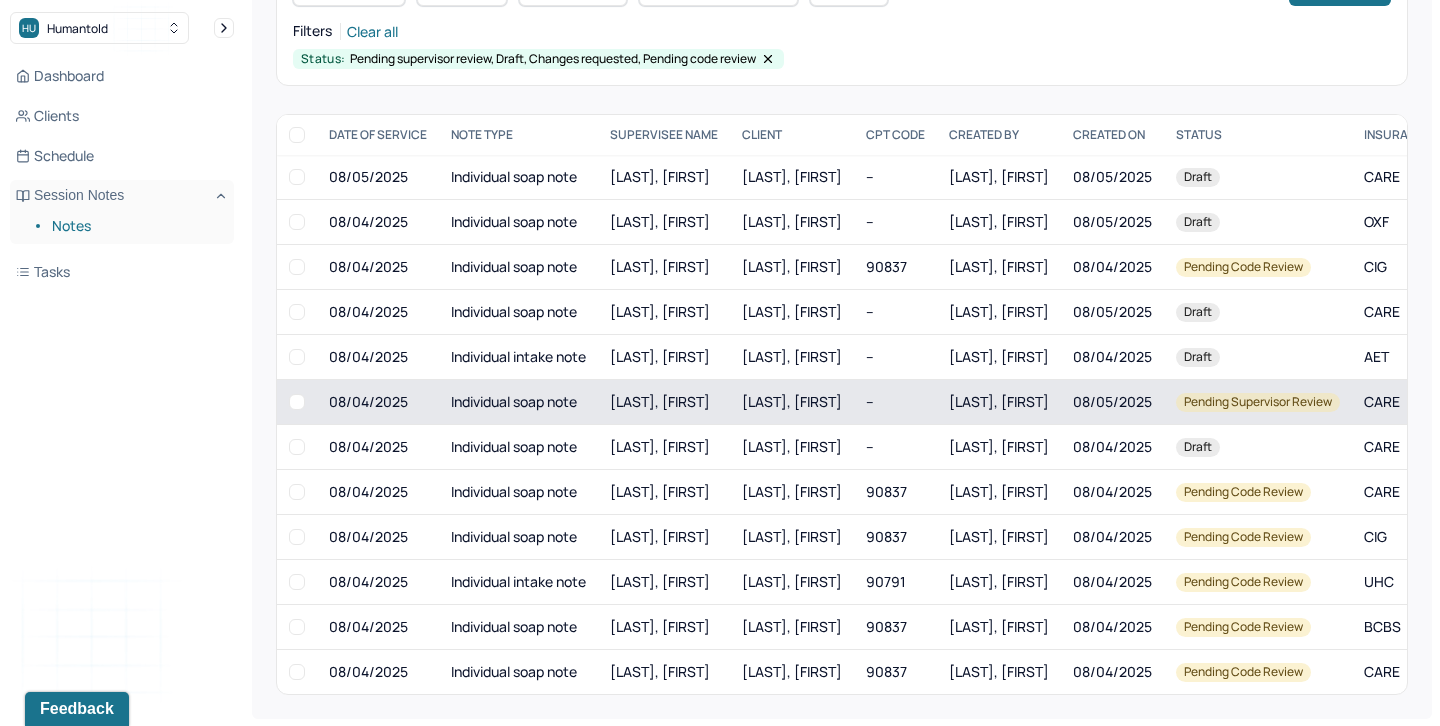 click at bounding box center [297, 402] 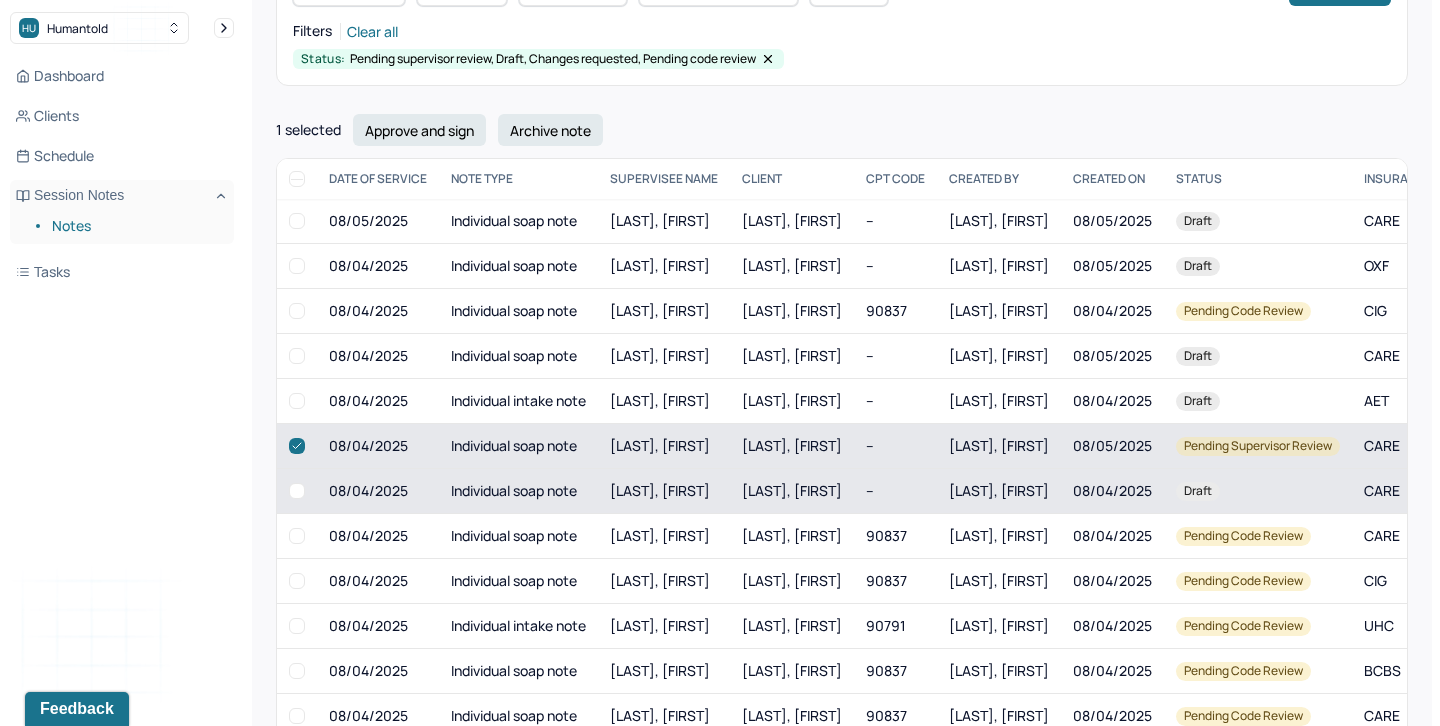 scroll, scrollTop: 275, scrollLeft: 0, axis: vertical 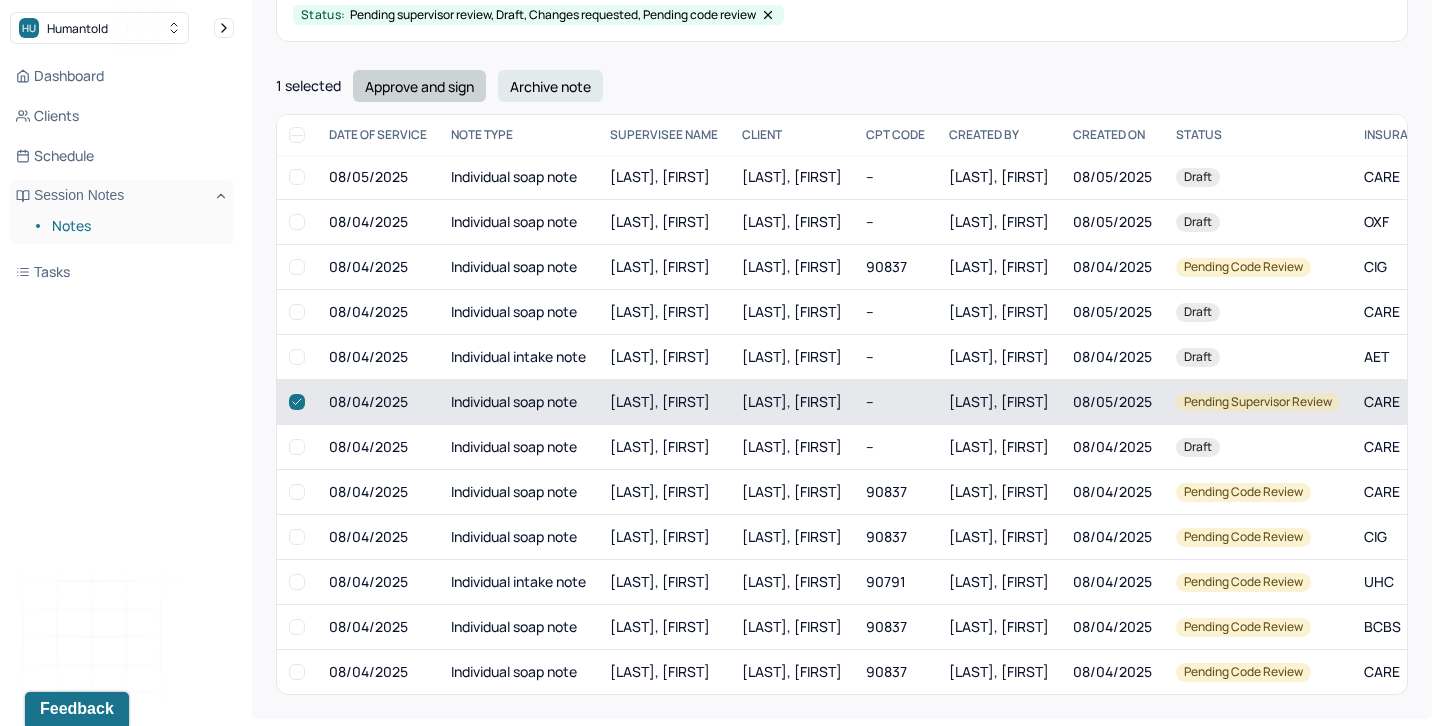 click on "Approve and sign" at bounding box center [419, 86] 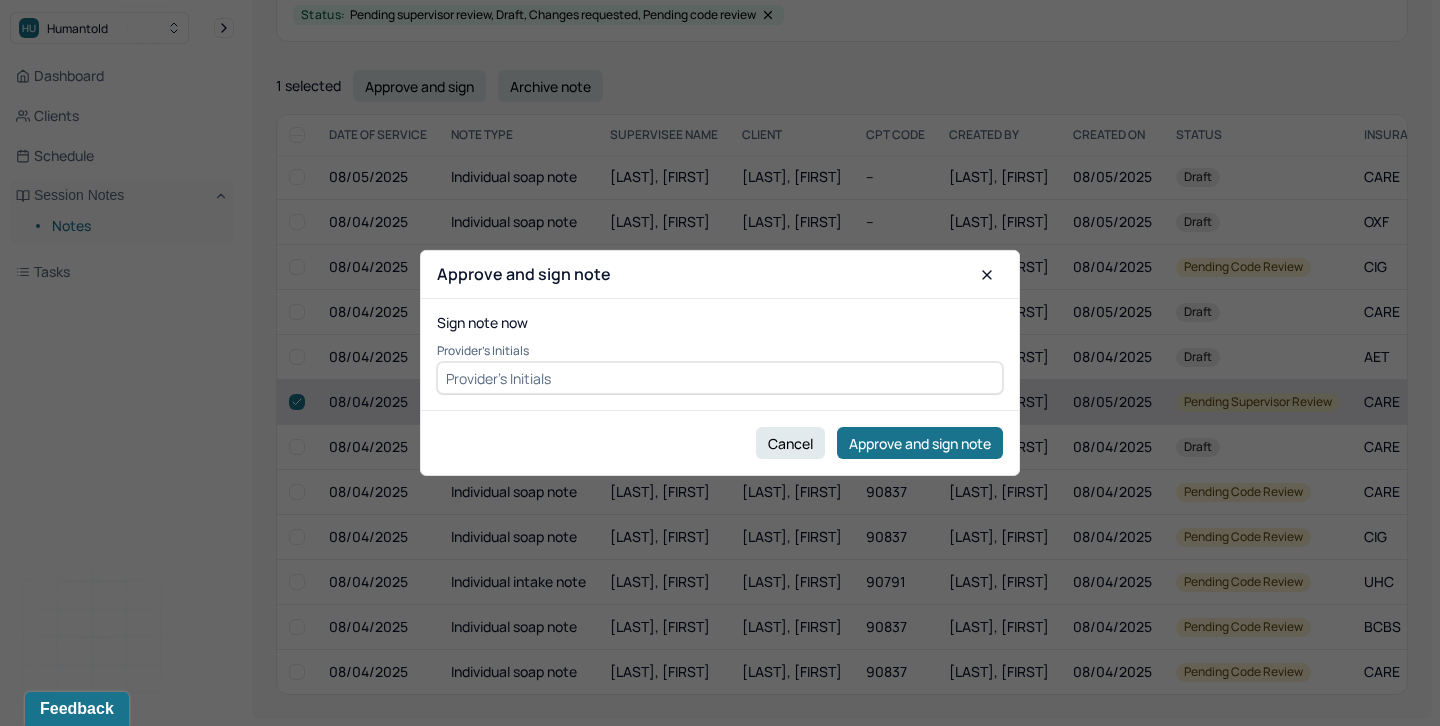 click on "Sign note now Provider's Initials" at bounding box center (720, 354) 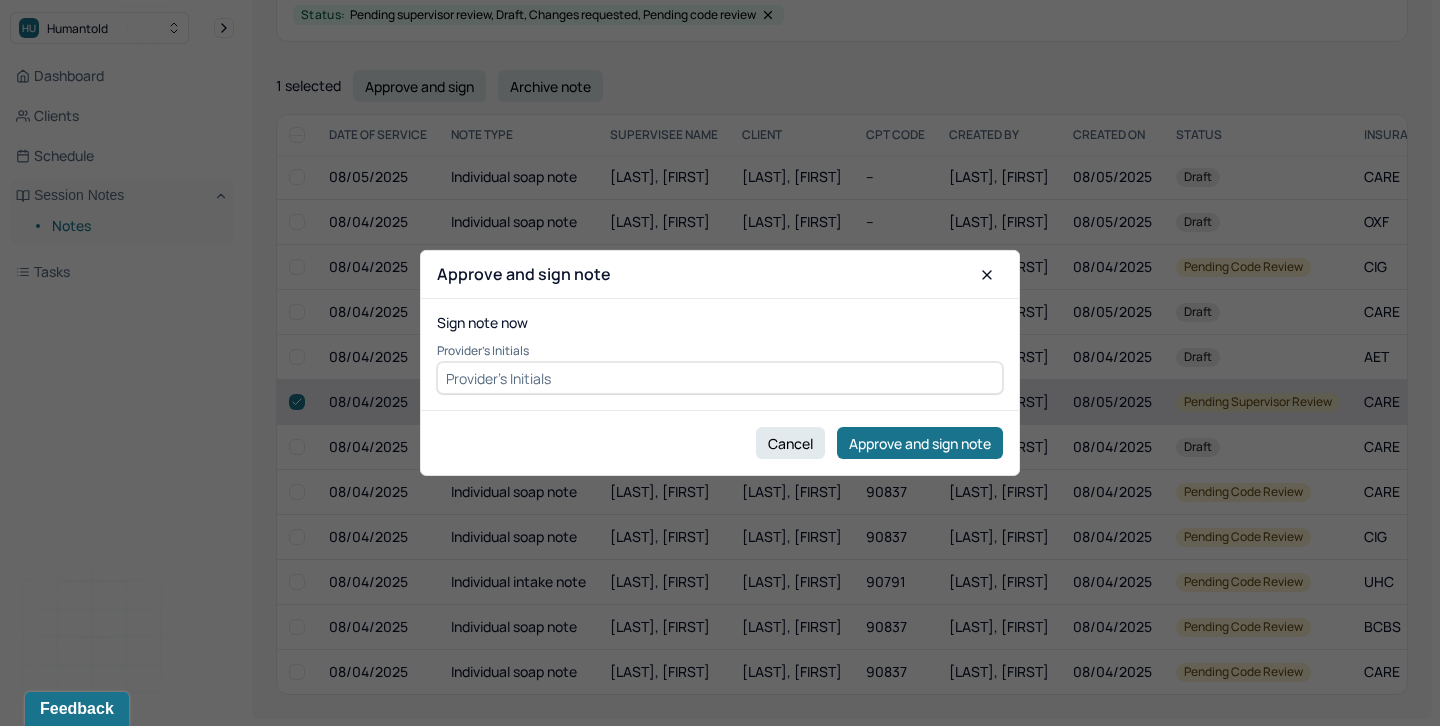 click at bounding box center [720, 378] 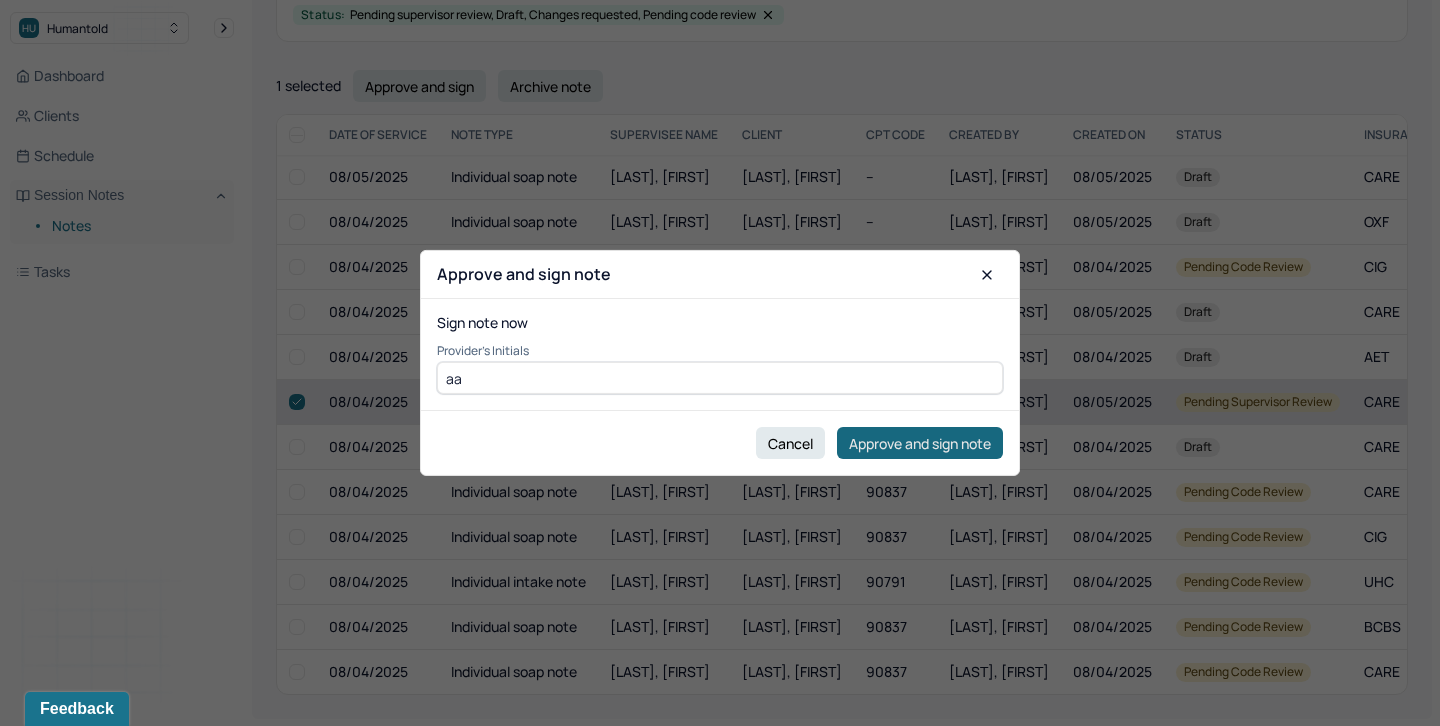 type on "aa" 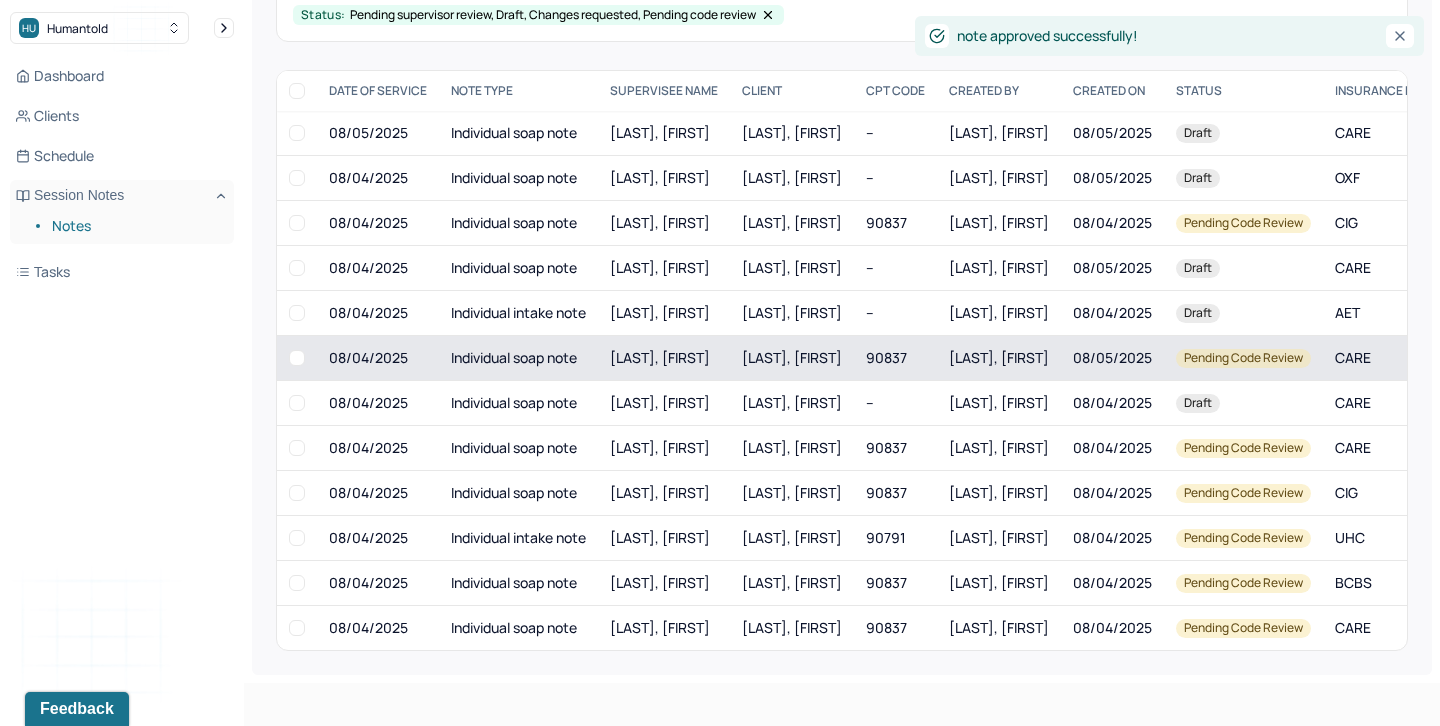 scroll, scrollTop: 231, scrollLeft: 0, axis: vertical 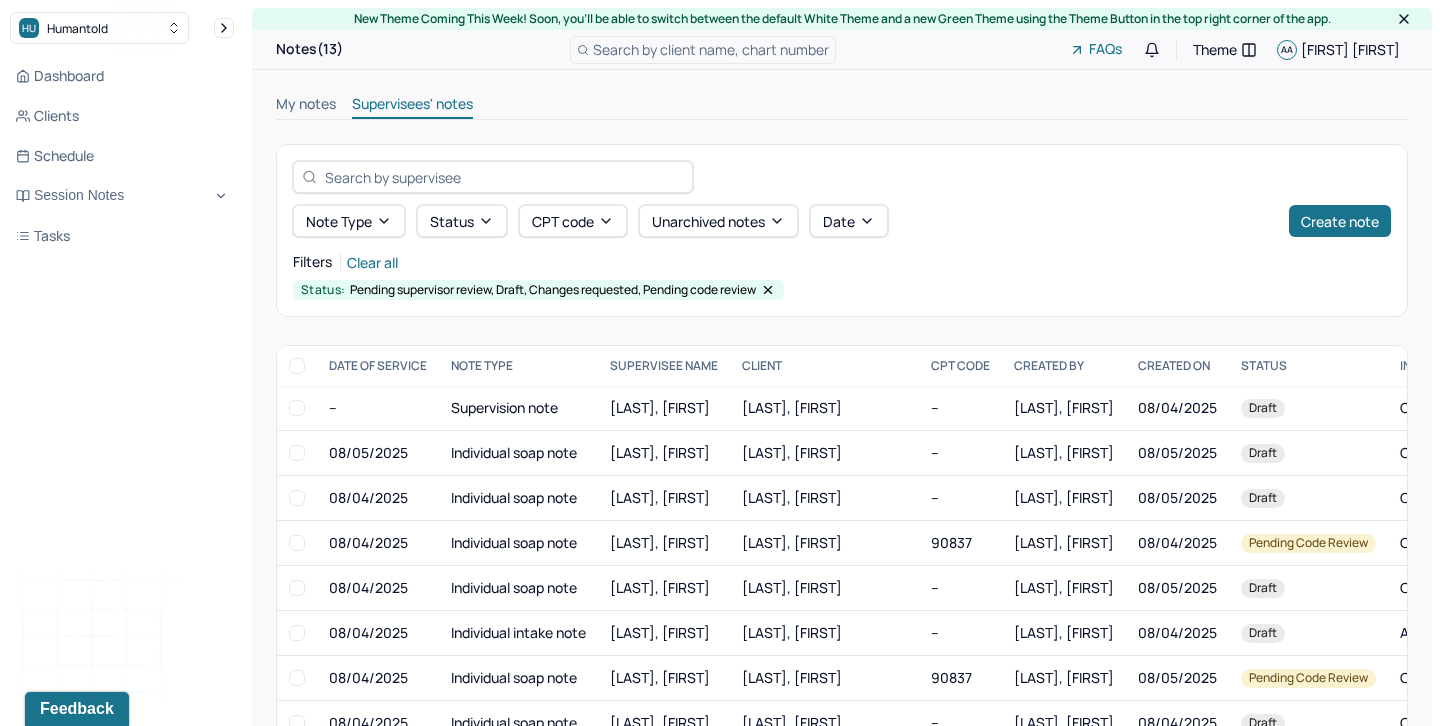 click on "My notes" at bounding box center (306, 106) 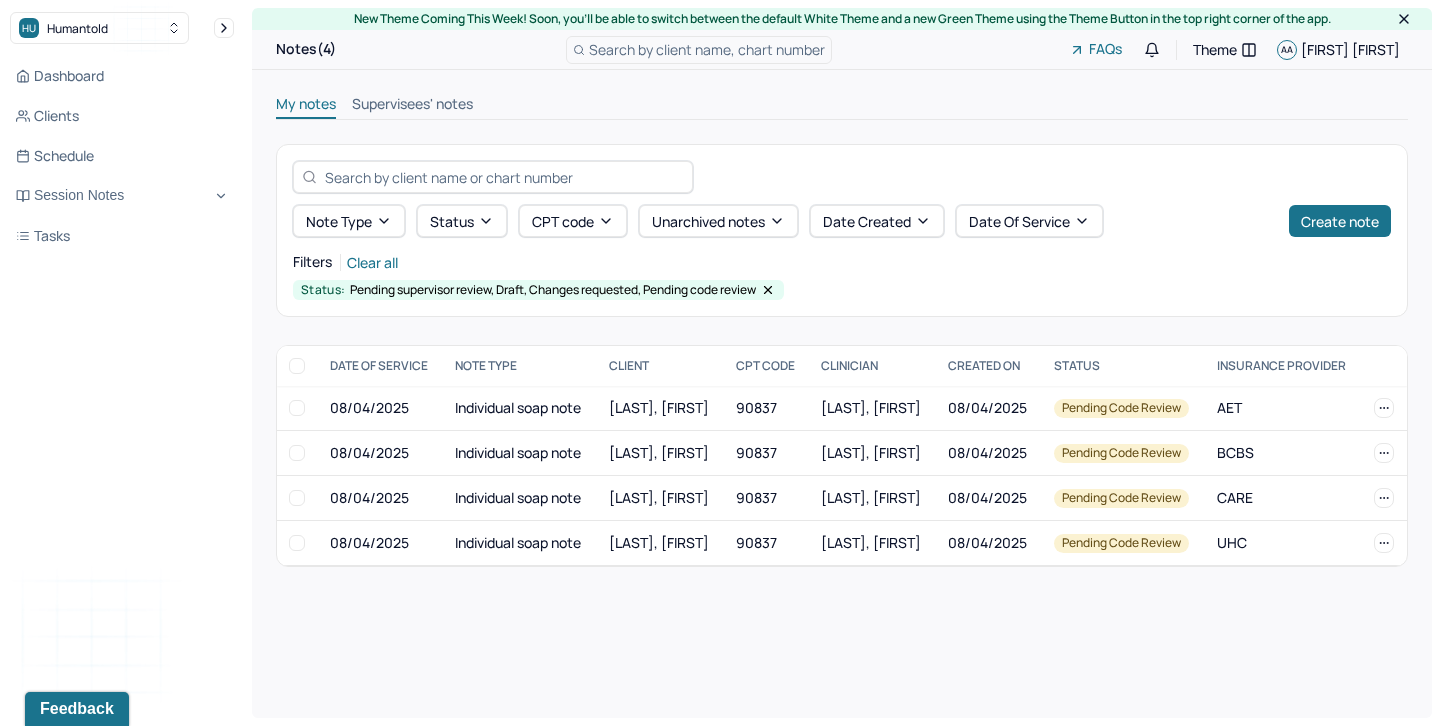 click on "Supervisees' notes" at bounding box center (412, 106) 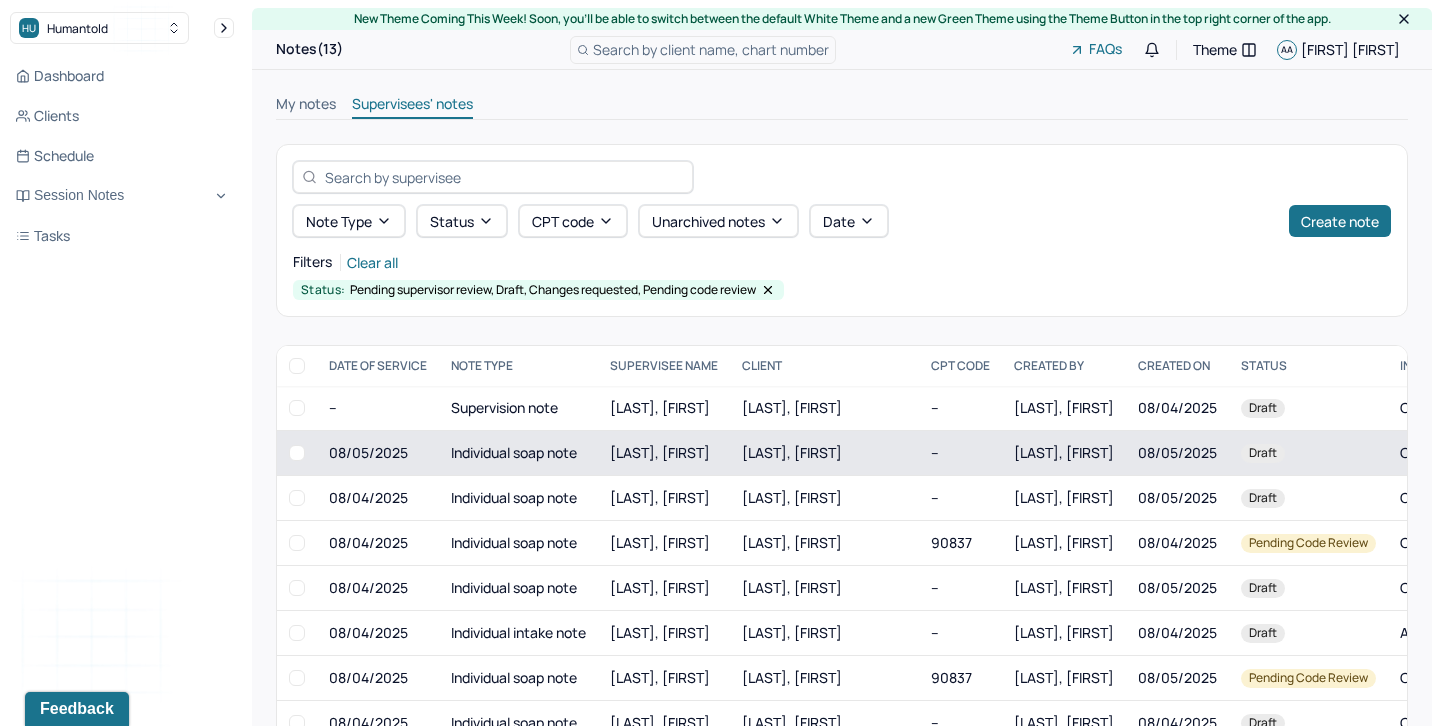 scroll, scrollTop: 45, scrollLeft: 0, axis: vertical 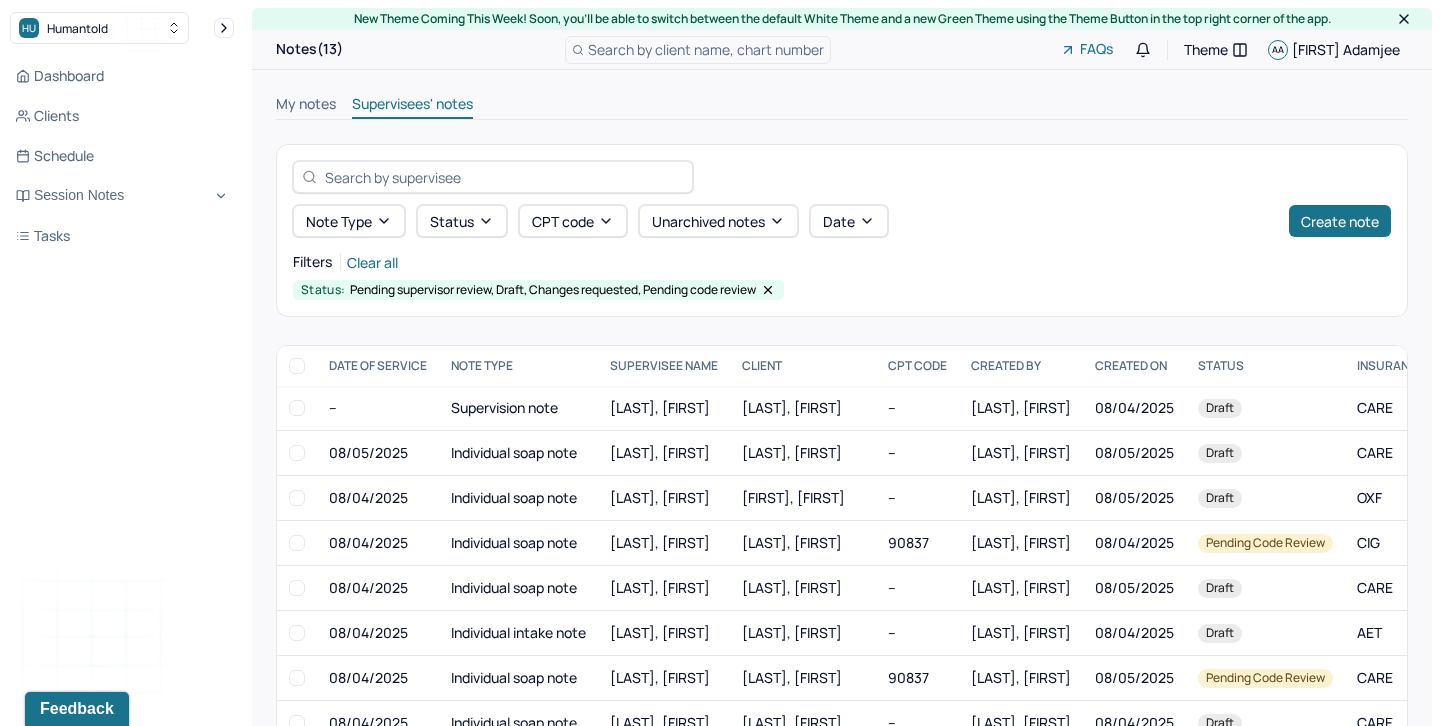 click on "My notes" at bounding box center [306, 106] 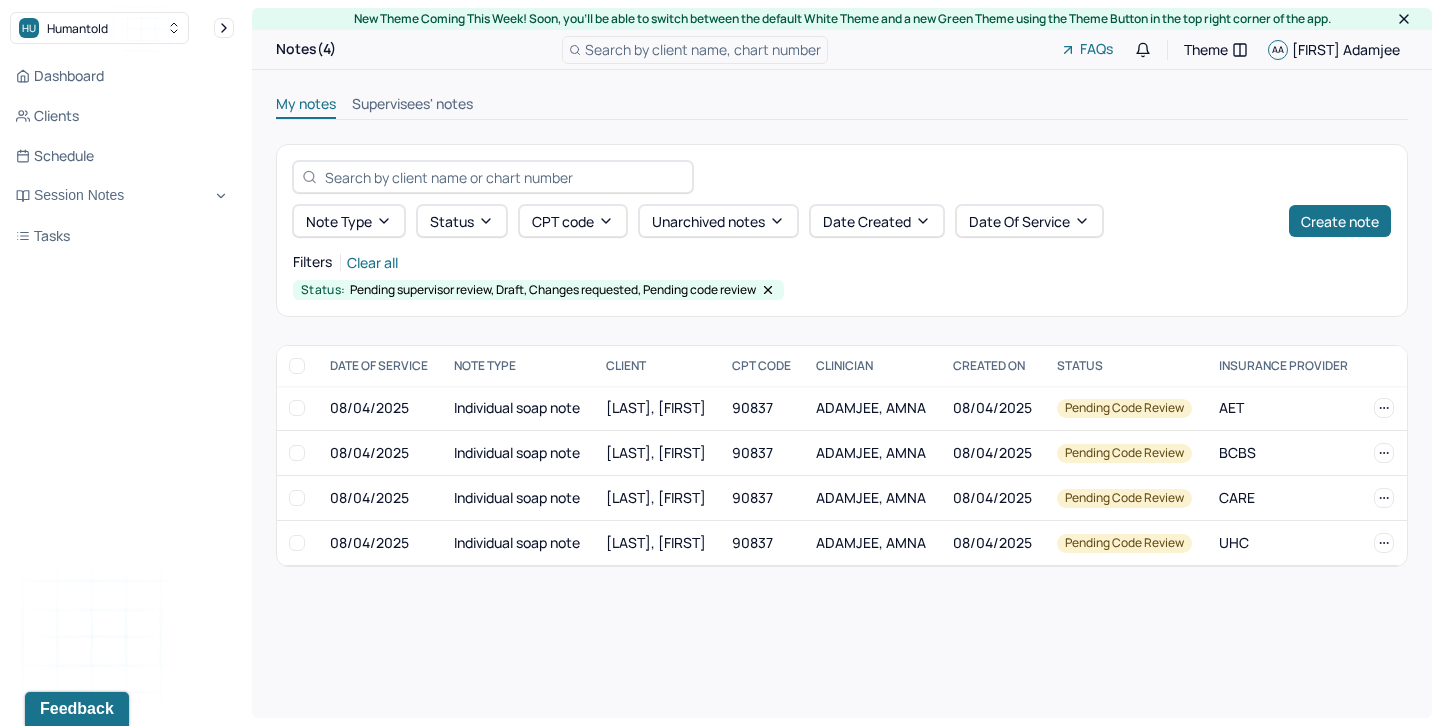 click on "Supervisees' notes" at bounding box center (412, 106) 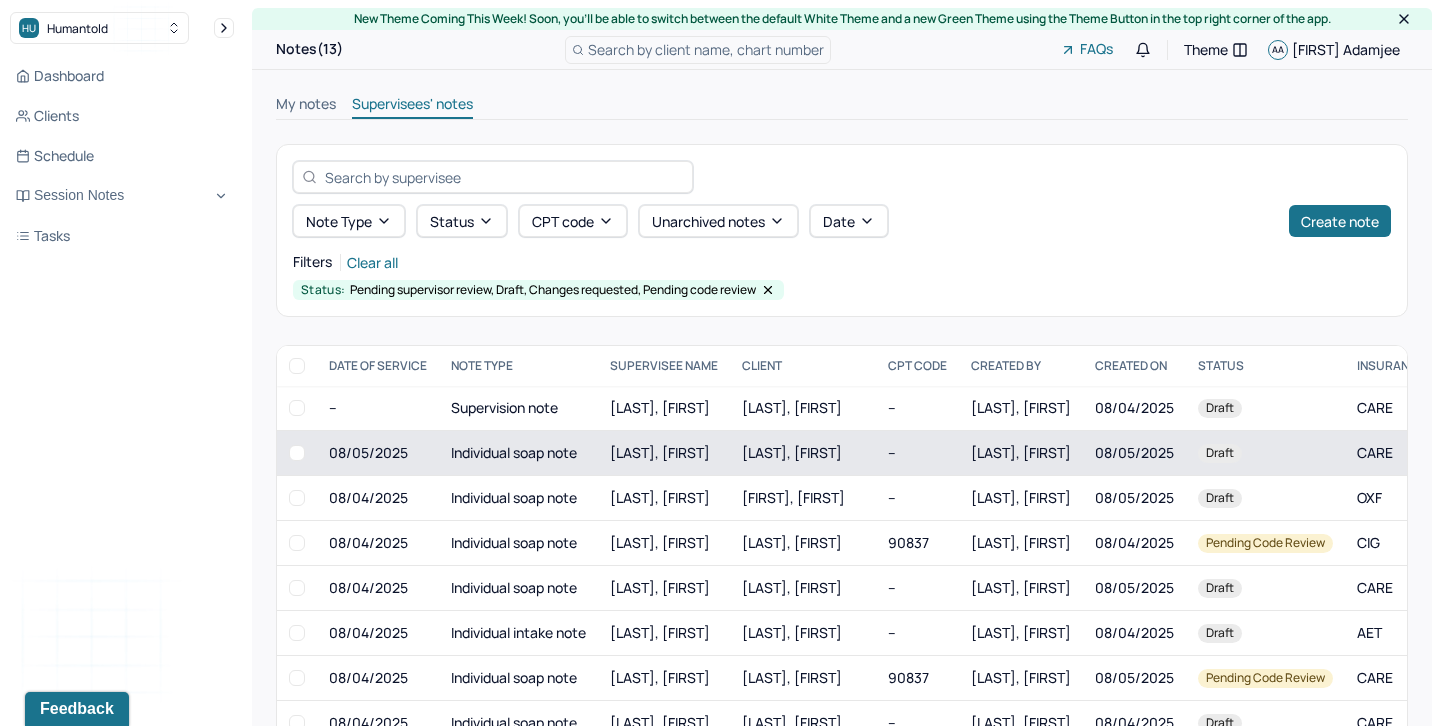 scroll, scrollTop: 45, scrollLeft: 0, axis: vertical 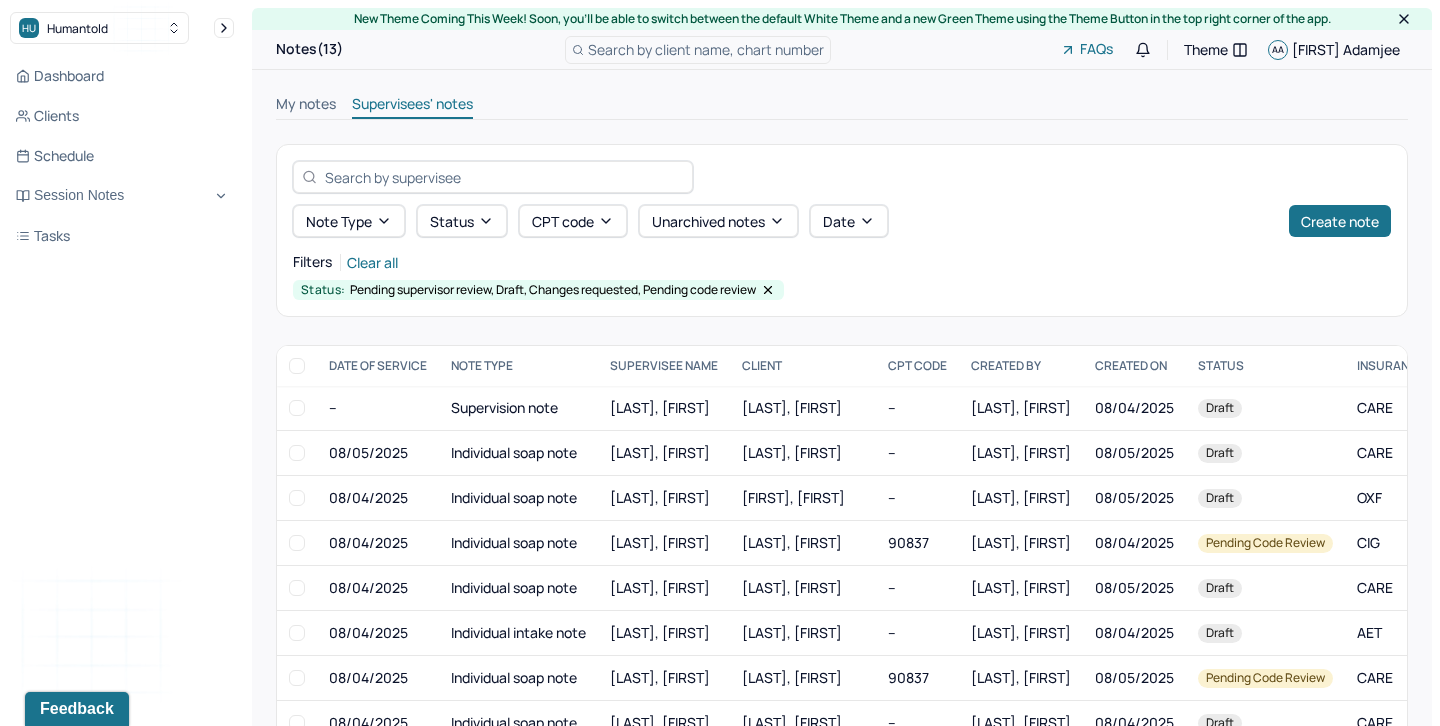 click on "My notes" at bounding box center [306, 106] 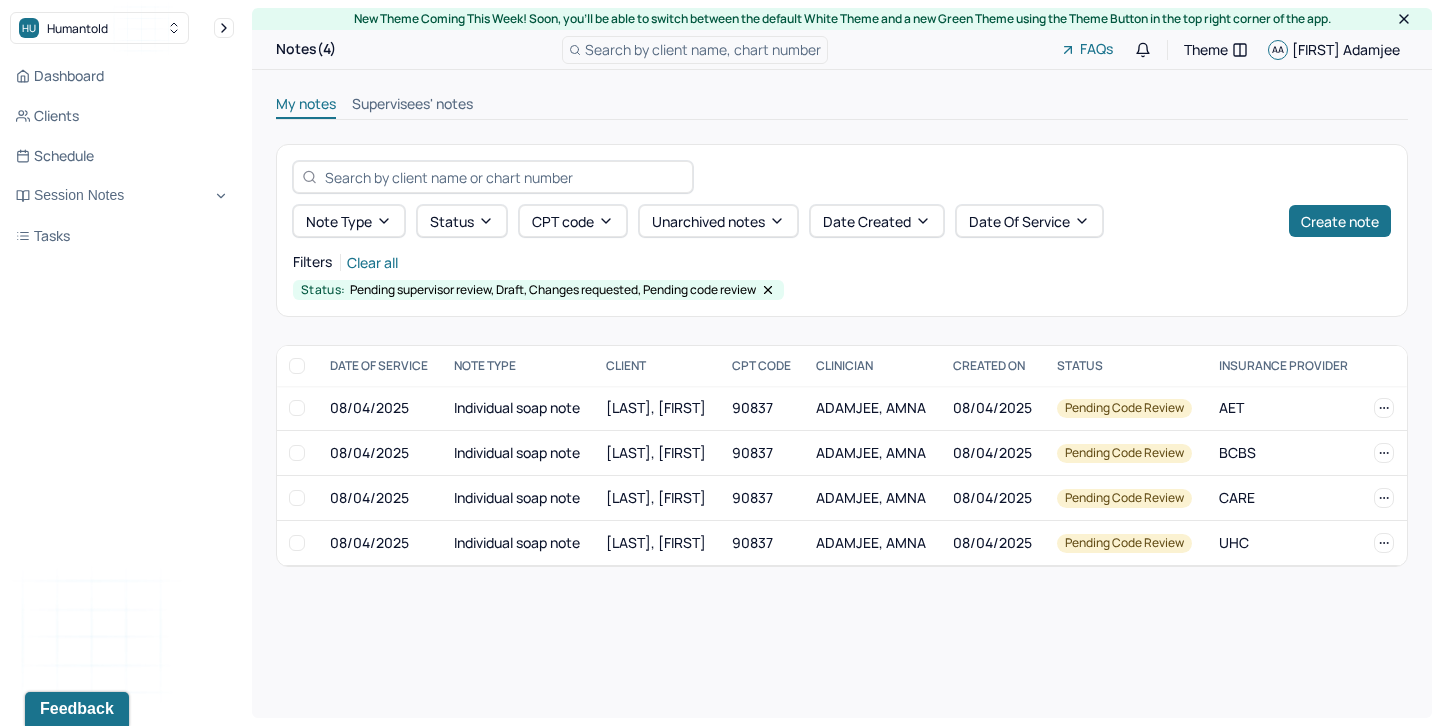 click on "Note type Status CPT code Unarchived notes Date Created Date Of Service Create note Filters Clear all Status: Pending supervisor review, Draft, Changes requested, Pending code review" at bounding box center [842, 230] 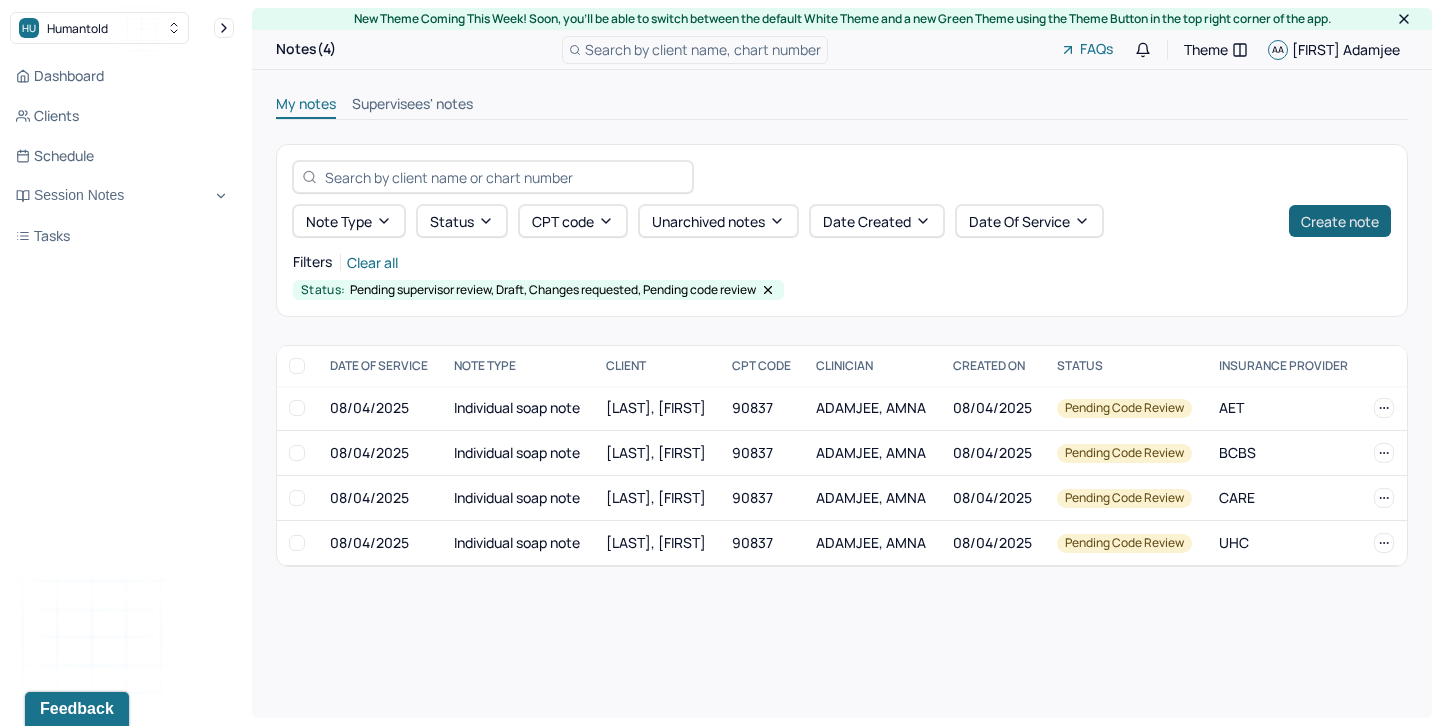 click on "Create note" at bounding box center (1340, 221) 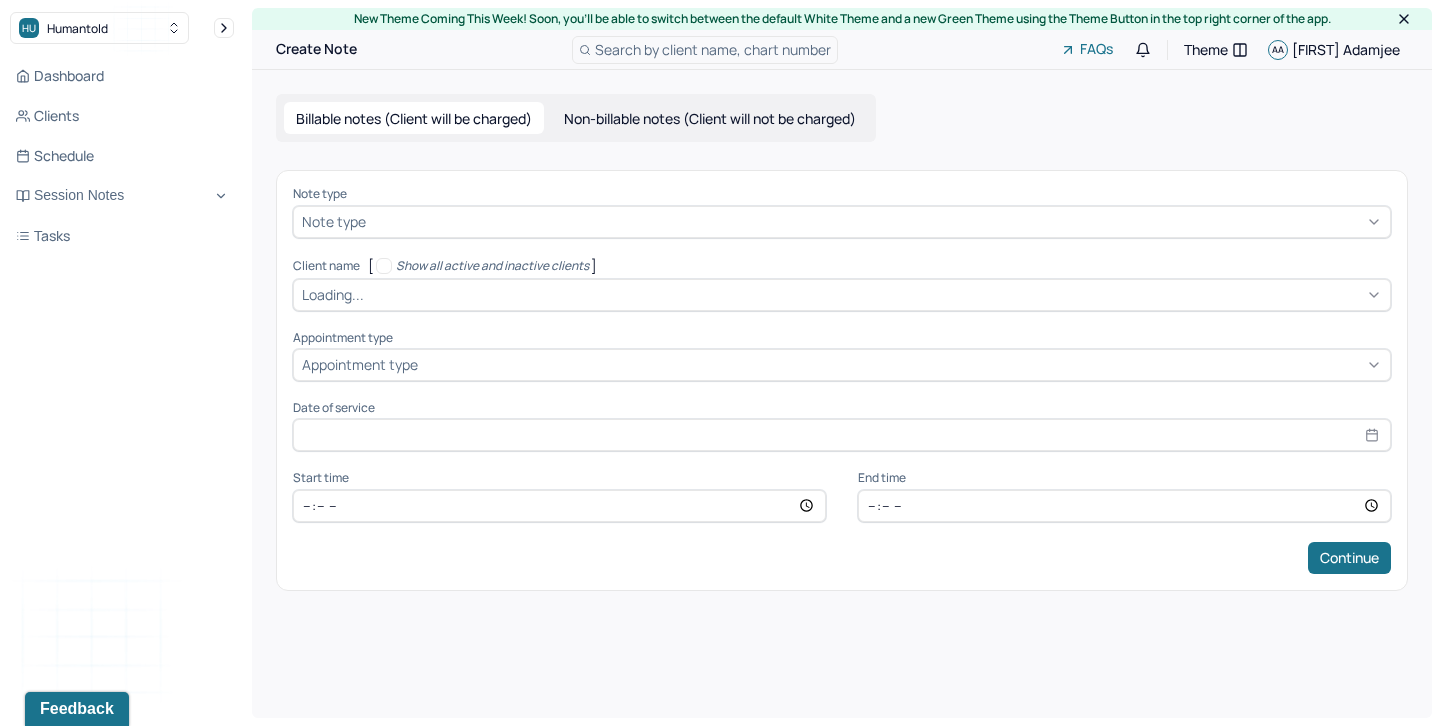 click at bounding box center (876, 221) 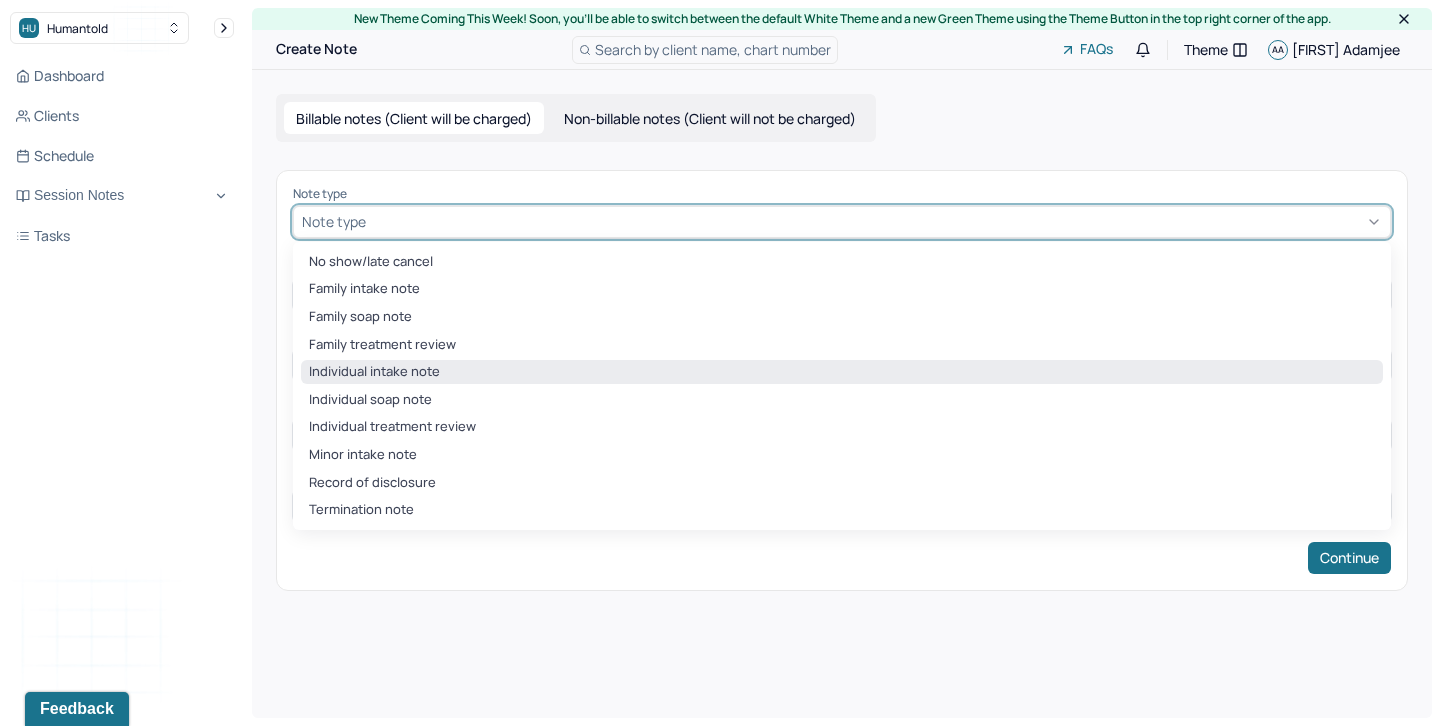 click on "Individual intake note" at bounding box center (842, 372) 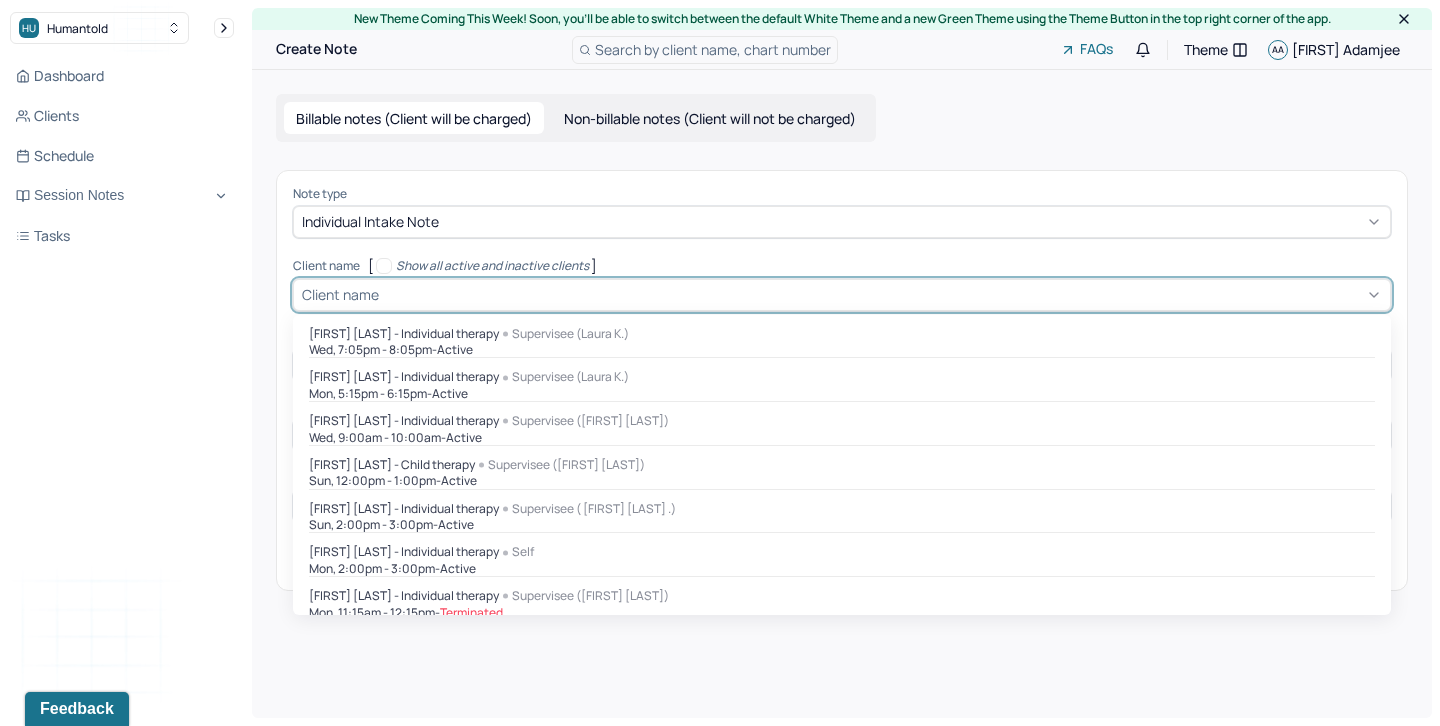 click at bounding box center [882, 294] 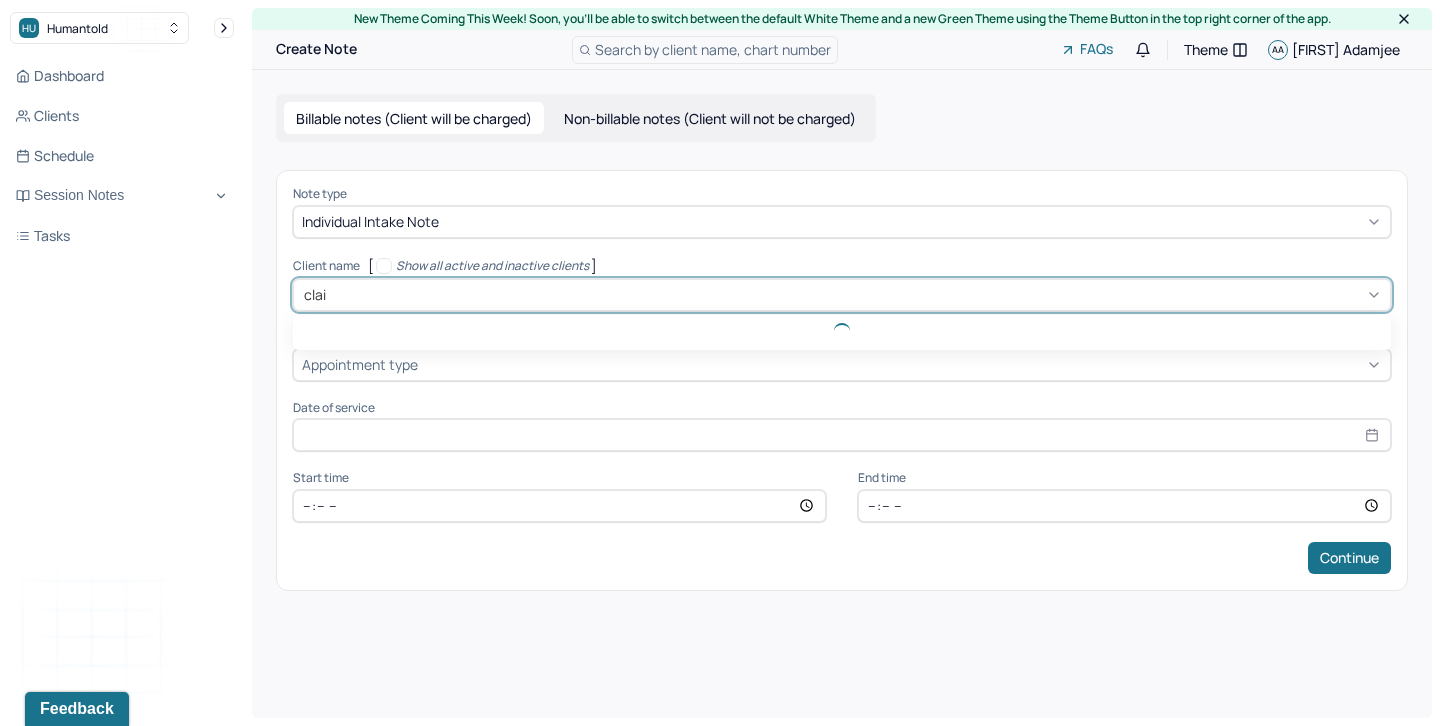 type on "clair" 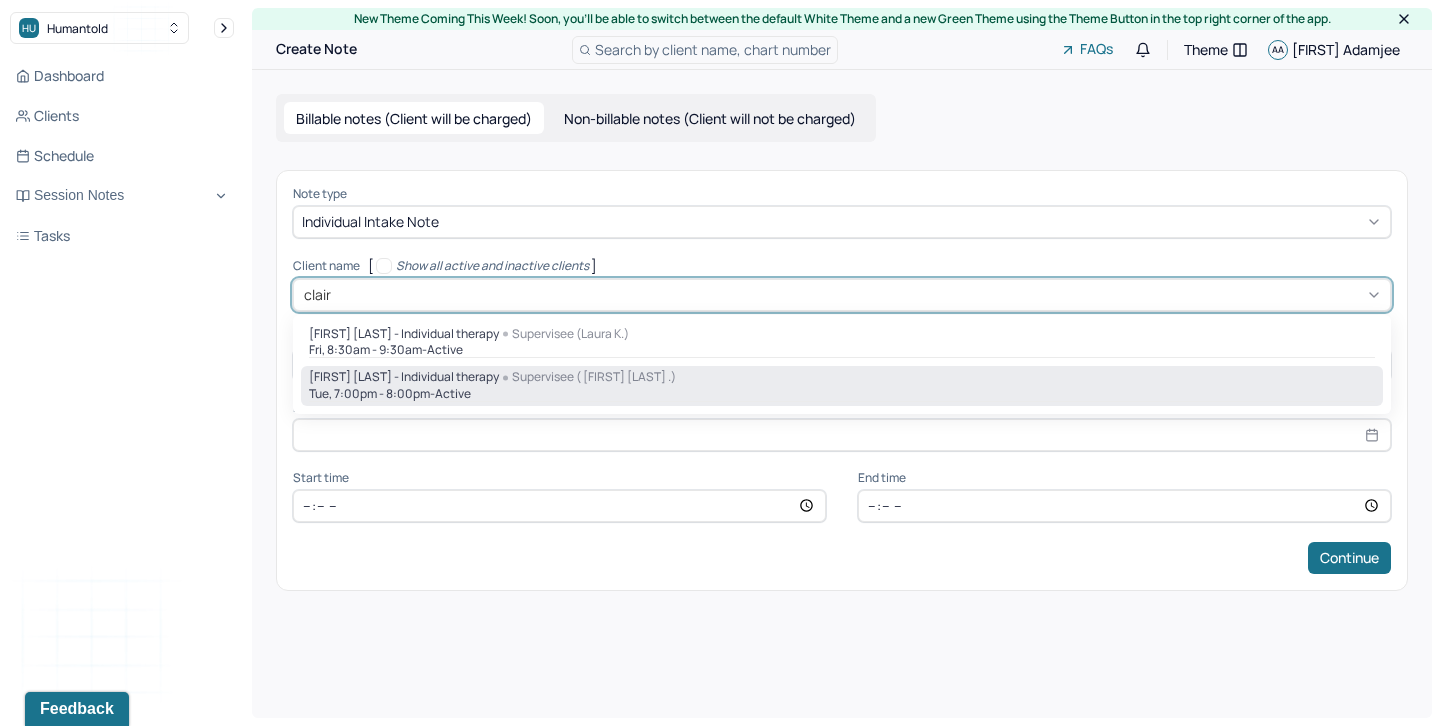 click on "Tue, 7:00pm - 8:00pm  -  active" at bounding box center [842, 394] 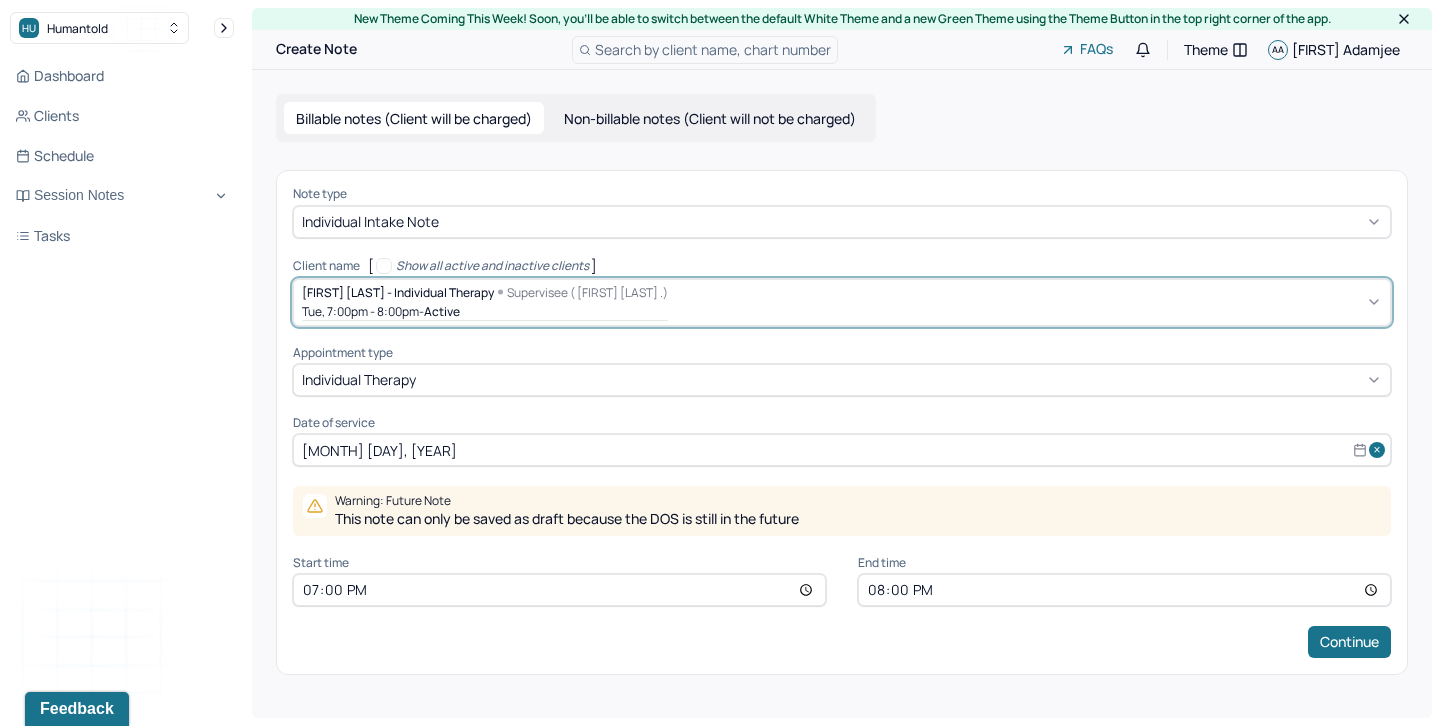 select on "7" 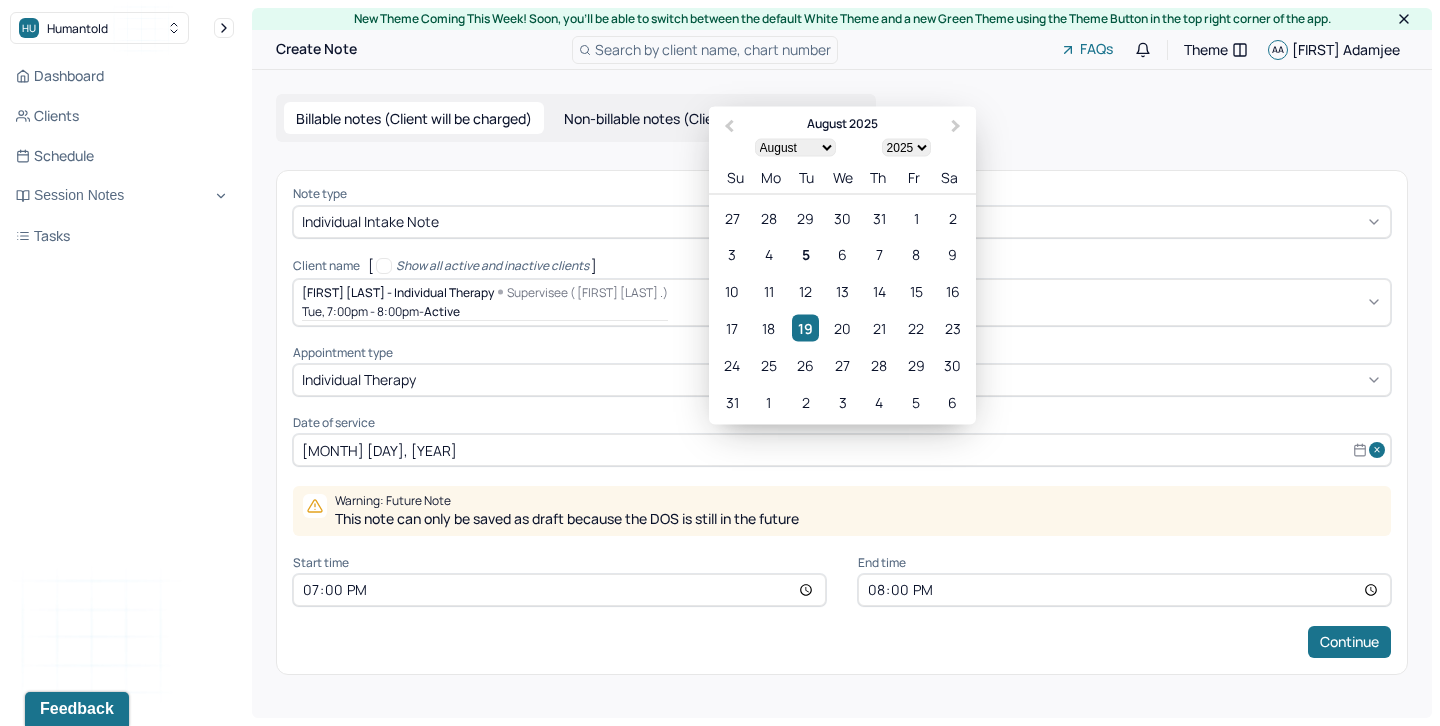 click on "[MONTH] [DAY], [YEAR]" at bounding box center [842, 450] 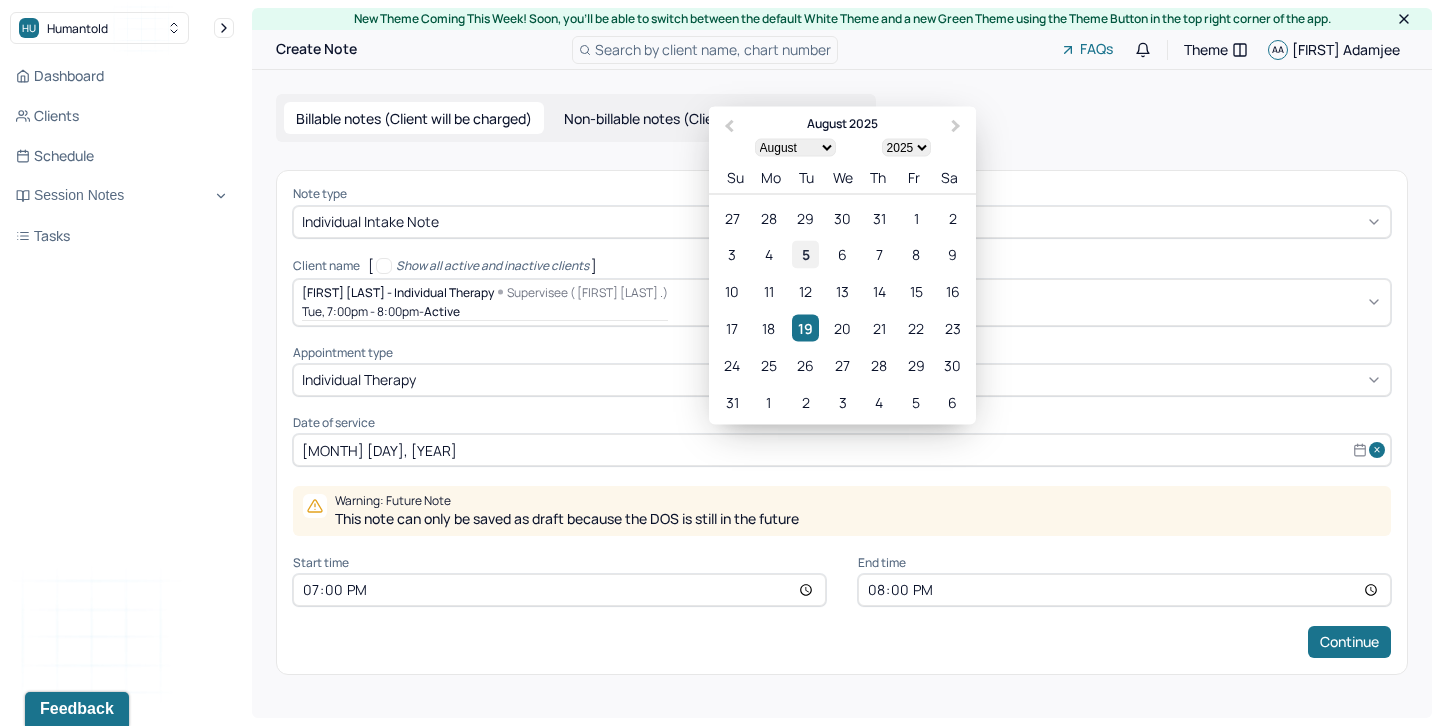 click on "5" at bounding box center [805, 254] 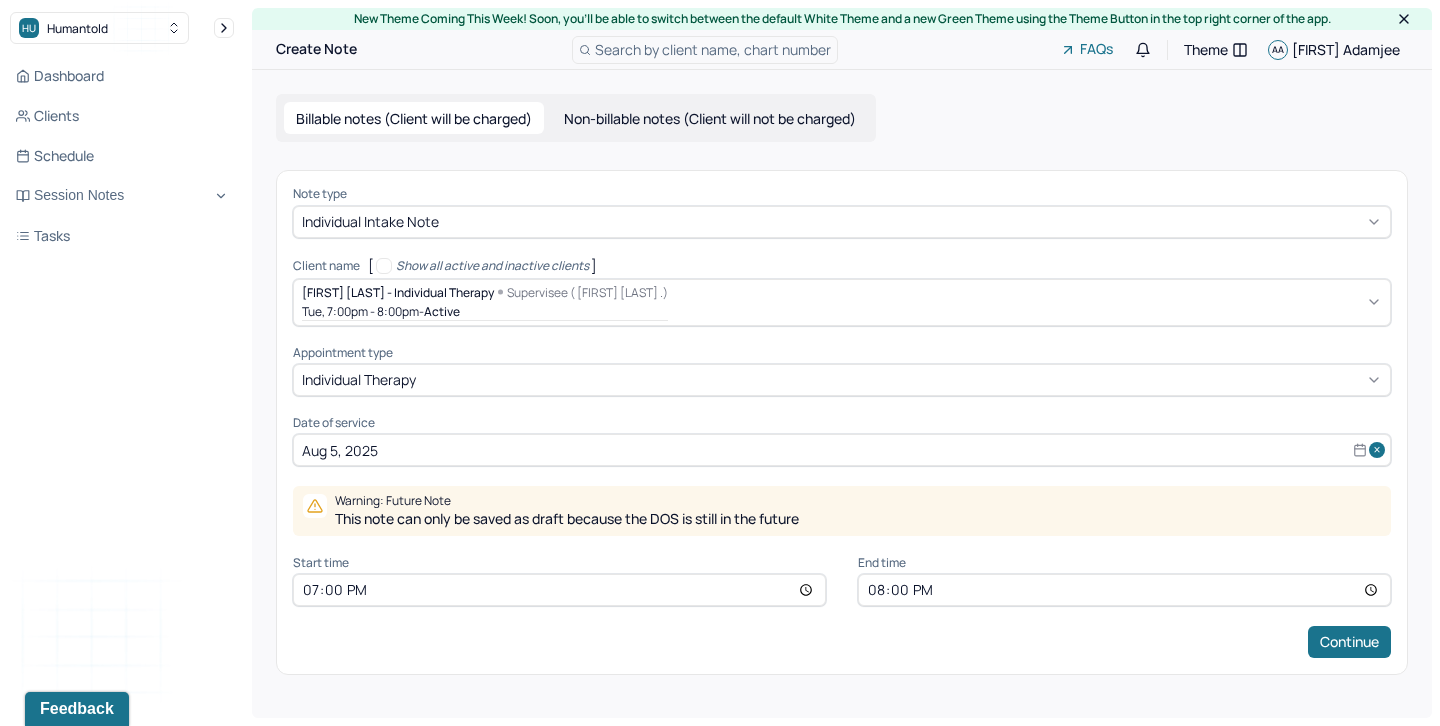 select on "7" 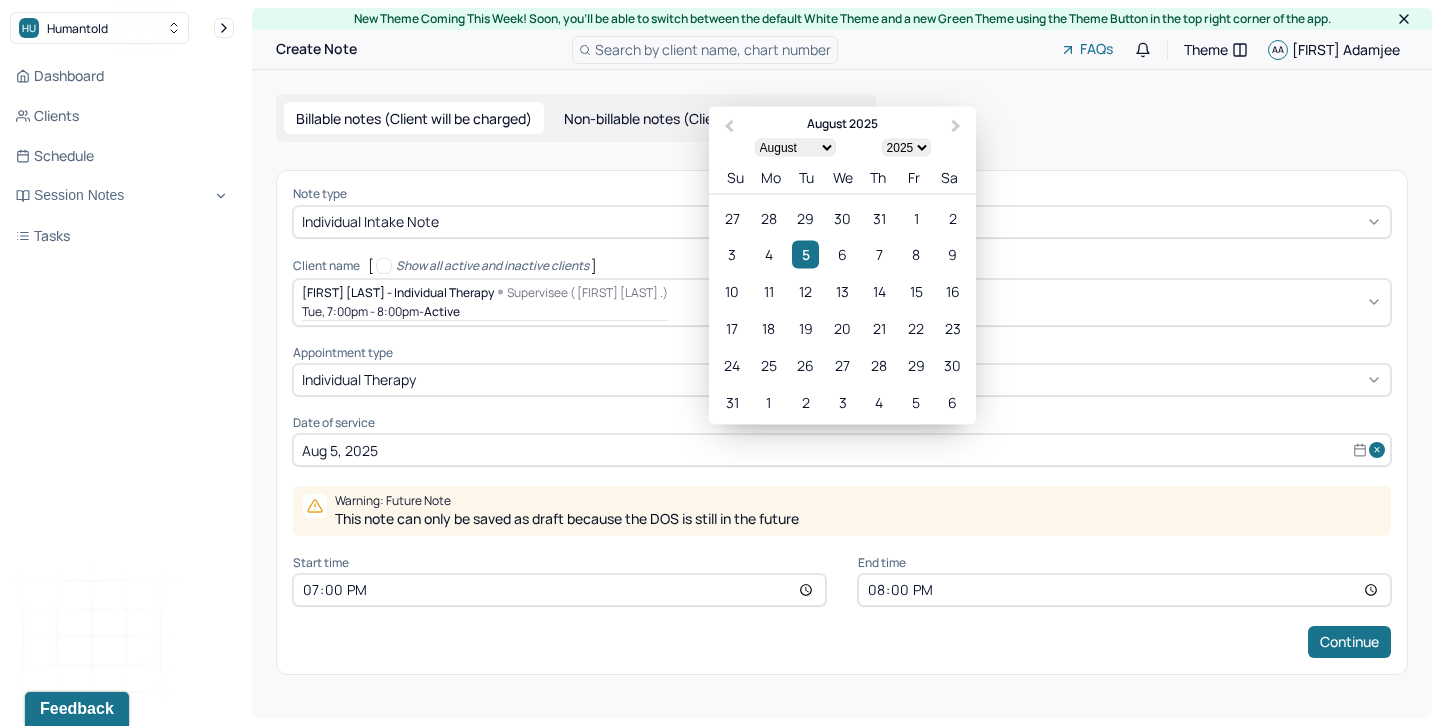 click on "19:00" at bounding box center (559, 590) 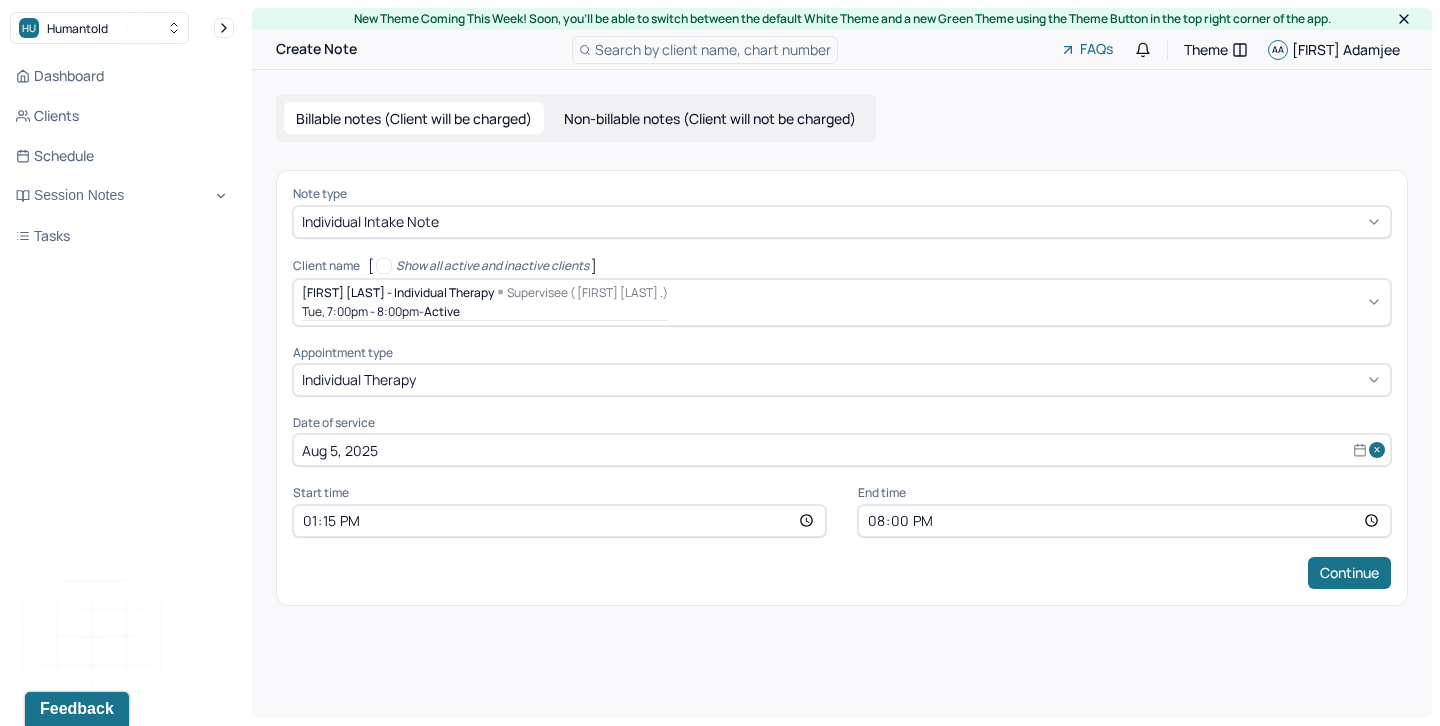 type on "13:15" 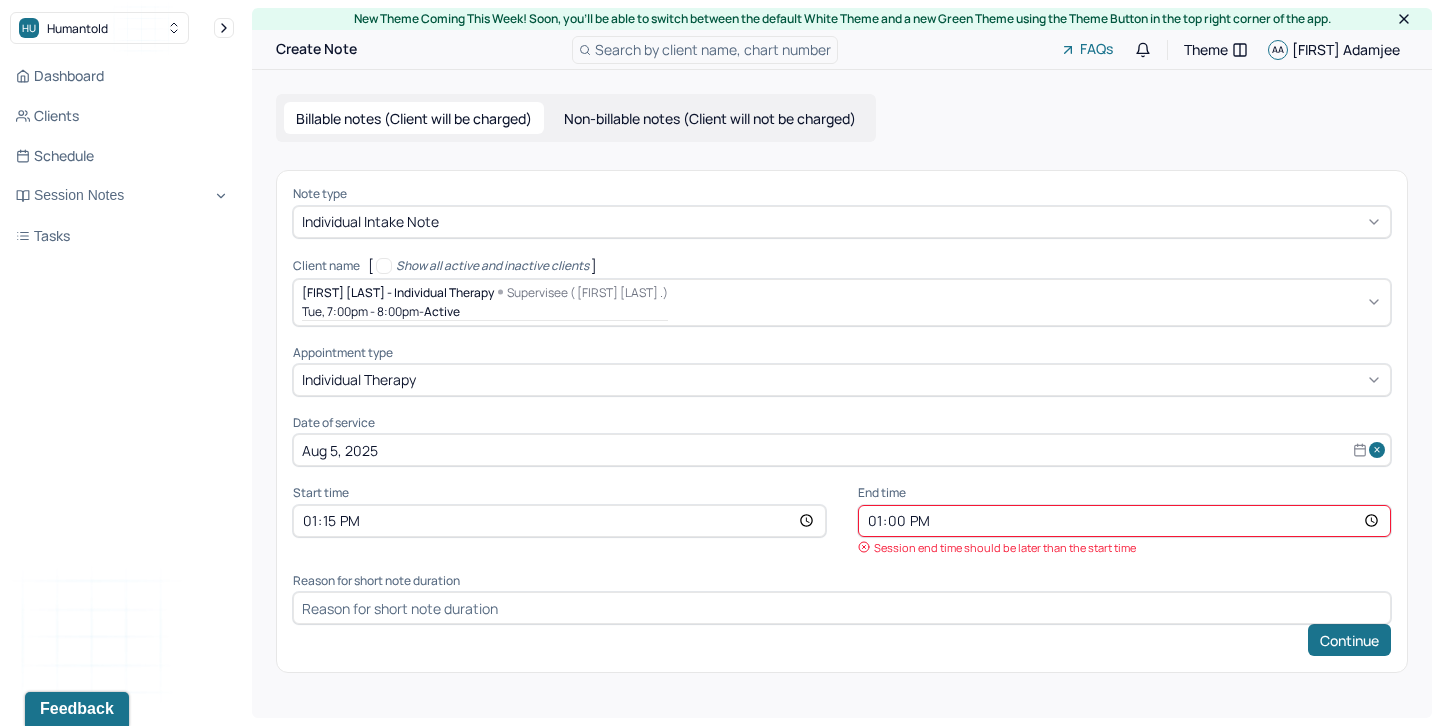 type on "13:00" 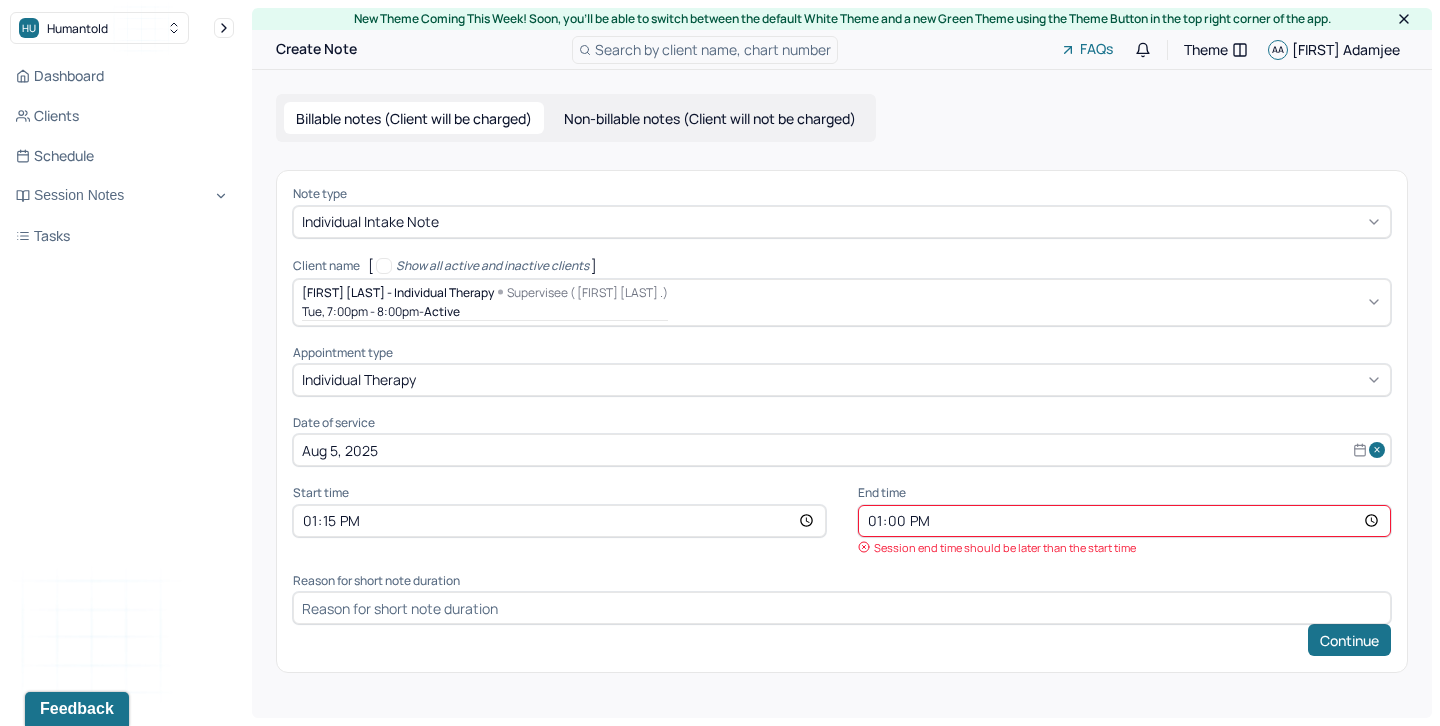 type on "Supervisor Intake Session" 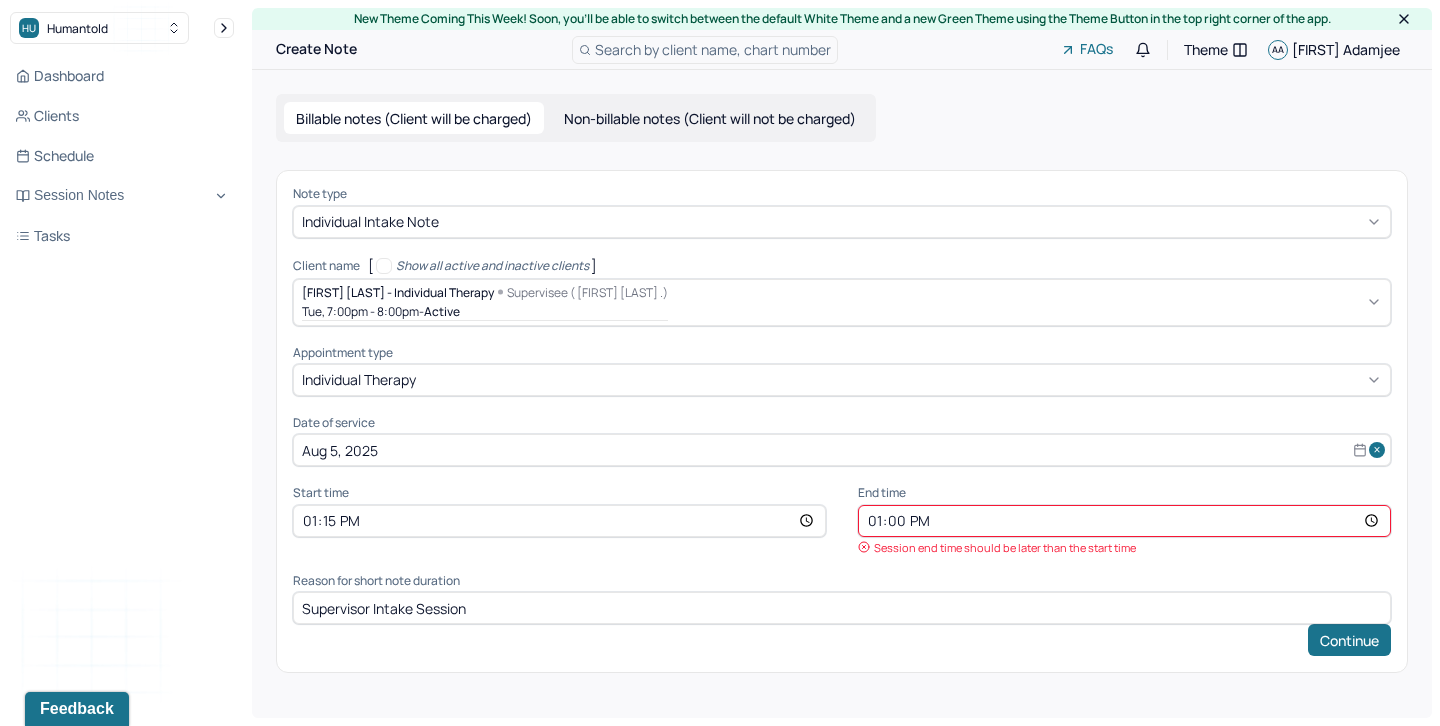 click on "13:00" at bounding box center (1124, 521) 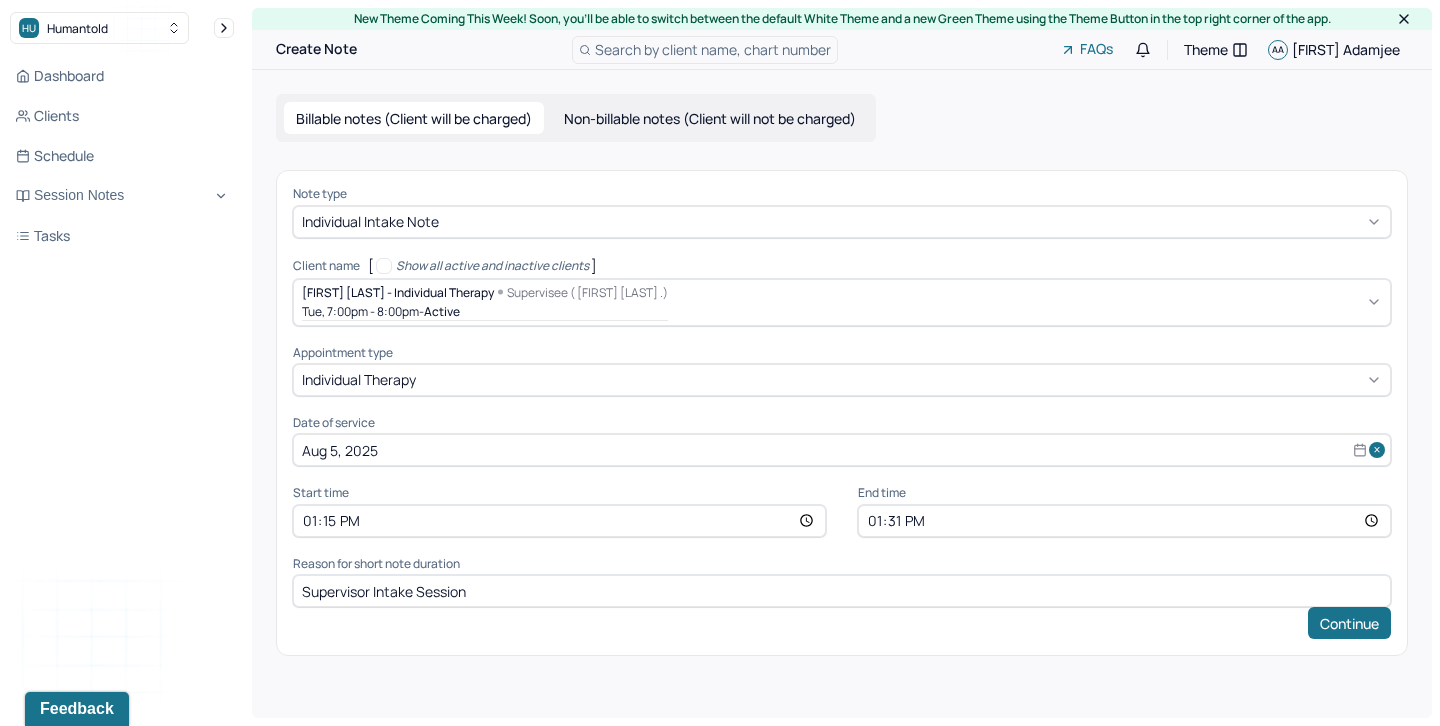 type on "13:31" 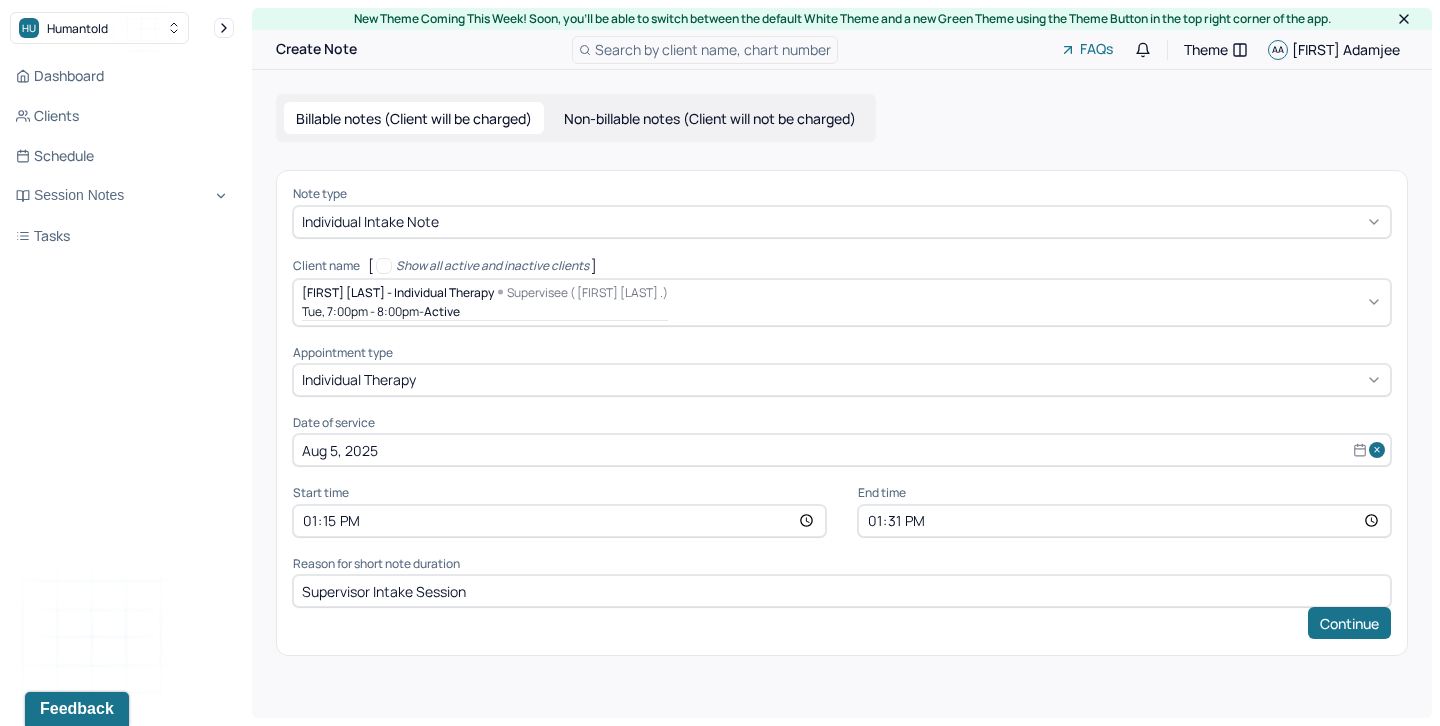 click on "Billable notes (Client will be charged) Non-billable notes (Client will not be charged) Note type Individual intake note Client name [ Show all active and inactive clients ] [FIRST] [LAST] - Individual therapy Supervisee (Mason D.)
Tue, 7:00pm - 8:00pm  -  active Supervisee name Mason Dana Appointment type individual therapy Date of service Aug 5, 2025 Start time 13:15 End time 13:31 Reason for short note duration Supervisor Intake Session Continue" at bounding box center [842, 375] 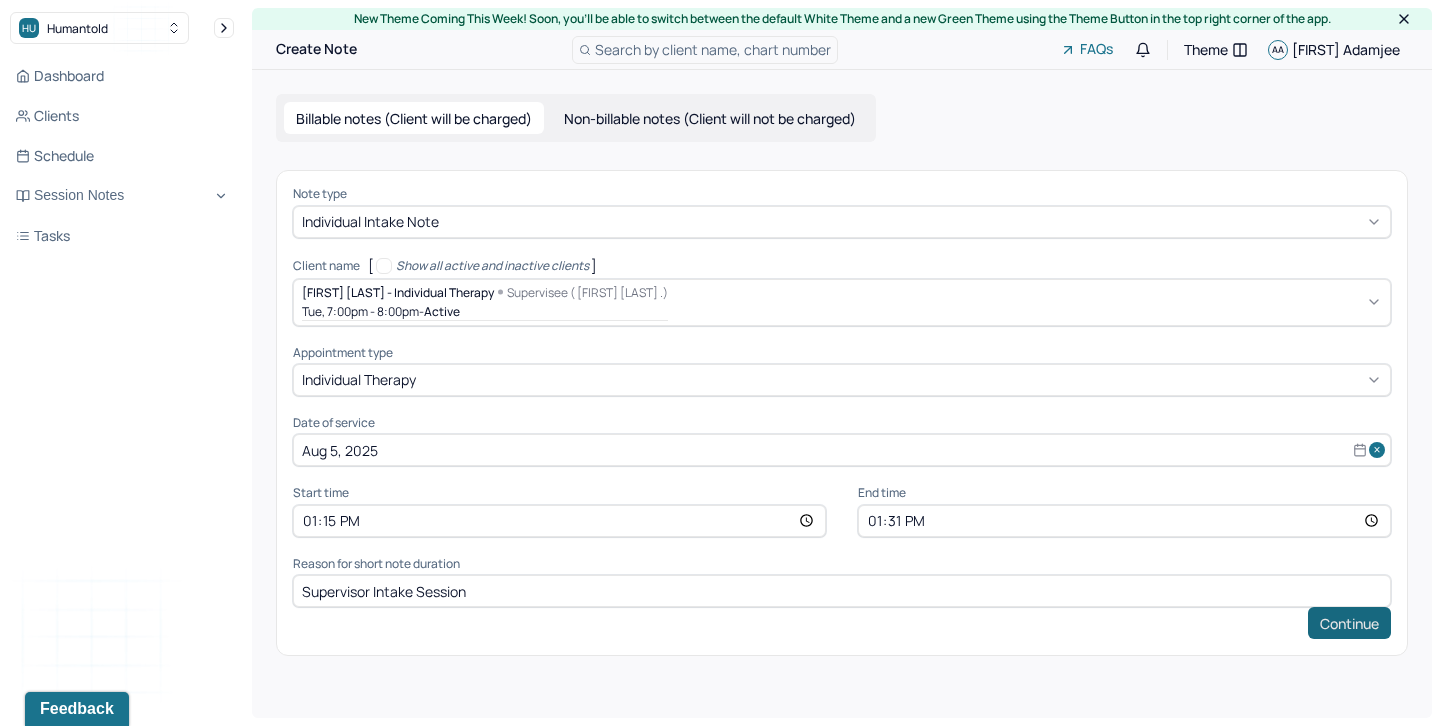 click on "Continue" at bounding box center [1349, 623] 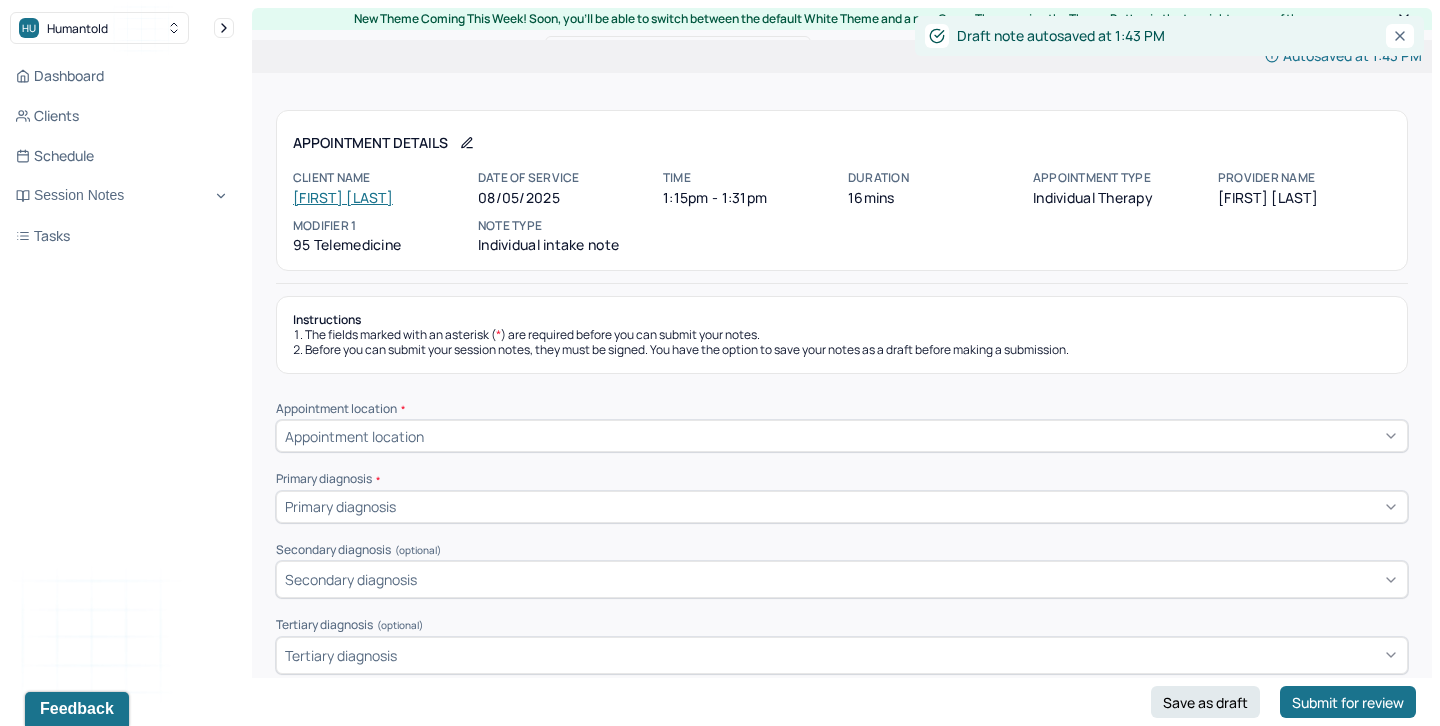 click on "Appointment location" at bounding box center (842, 436) 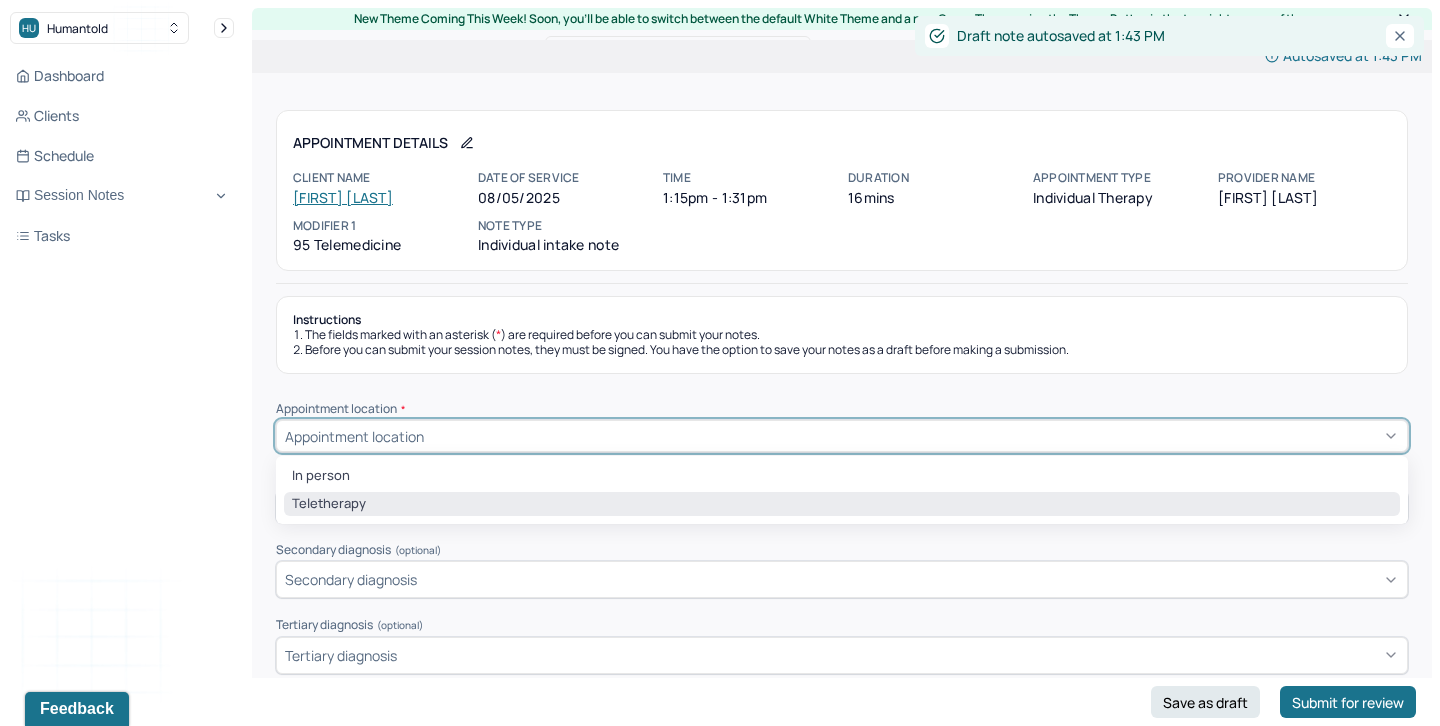 click on "Teletherapy" at bounding box center (842, 504) 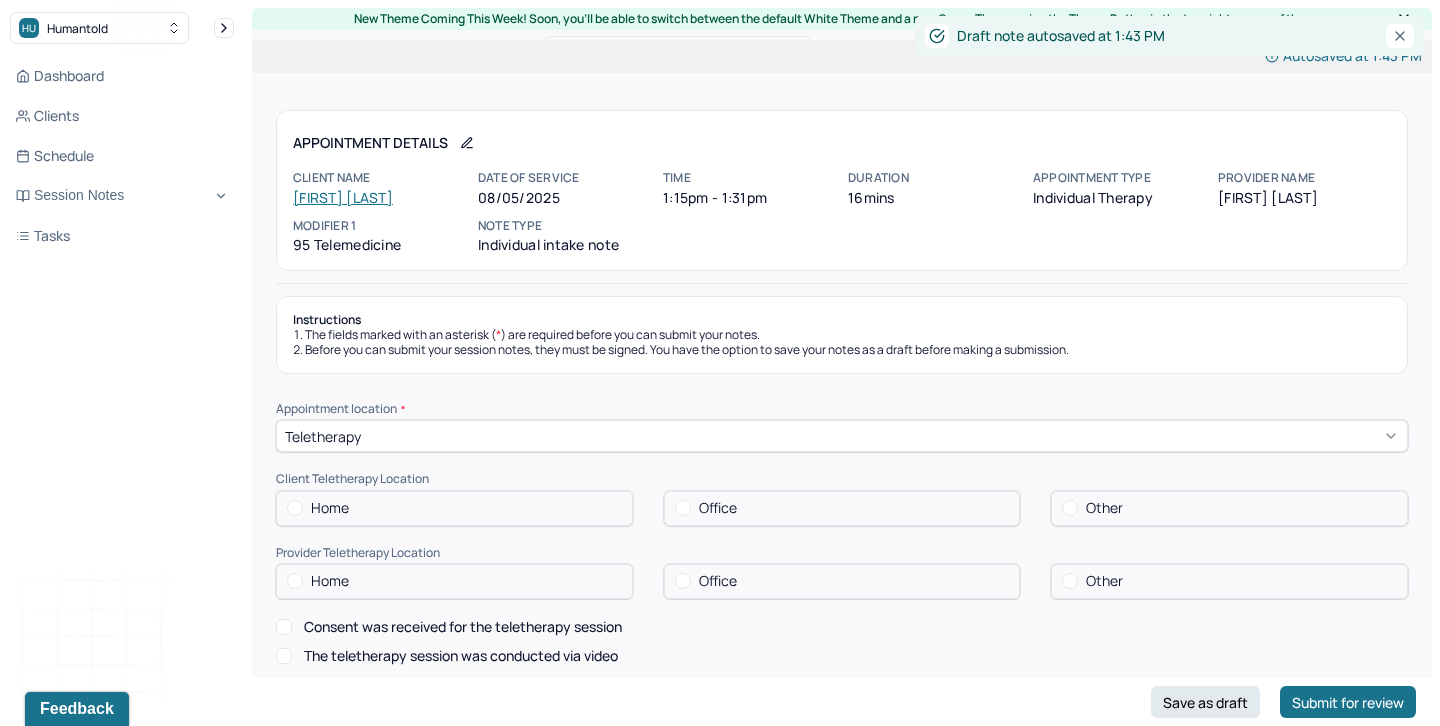 click on "Home" at bounding box center [454, 508] 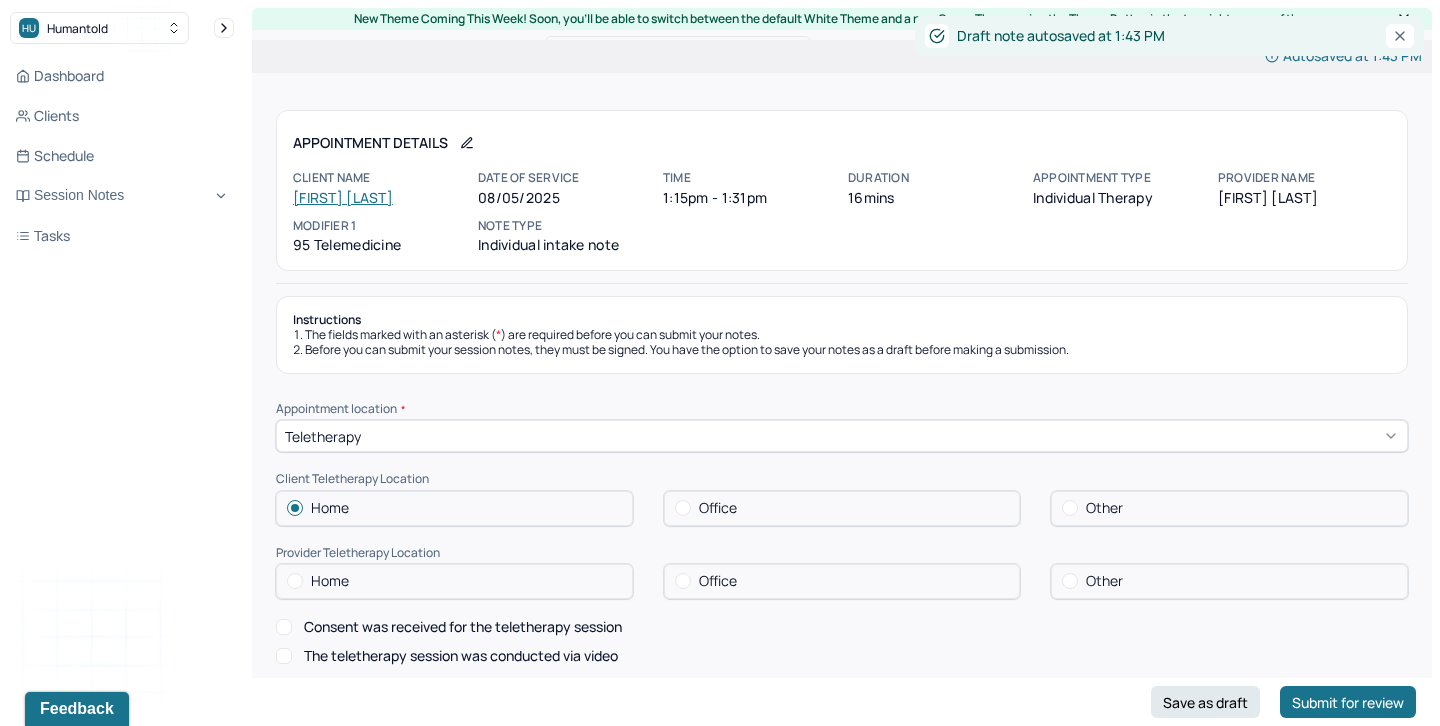 click on "Office" at bounding box center (842, 581) 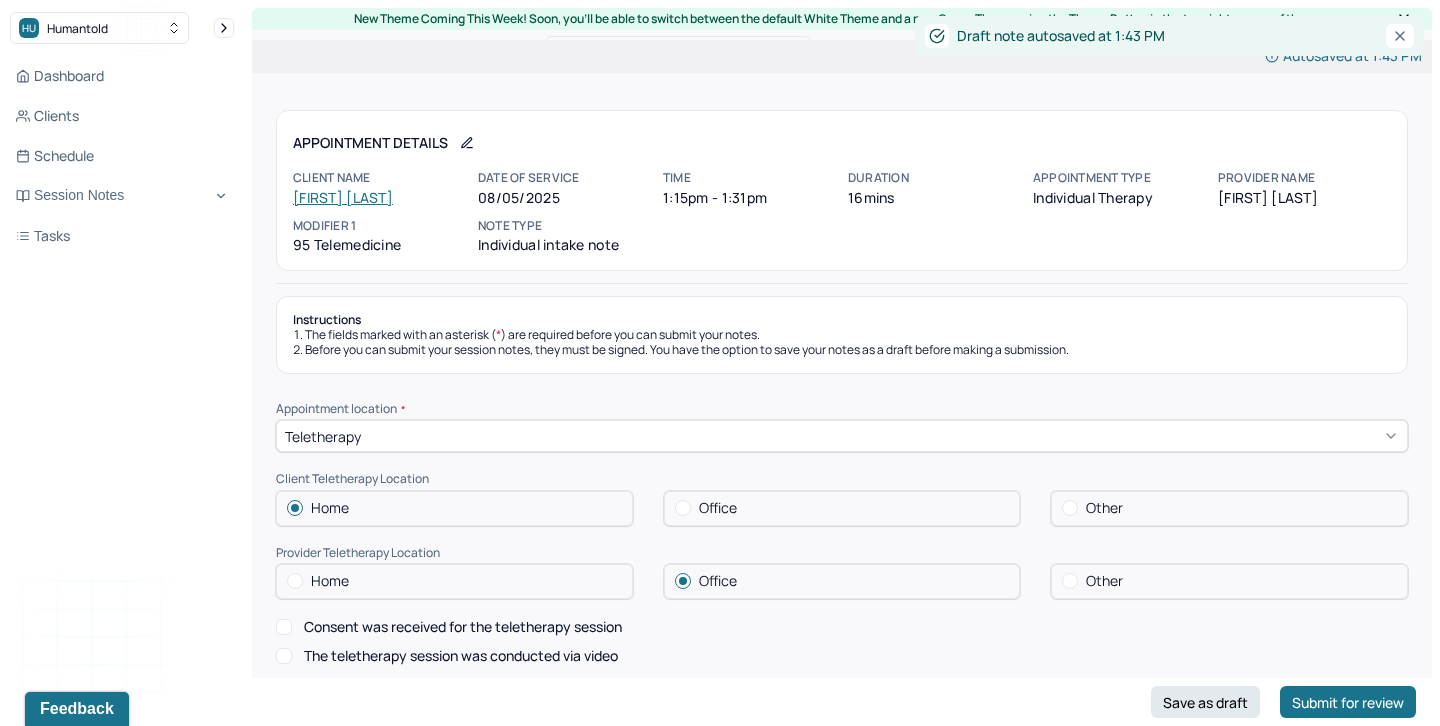 scroll, scrollTop: 196, scrollLeft: 0, axis: vertical 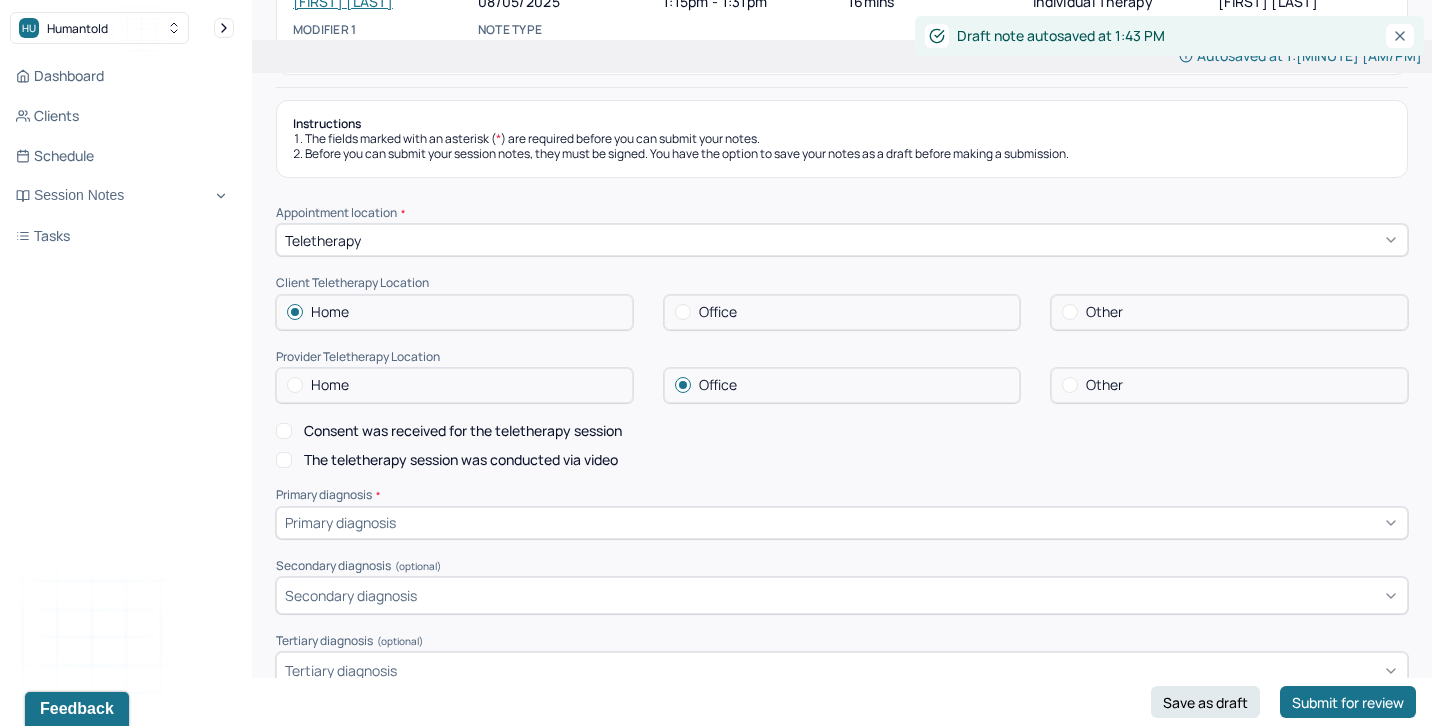 click on "Consent was received for the teletherapy session" at bounding box center (463, 431) 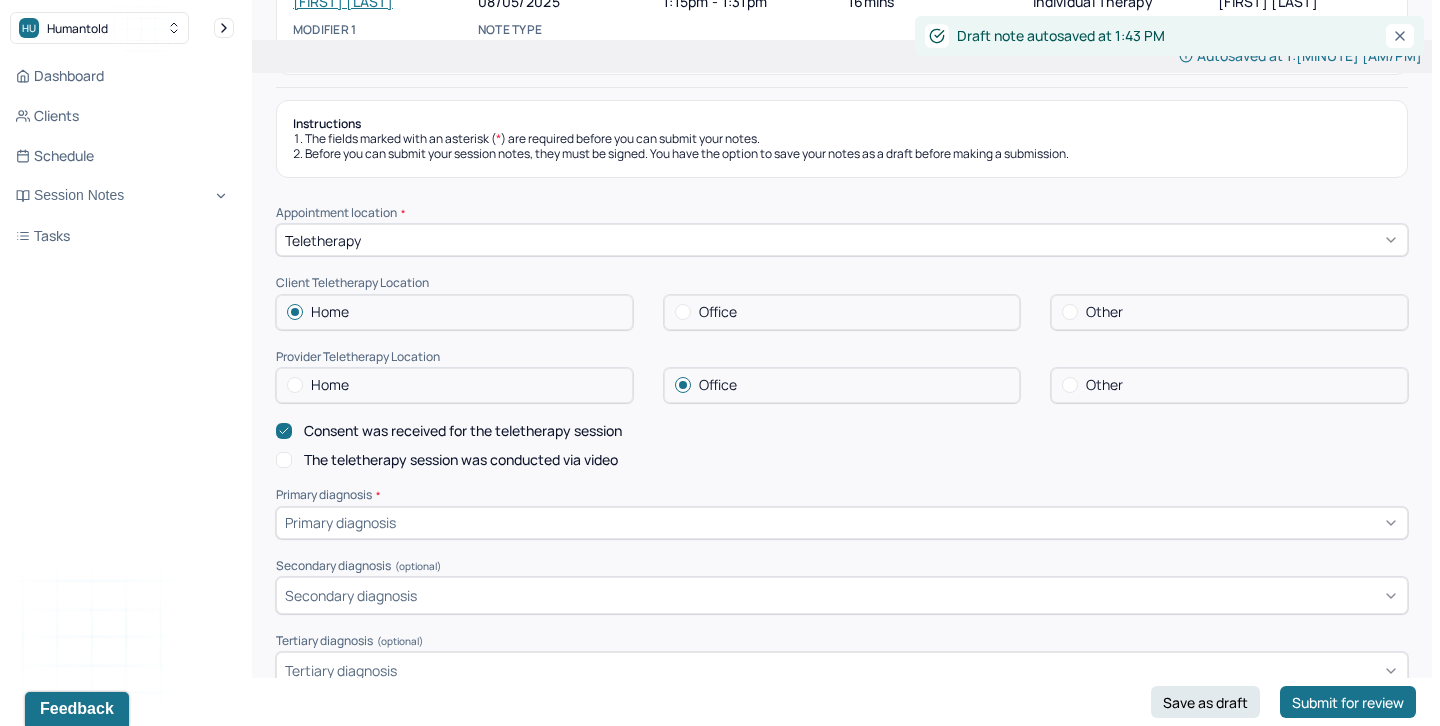 click on "The teletherapy session was conducted via video" at bounding box center [461, 460] 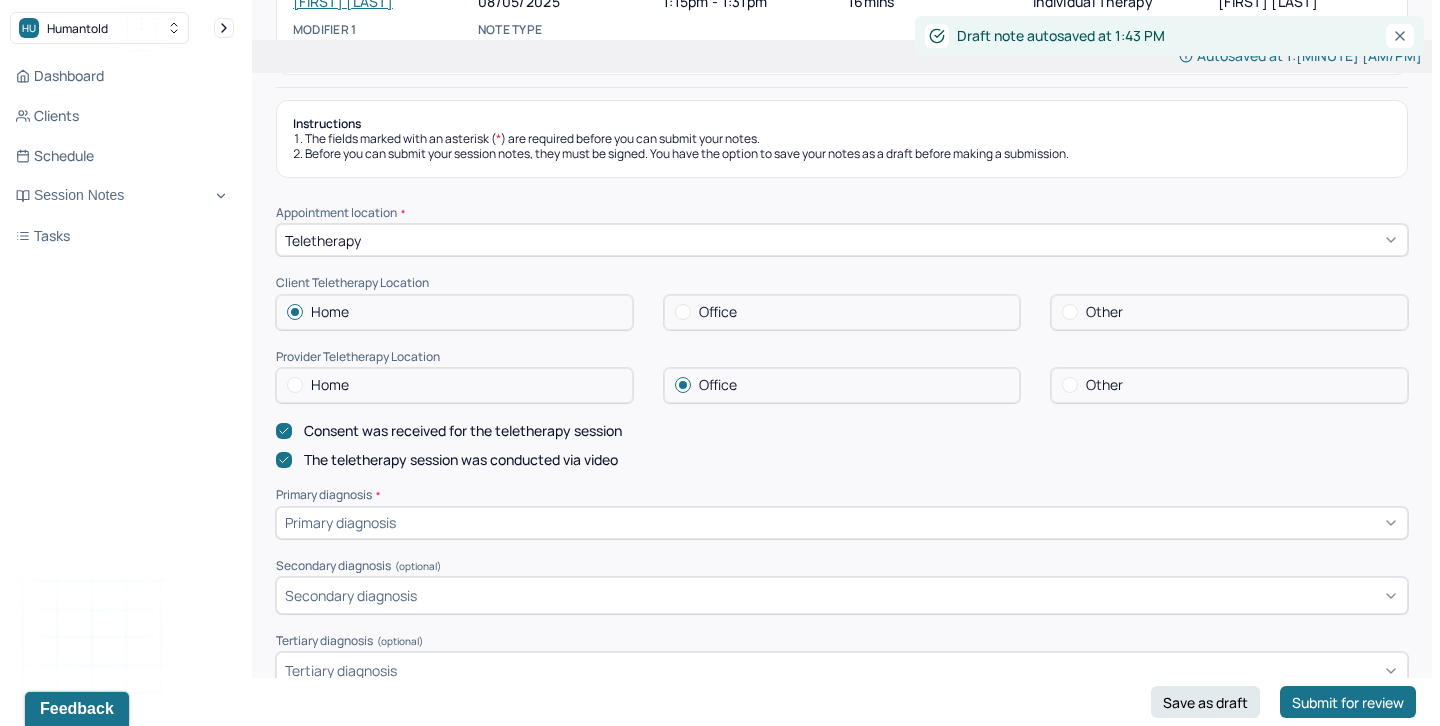 click on "Primary diagnosis" at bounding box center (842, 523) 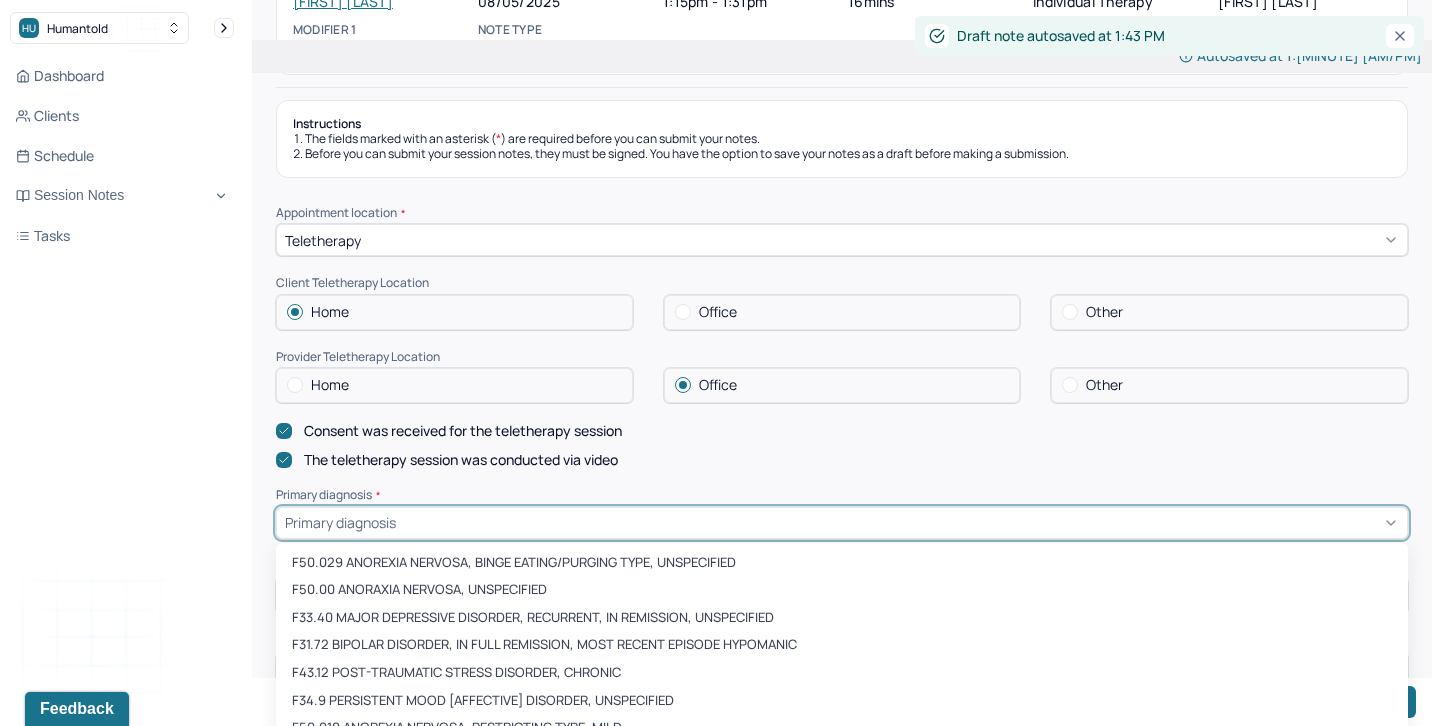 scroll, scrollTop: 317, scrollLeft: 0, axis: vertical 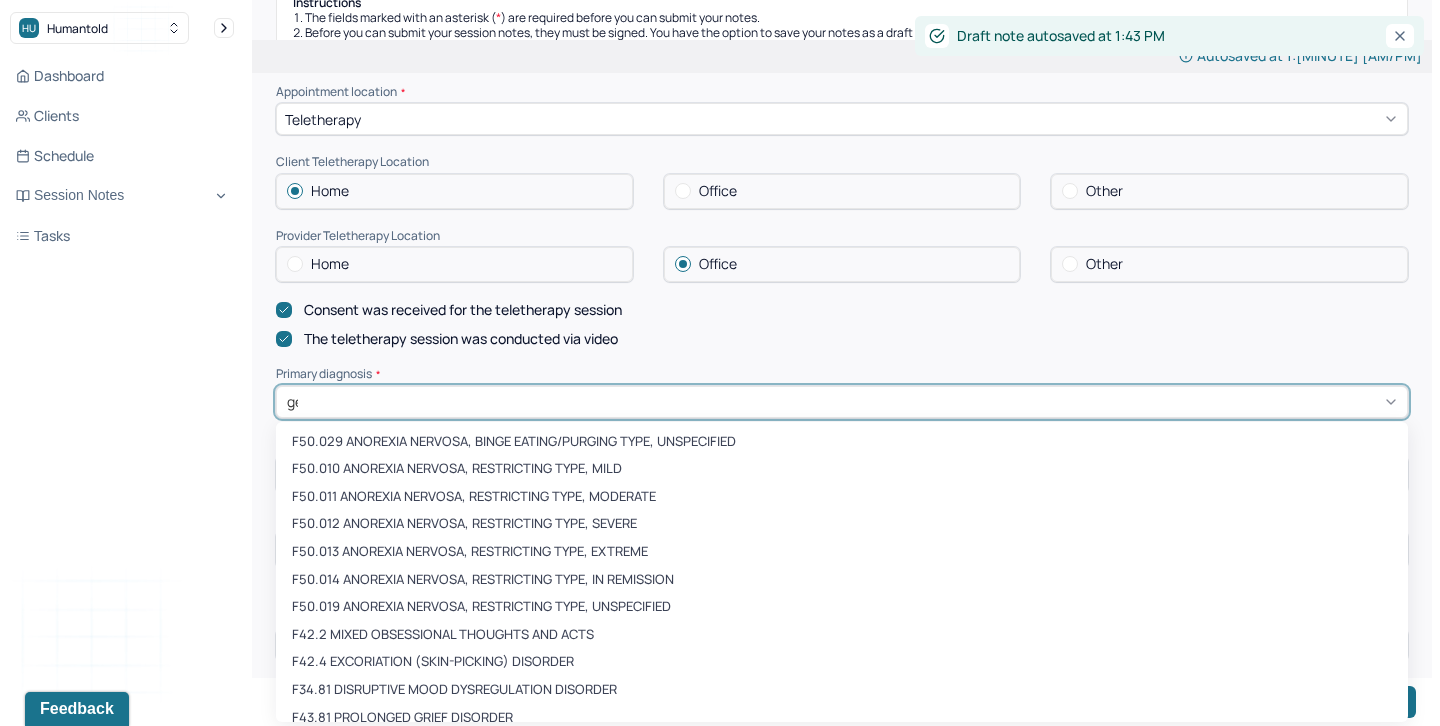 type on "gene" 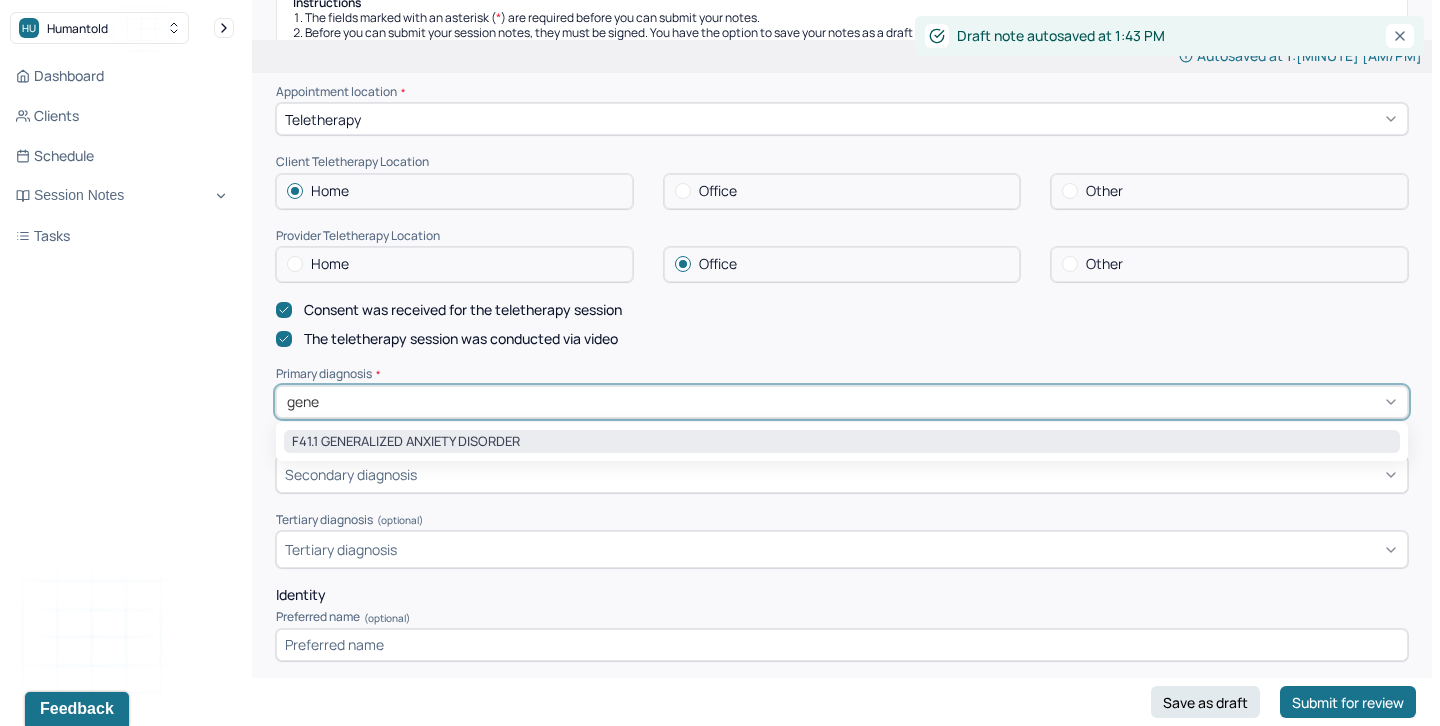 click on "F41.1 GENERALIZED ANXIETY DISORDER" at bounding box center [842, 442] 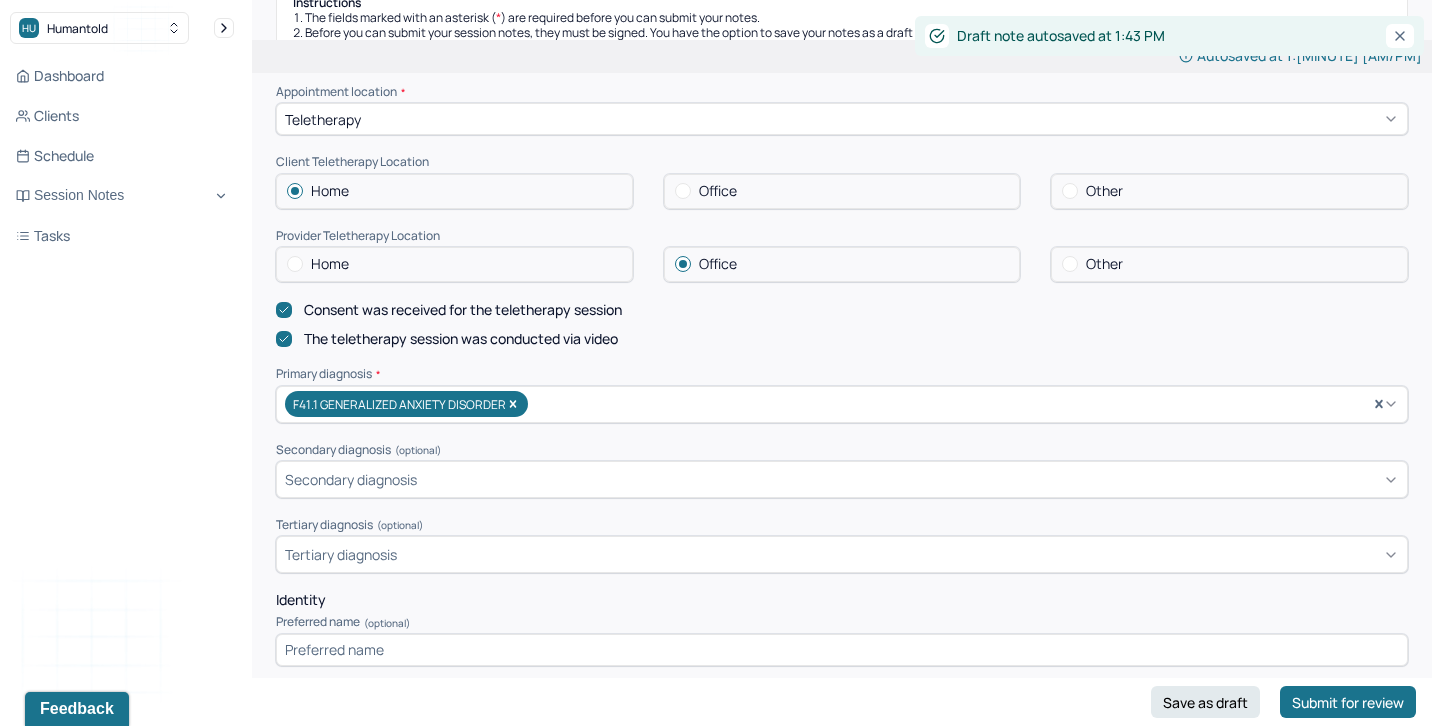 click on "Consent was received for the teletherapy session The teletherapy session was conducted via video" at bounding box center (842, 325) 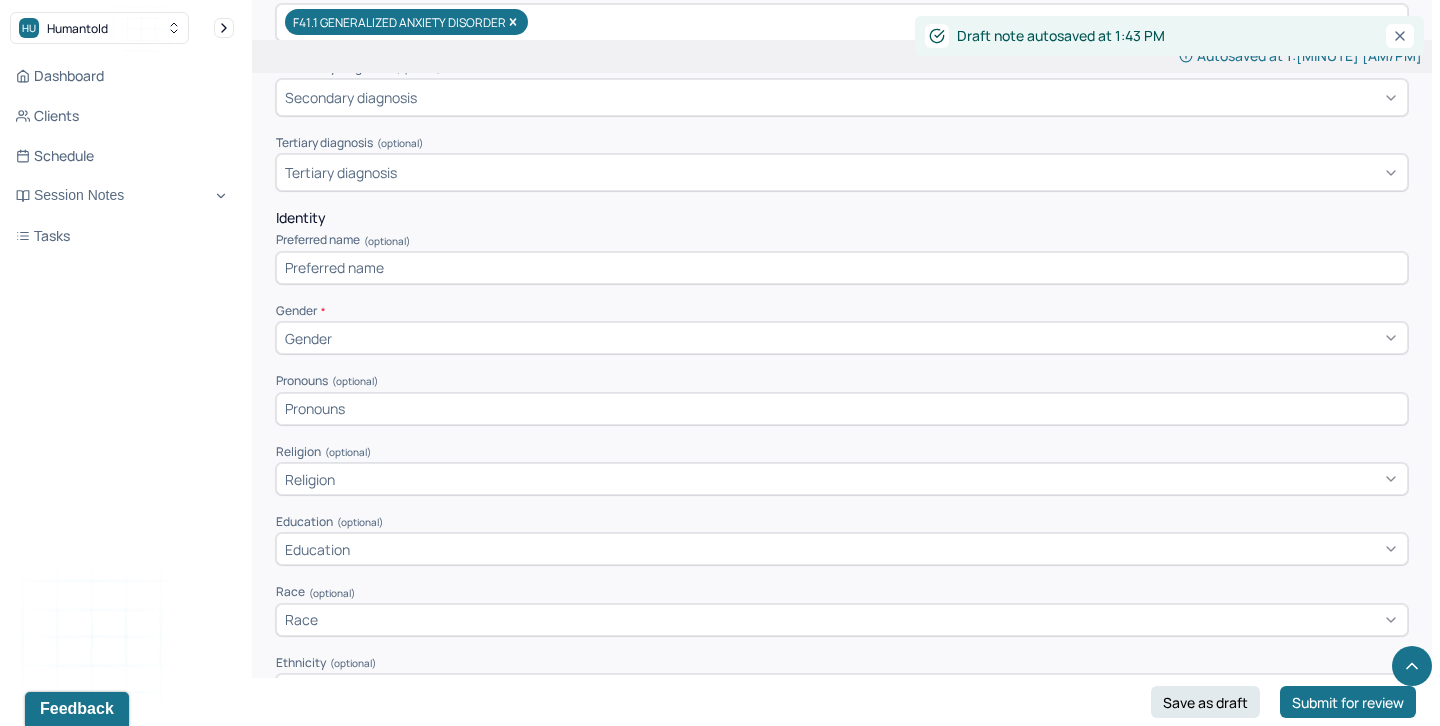 scroll, scrollTop: 707, scrollLeft: 0, axis: vertical 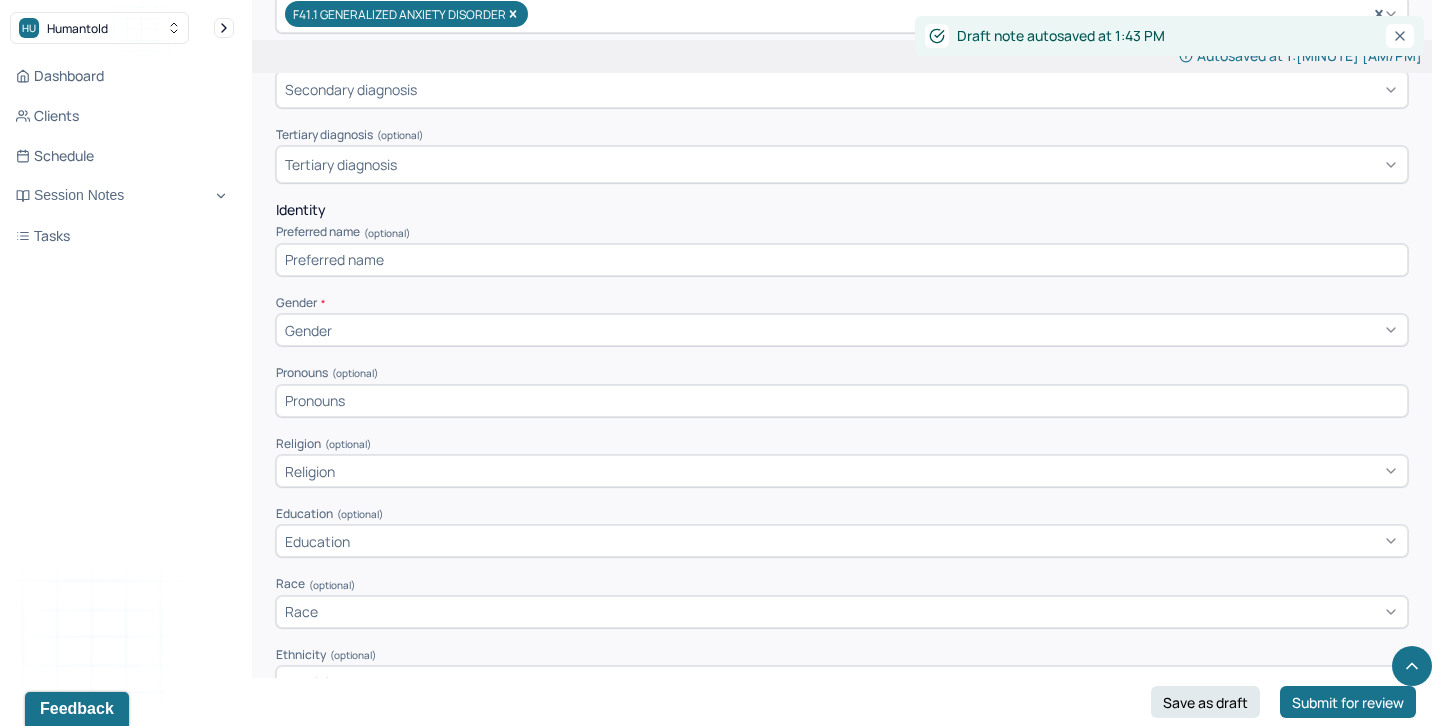 click at bounding box center (842, 260) 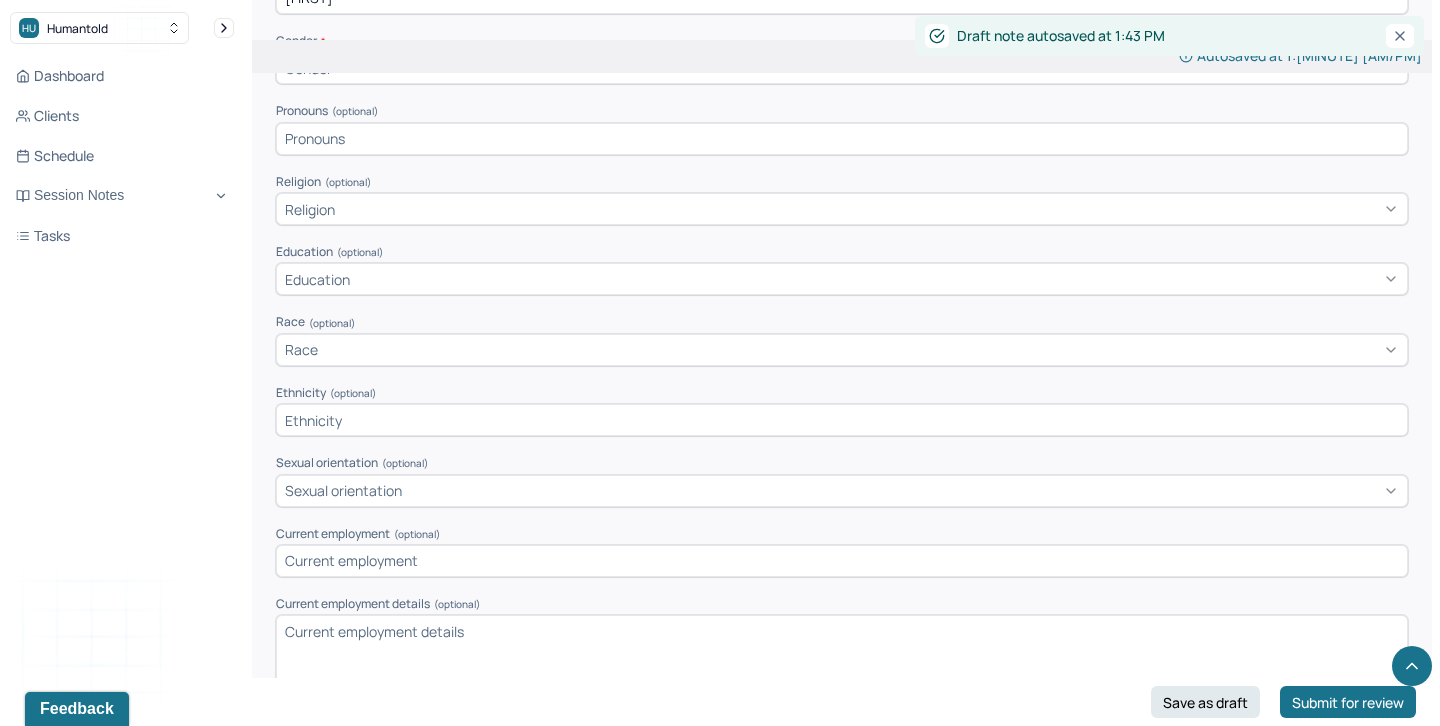 scroll, scrollTop: 762, scrollLeft: 0, axis: vertical 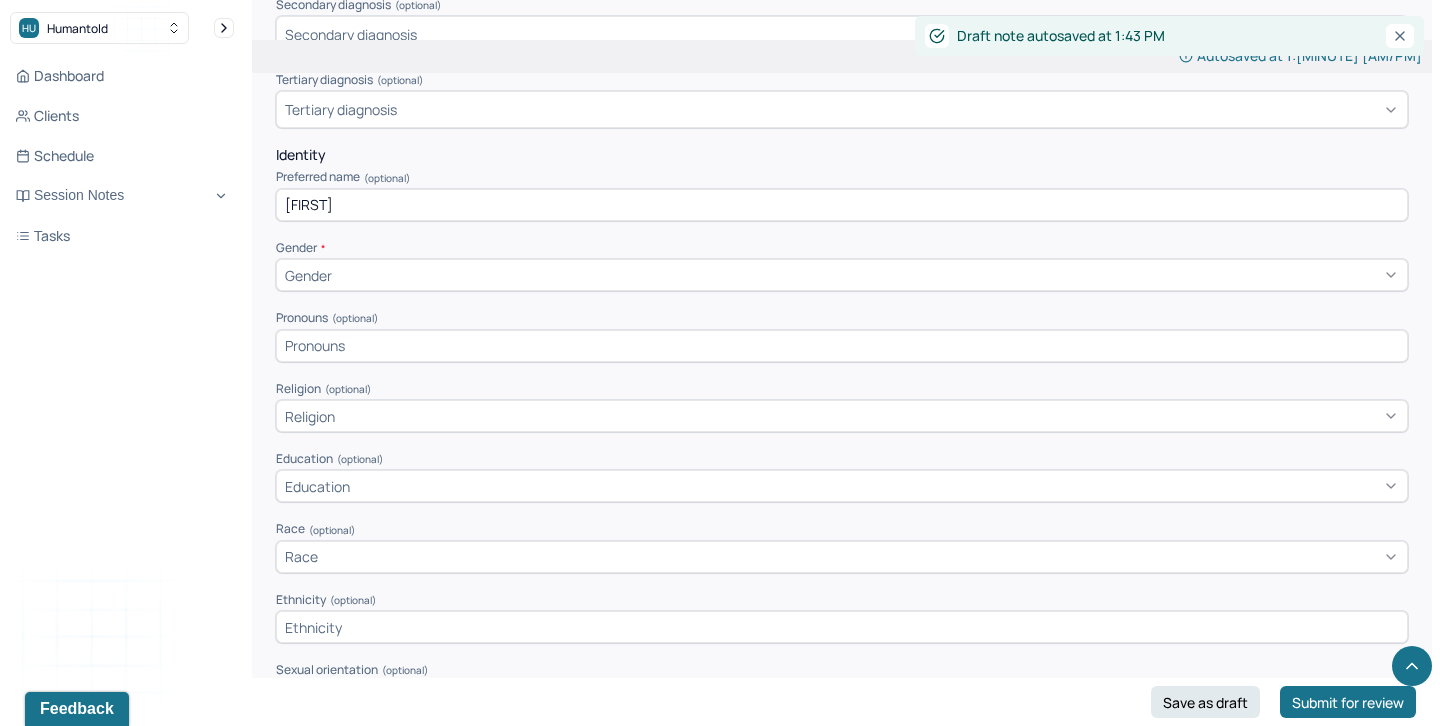 click on "[FIRST]" at bounding box center [842, 205] 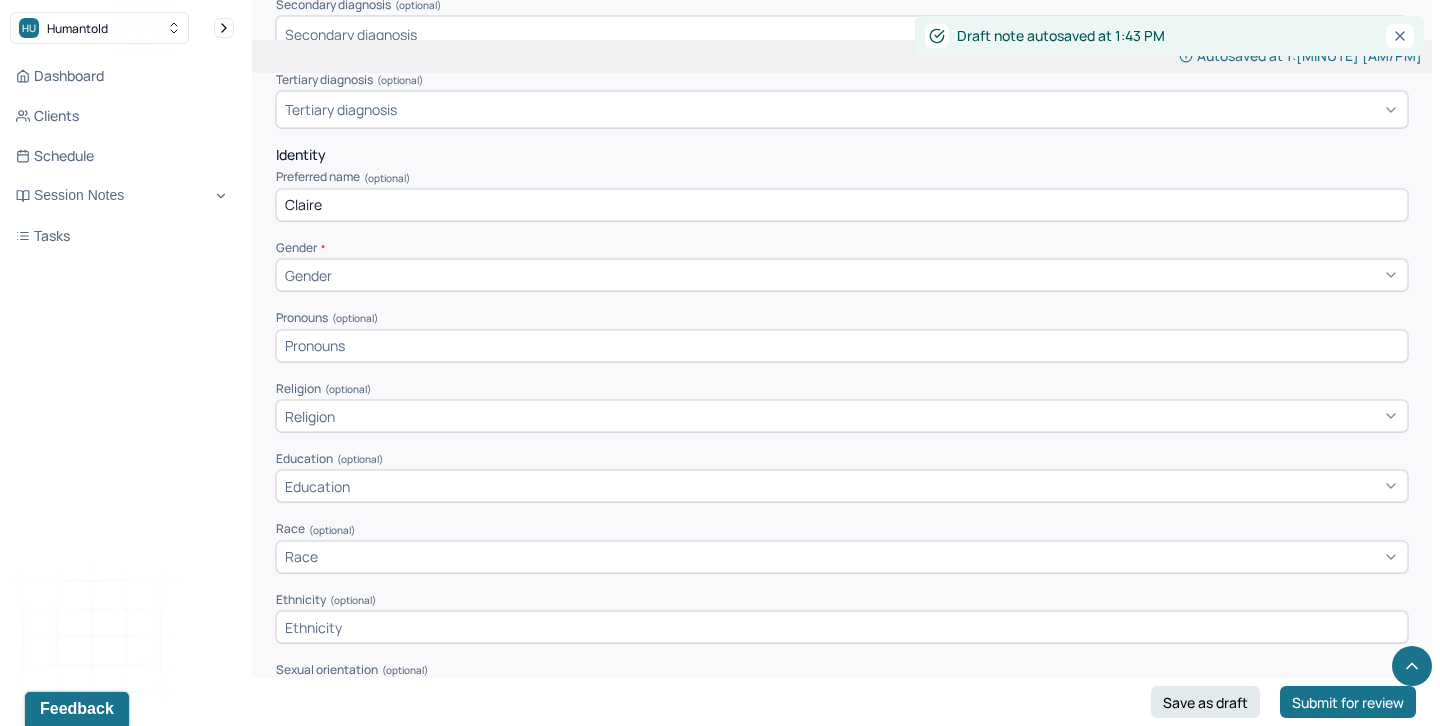 type on "Claire" 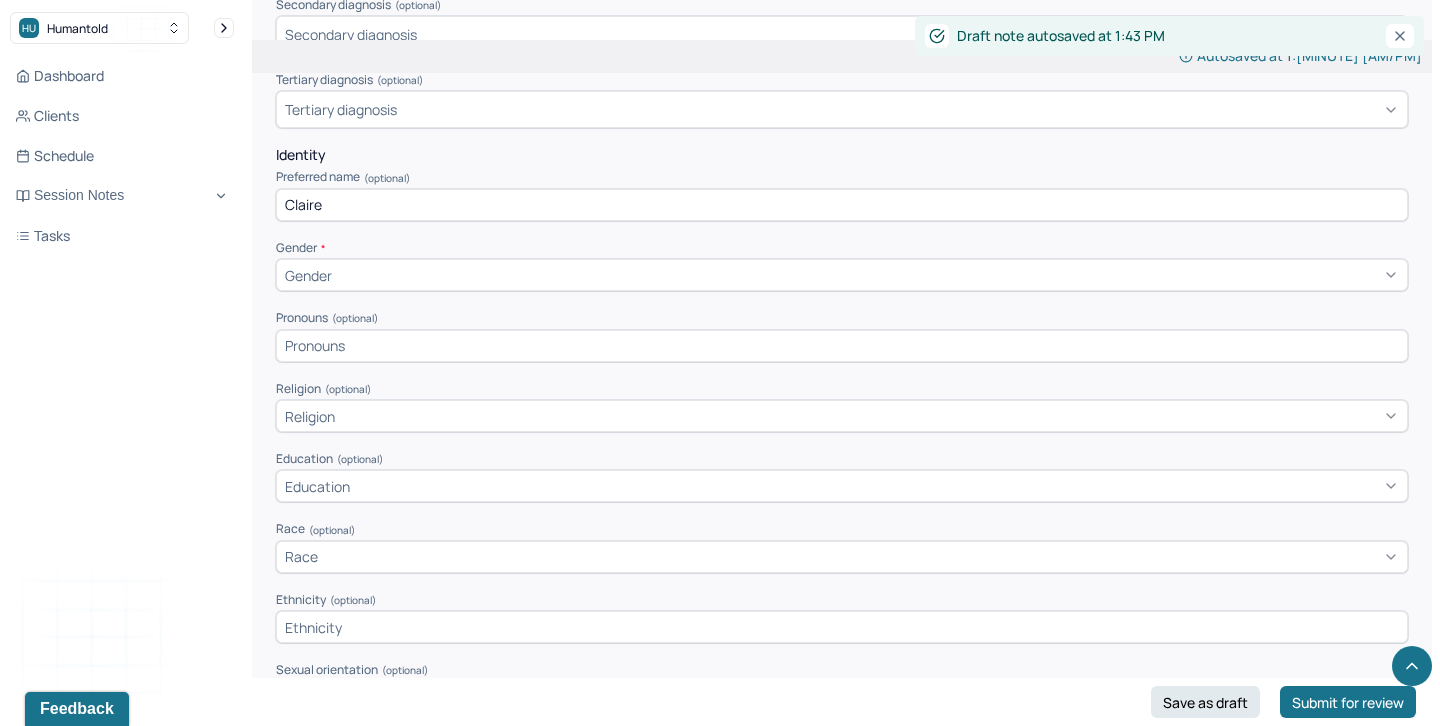 click on "Dashboard Clients Schedule Session Notes Tasks AA [LAST] provider Logout" at bounding box center (122, 383) 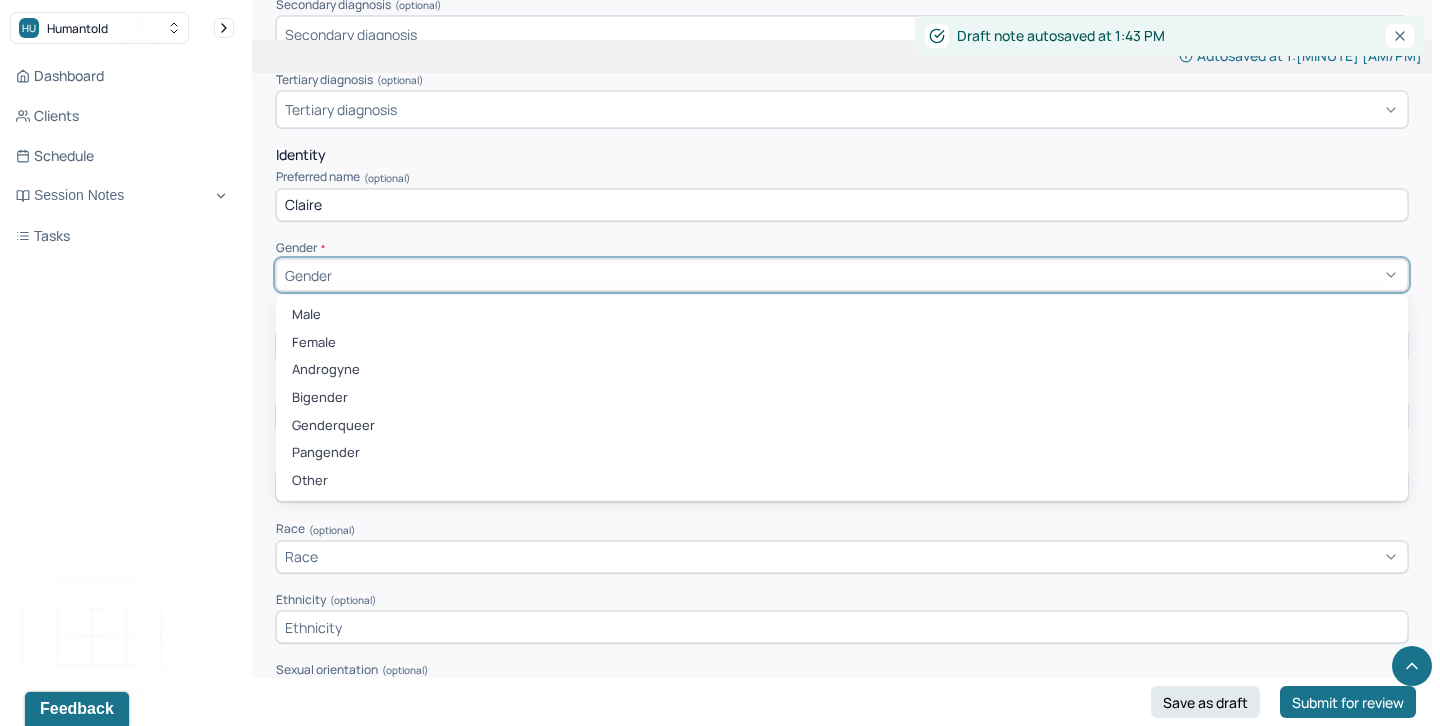click on "Dashboard Clients Schedule Session Notes Tasks AA [LAST] provider Logout" at bounding box center (122, 383) 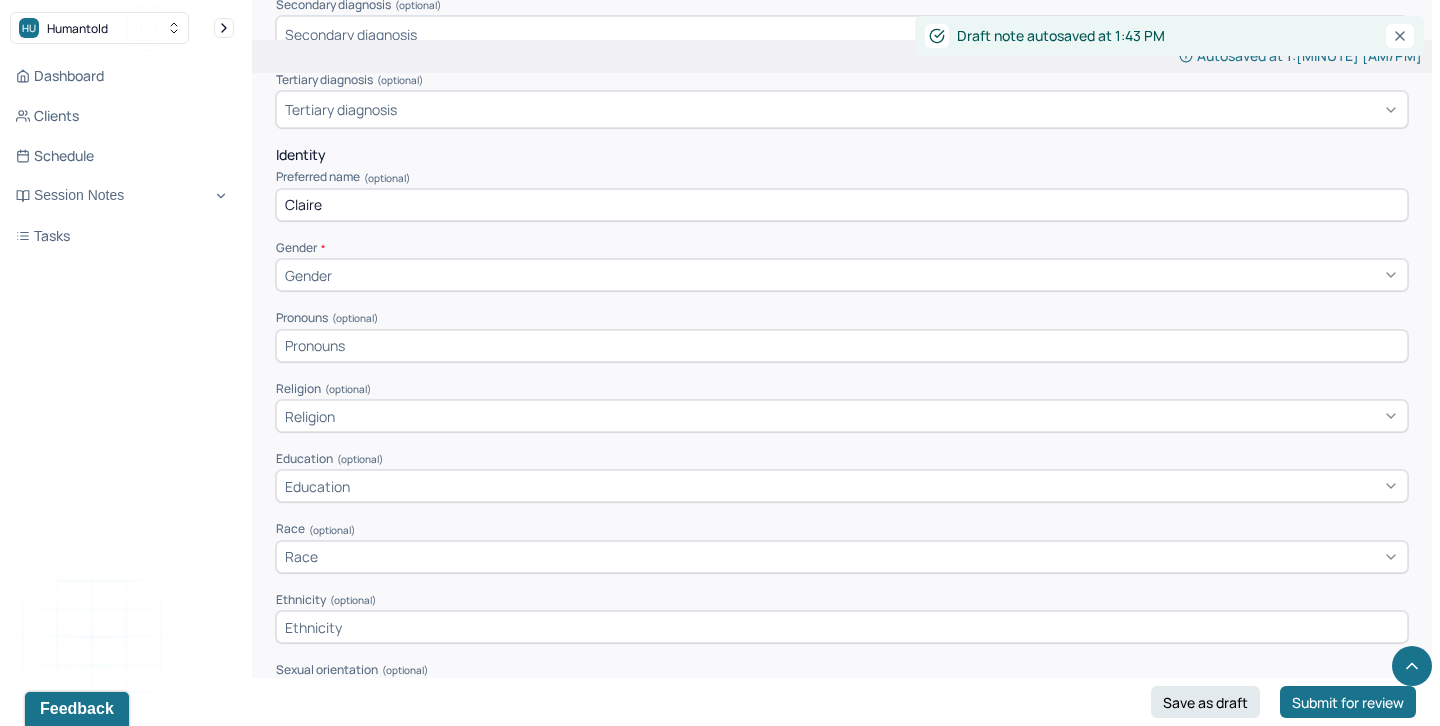 click at bounding box center [842, 346] 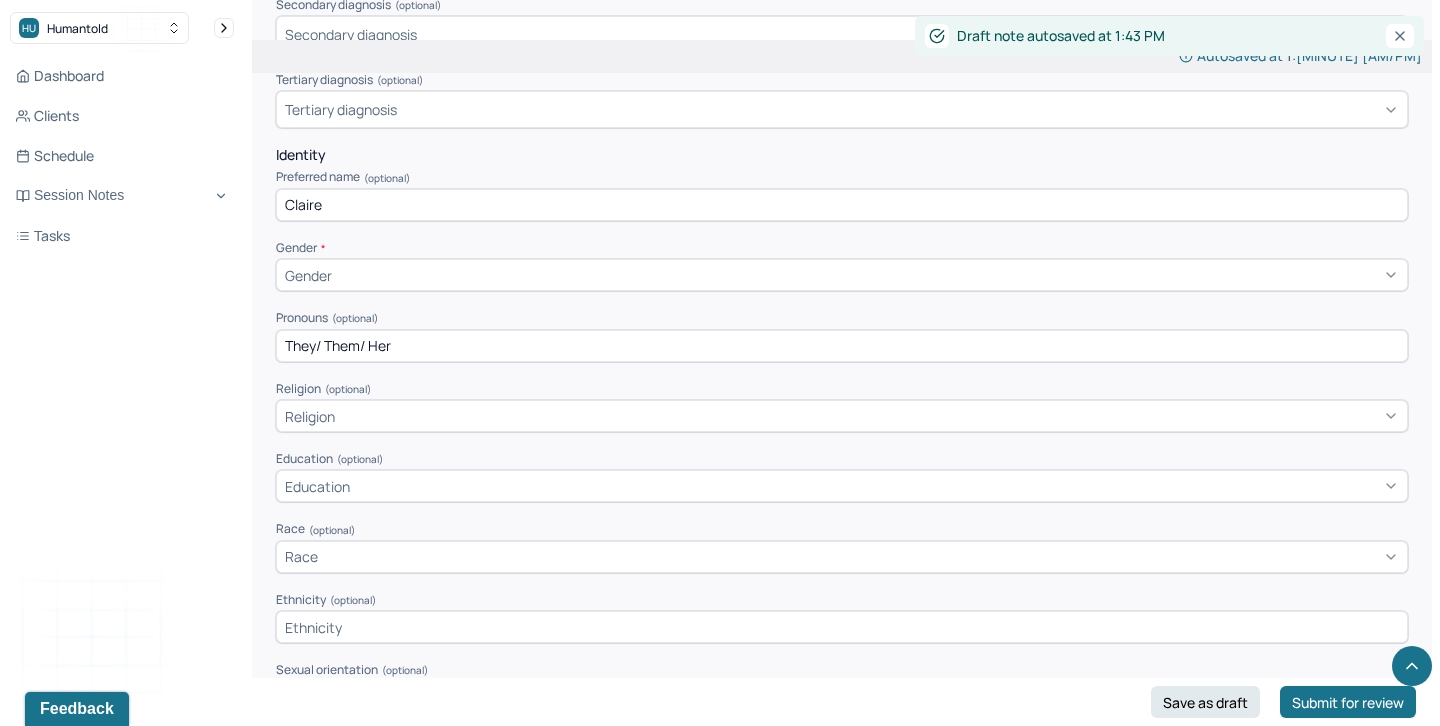 type on "They/ Them/ Her" 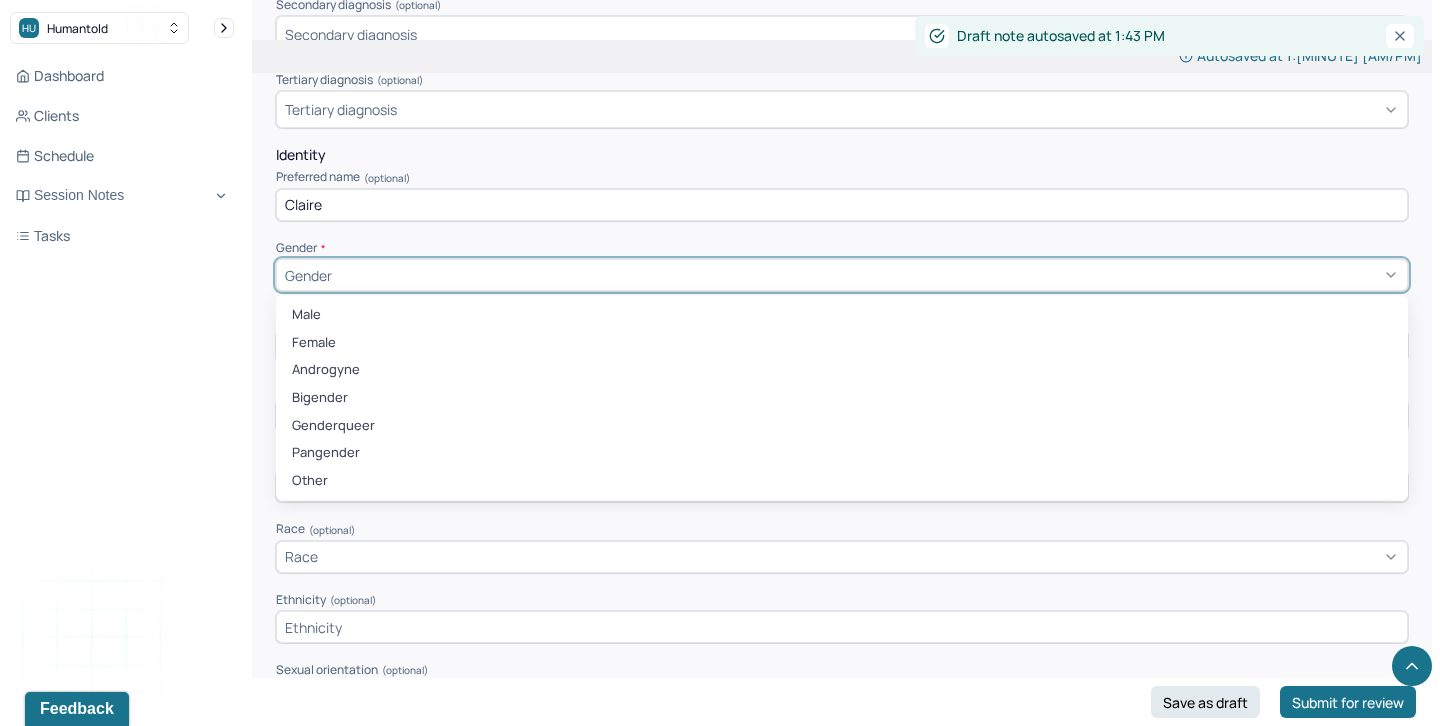 click on "Gender" at bounding box center [842, 275] 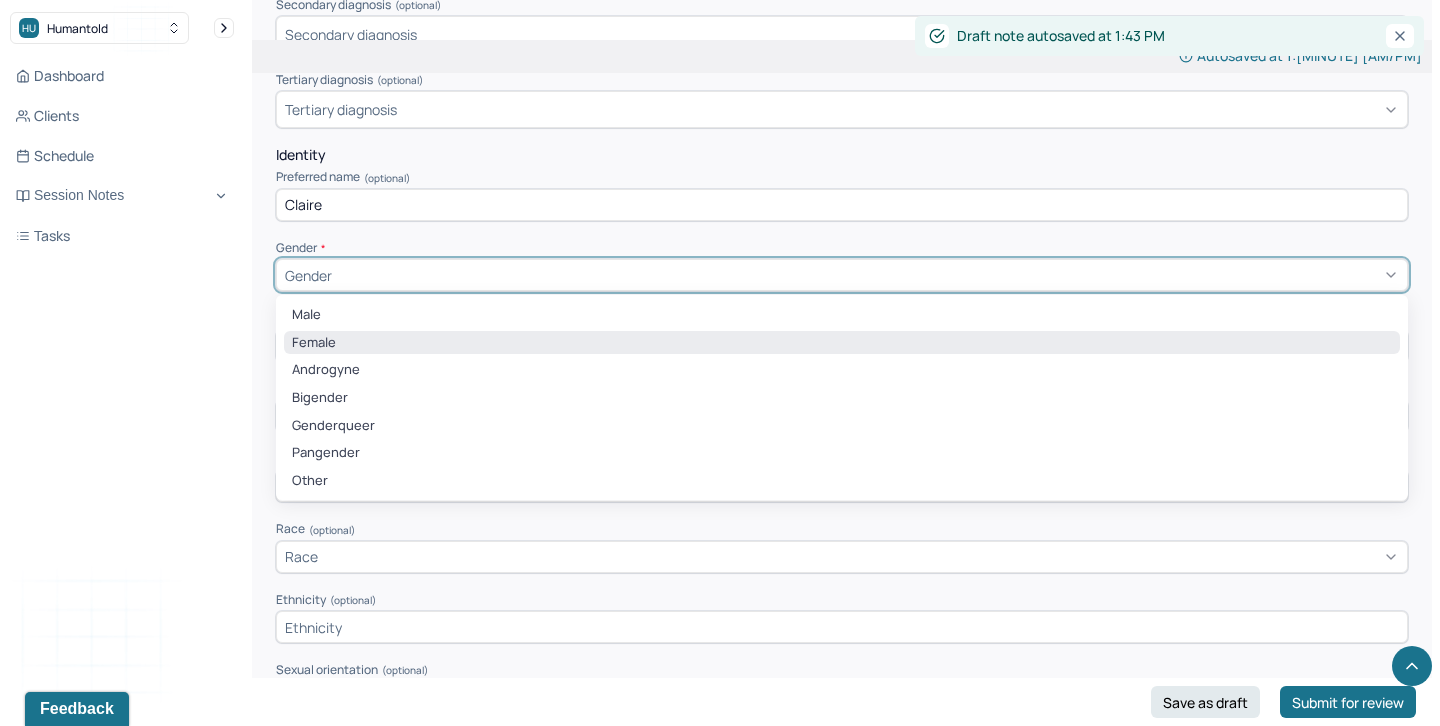 click on "Female" at bounding box center (842, 343) 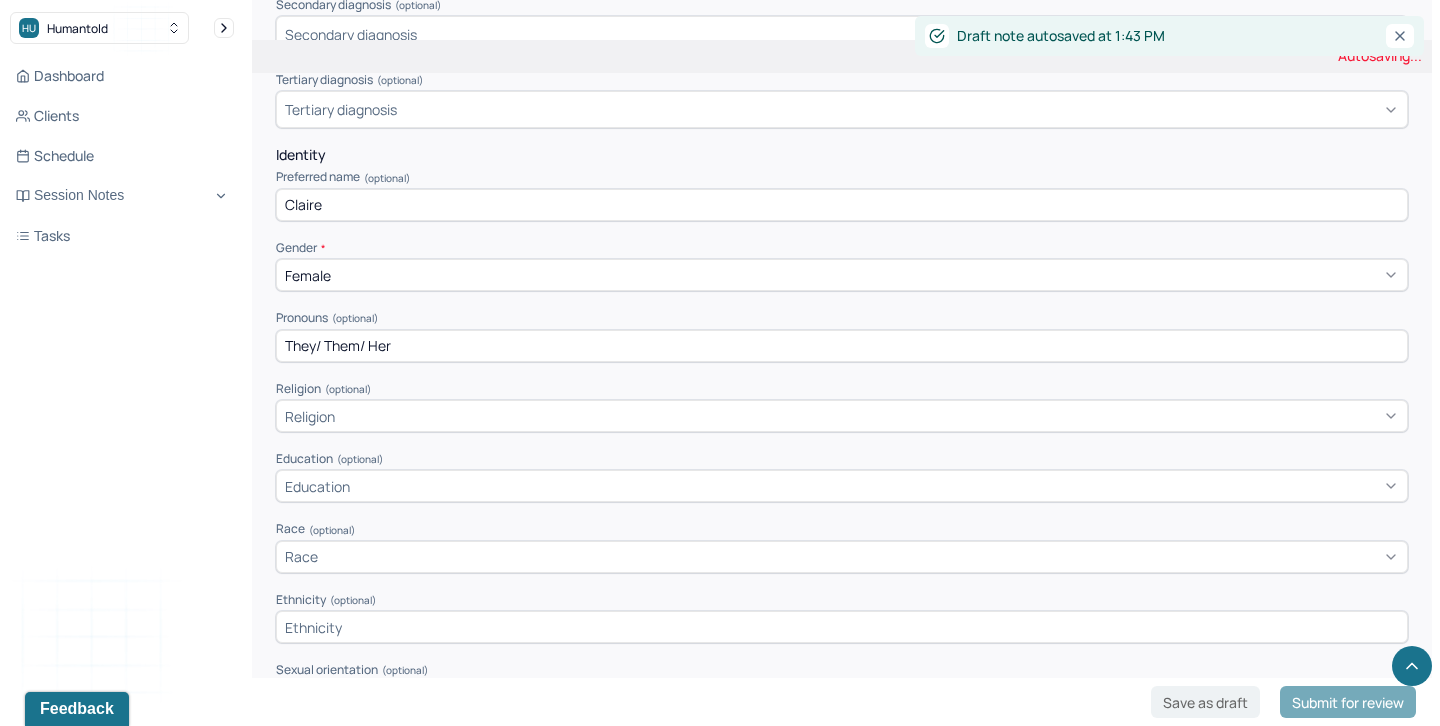click on "Appointment location * Teletherapy Client Teletherapy Location Home Office Other Provider Teletherapy Location Home Office Other Consent was received for the teletherapy session The teletherapy session was conducted via video Primary diagnosis * F41.1 GENERALIZED ANXIETY DISORDER Secondary diagnosis (optional) Secondary diagnosis Tertiary diagnosis (optional) Tertiary diagnosis Identity Preferred name (optional) [NAME] Gender * Female Pronouns (optional) They/ Them/ Her Religion (optional) Religion Education (optional) Education Race (optional) Race Ethnicity (optional) Sexual orientation (optional) Sexual orientation Current employment (optional) Current employment details (optional) Relationship status (optional) Relationship status Name of partner (optional) Emergency contact information (optional) Legal problems (optional)" at bounding box center (842, 412) 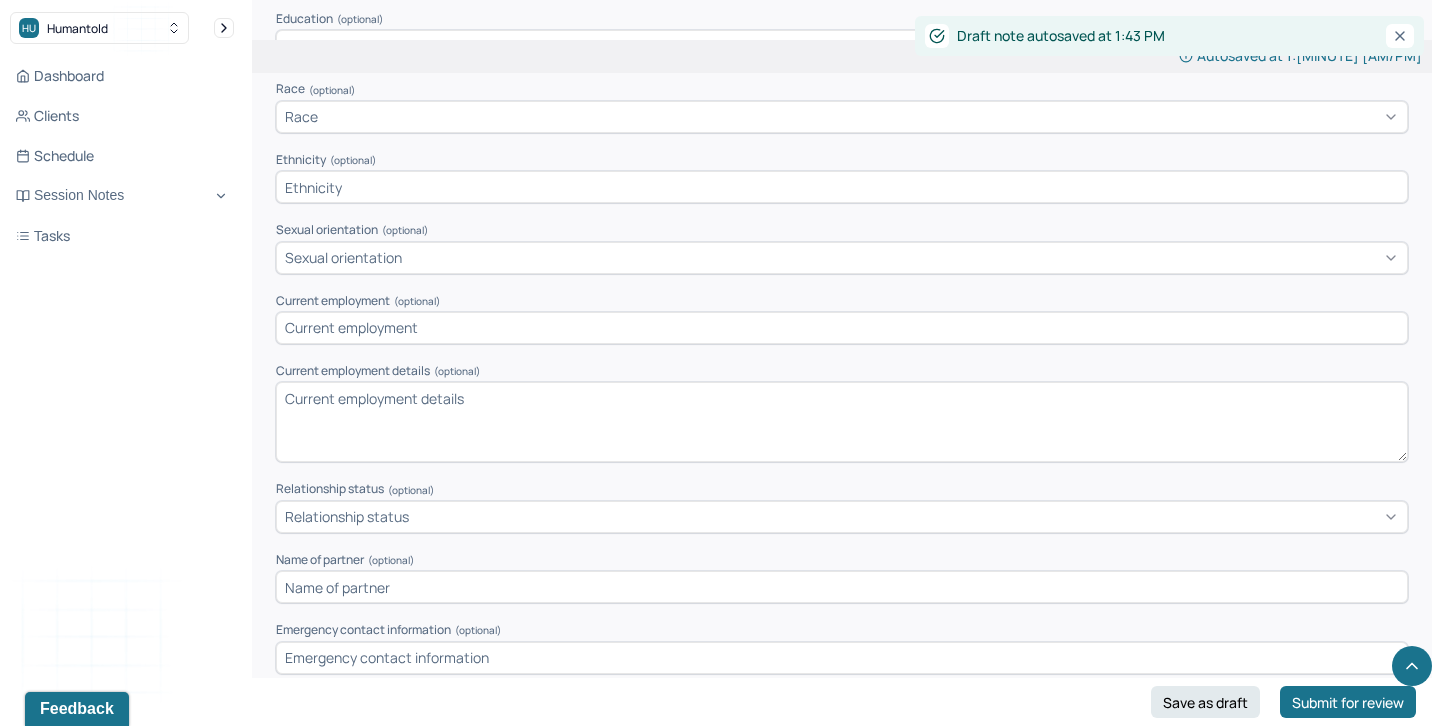 scroll, scrollTop: 1204, scrollLeft: 0, axis: vertical 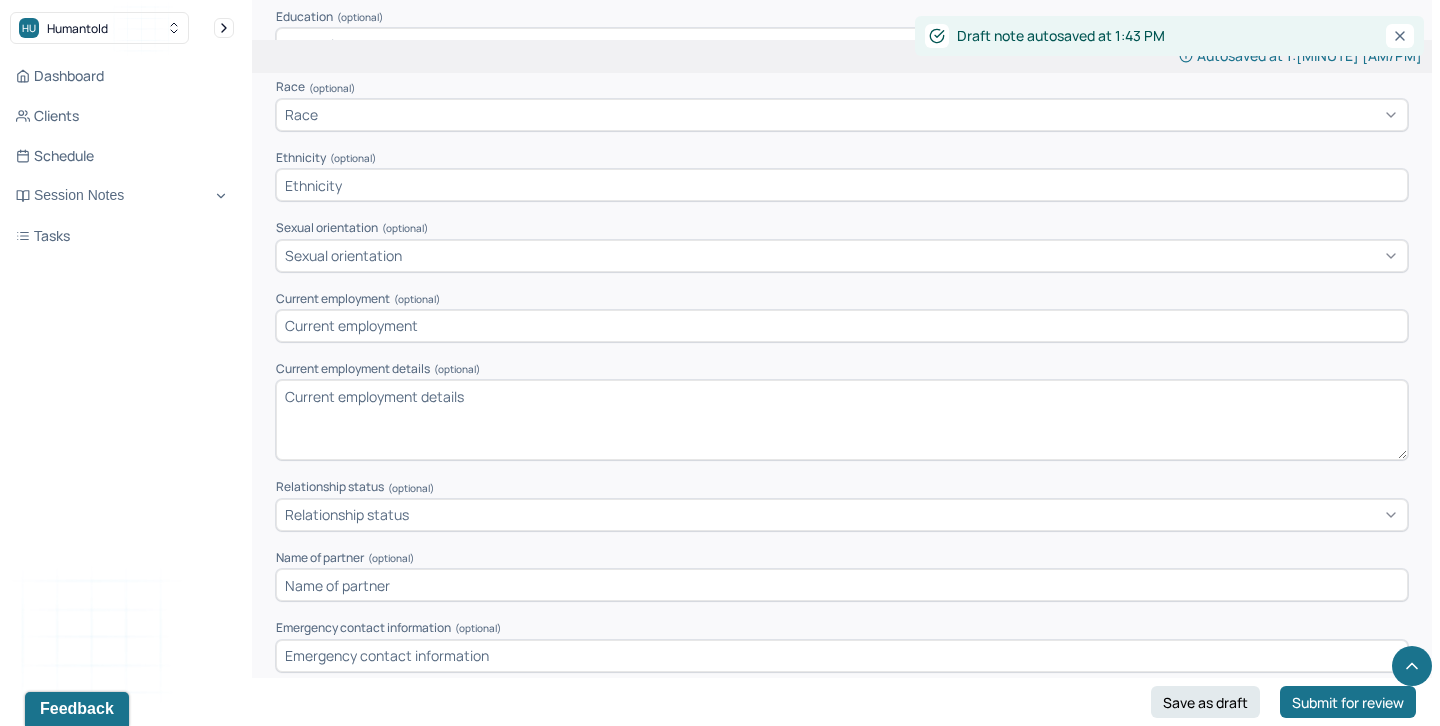 click at bounding box center (842, 326) 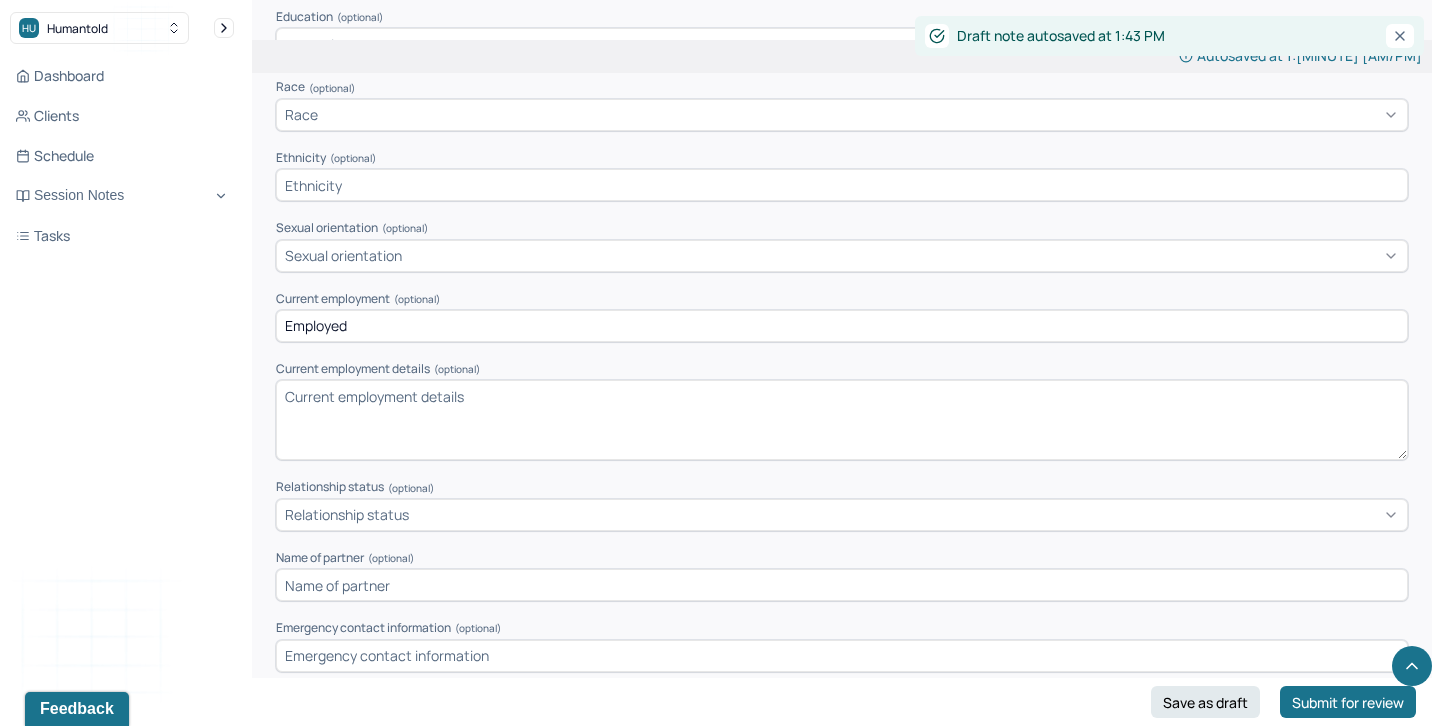 type on "Employed" 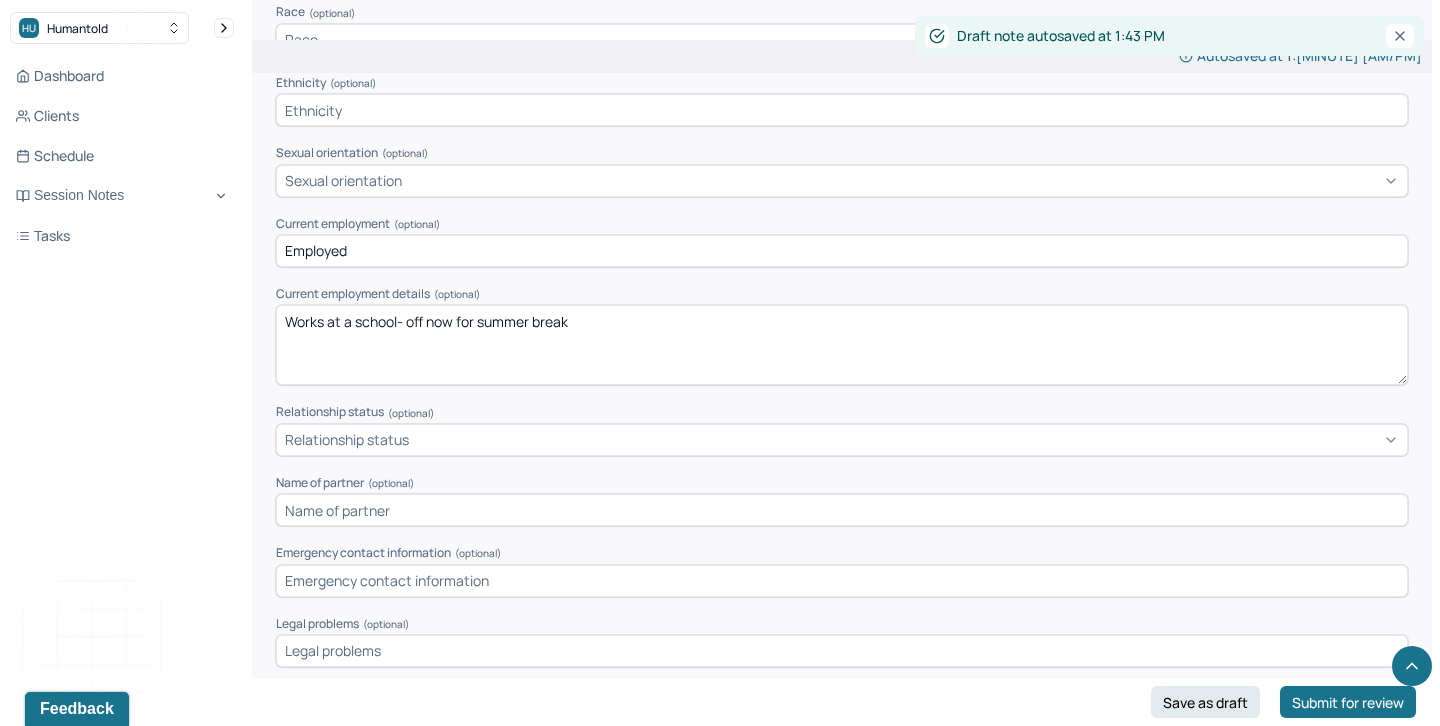 scroll, scrollTop: 1311, scrollLeft: 0, axis: vertical 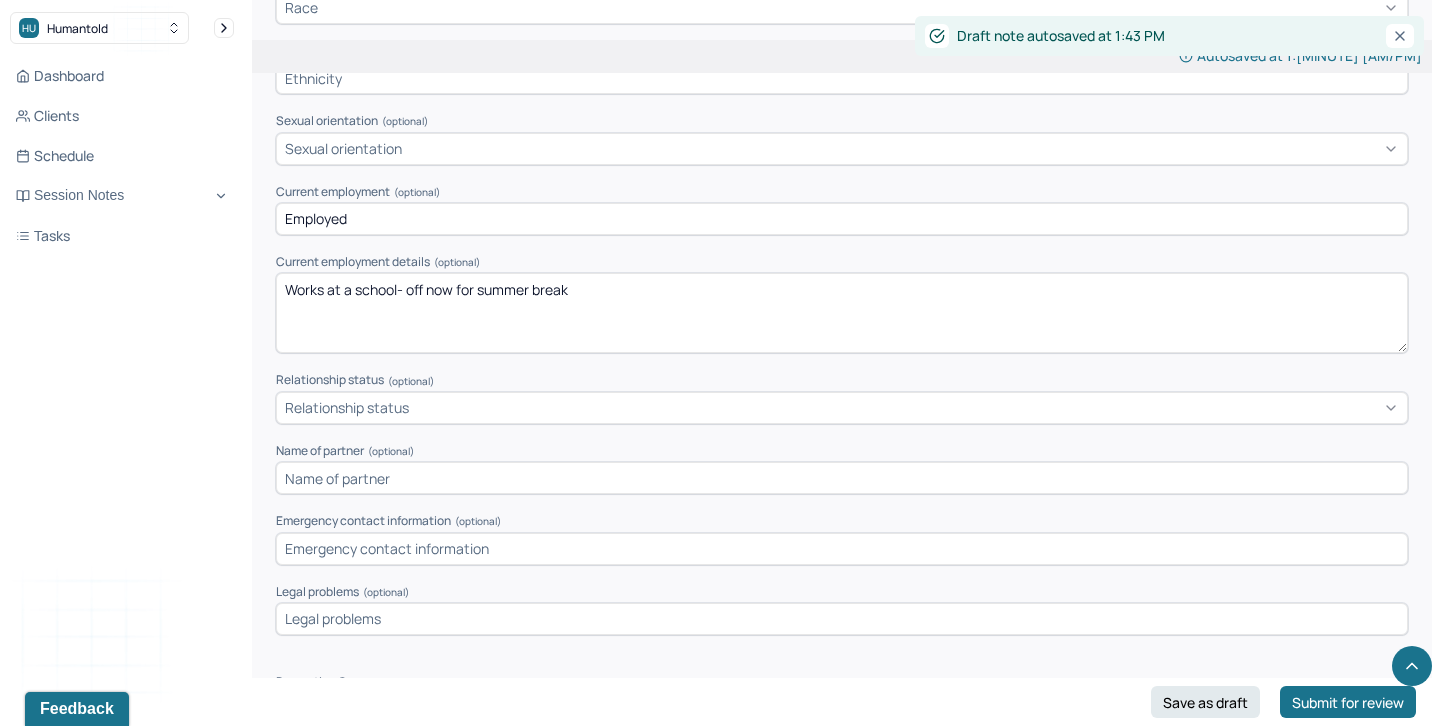 type on "Works at a school- off now for summer break" 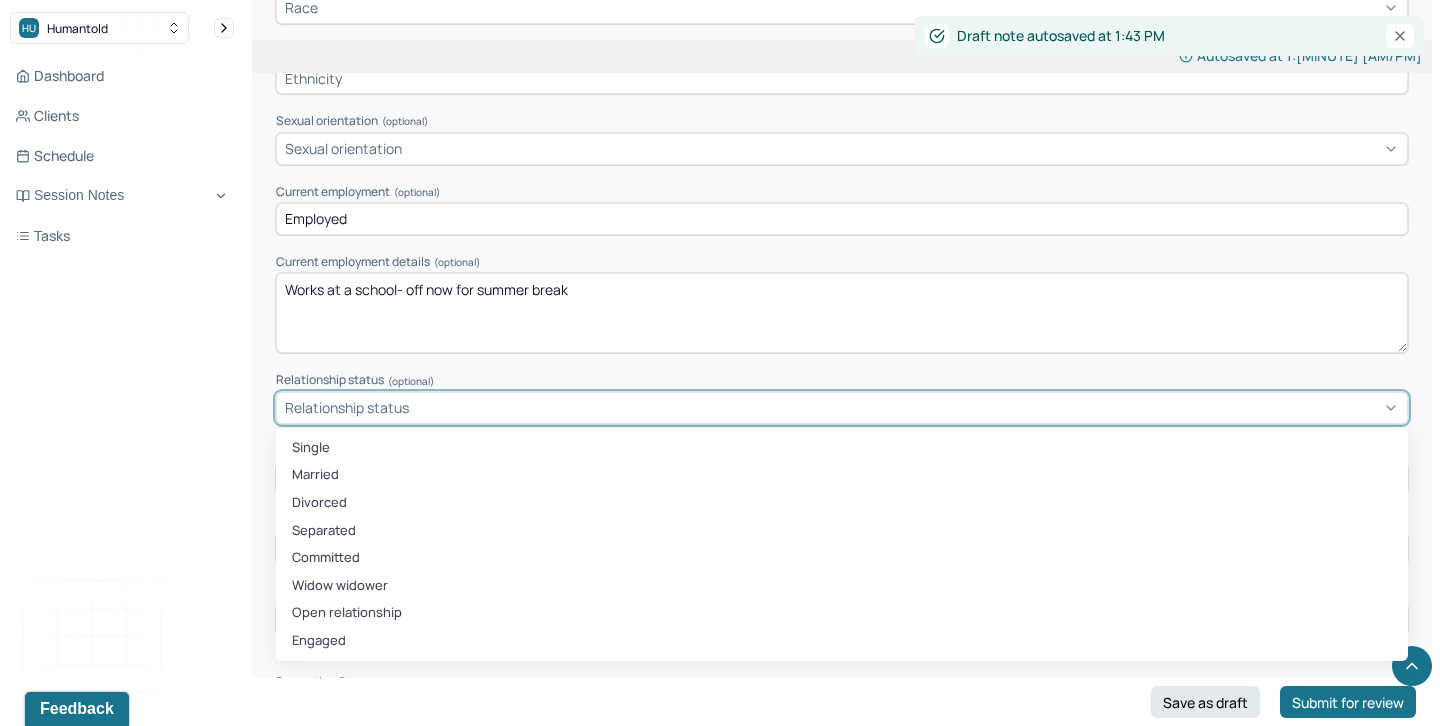 click on "Appointment location * Teletherapy Client Teletherapy Location Home Office Other Provider Teletherapy Location Home Office Other Consent was received for the teletherapy session The teletherapy session was conducted via video Primary diagnosis * F41.1 GENERALIZED ANXIETY DISORDER Secondary diagnosis (optional) Secondary diagnosis Tertiary diagnosis (optional) Tertiary diagnosis Identity Preferred name (optional) [FIRST] Gender * Female Pronouns (optional) They/ Them/ Her Religion (optional) Religion Education (optional) Education Race (optional) Race Ethnicity (optional) Sexual orientation (optional) Sexual orientation Current employment (optional) Employed Current employment details (optional) Works at a school- off now for summer break  Relationship status (optional) Single, 1 of 8. 8 results available. Use Up and Down to choose options, press Enter to select the currently focused option, press Escape to exit the menu, press Tab to select the option and exit the menu. Relationship status Single Married" at bounding box center (842, -137) 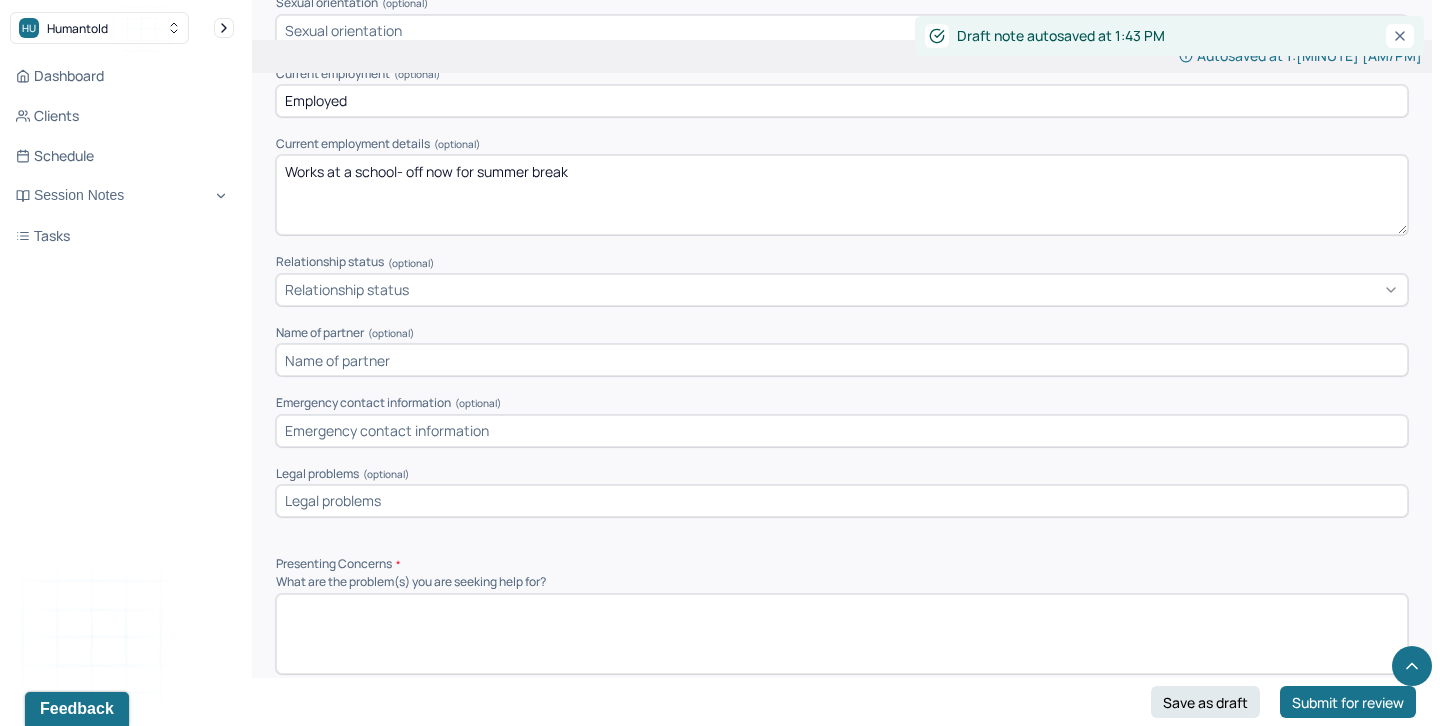 scroll, scrollTop: 1443, scrollLeft: 0, axis: vertical 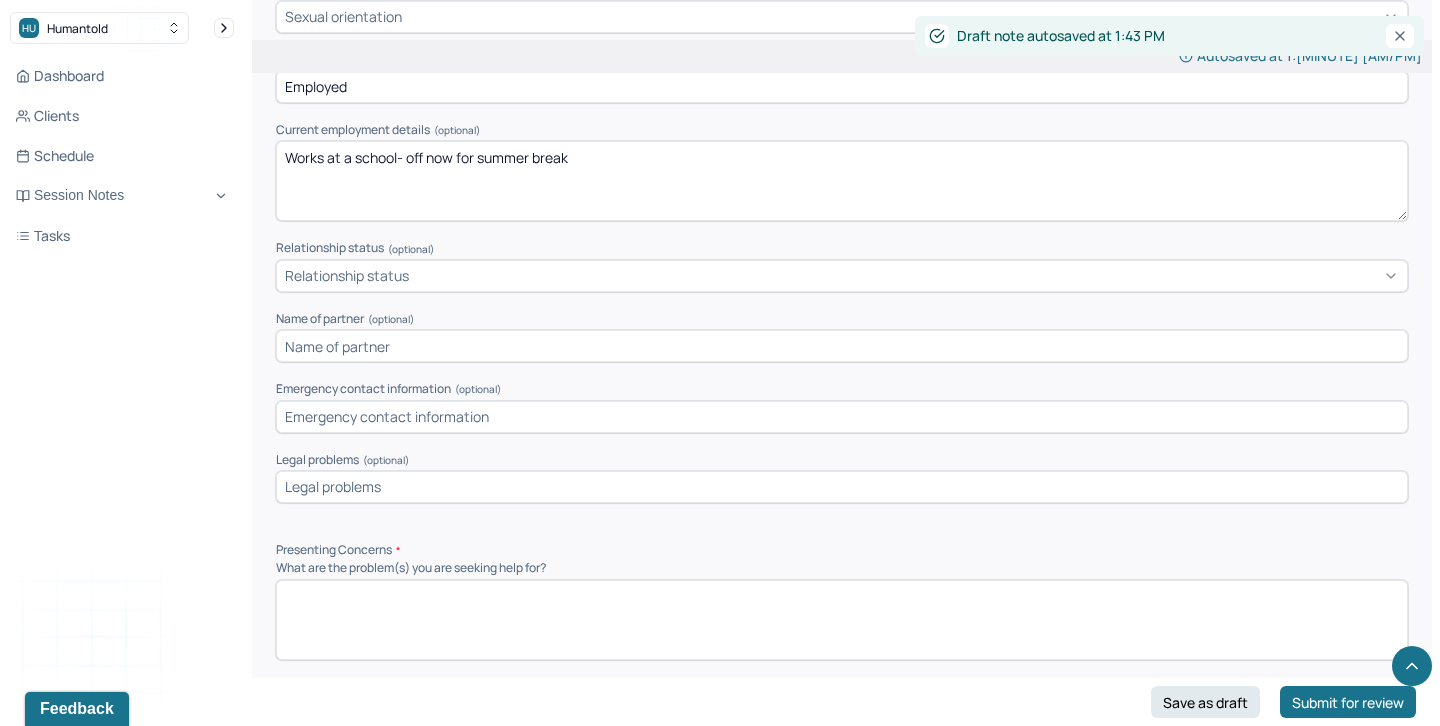 click at bounding box center [842, 417] 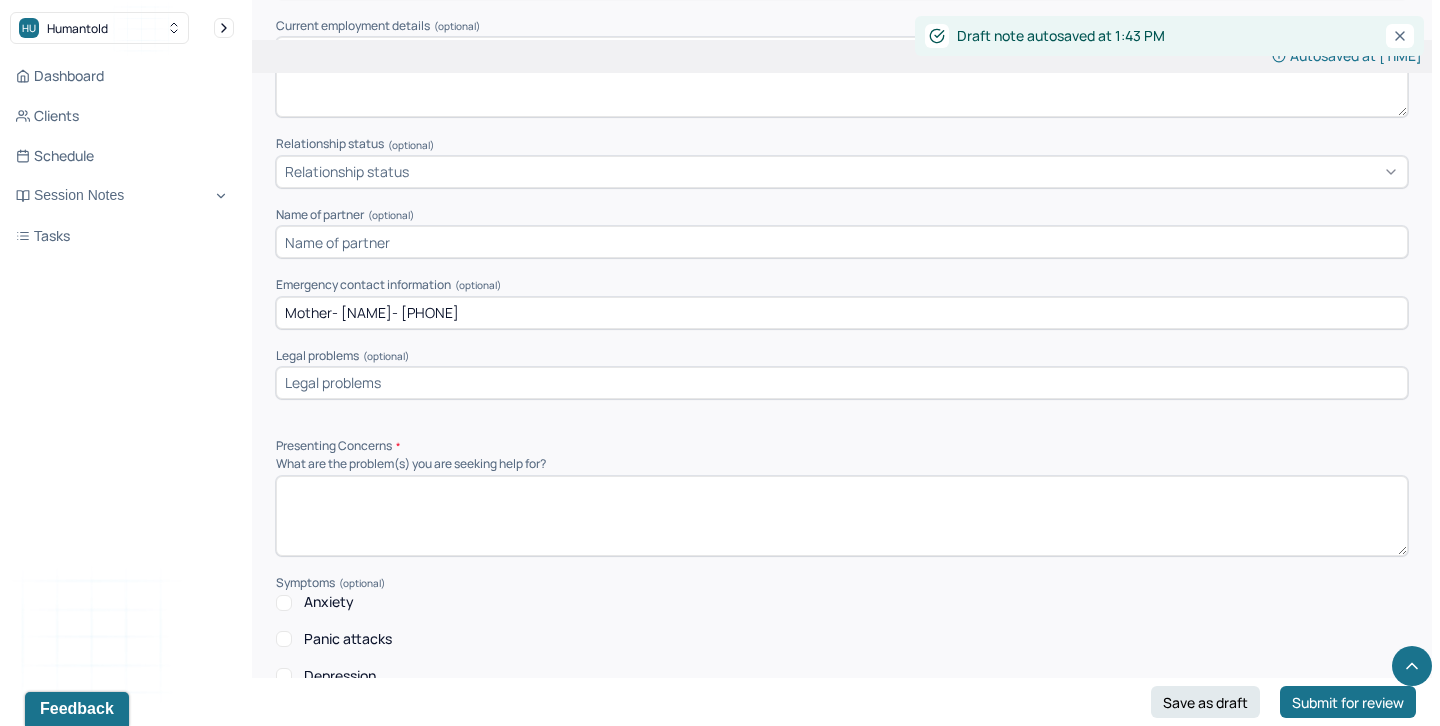scroll, scrollTop: 1611, scrollLeft: 0, axis: vertical 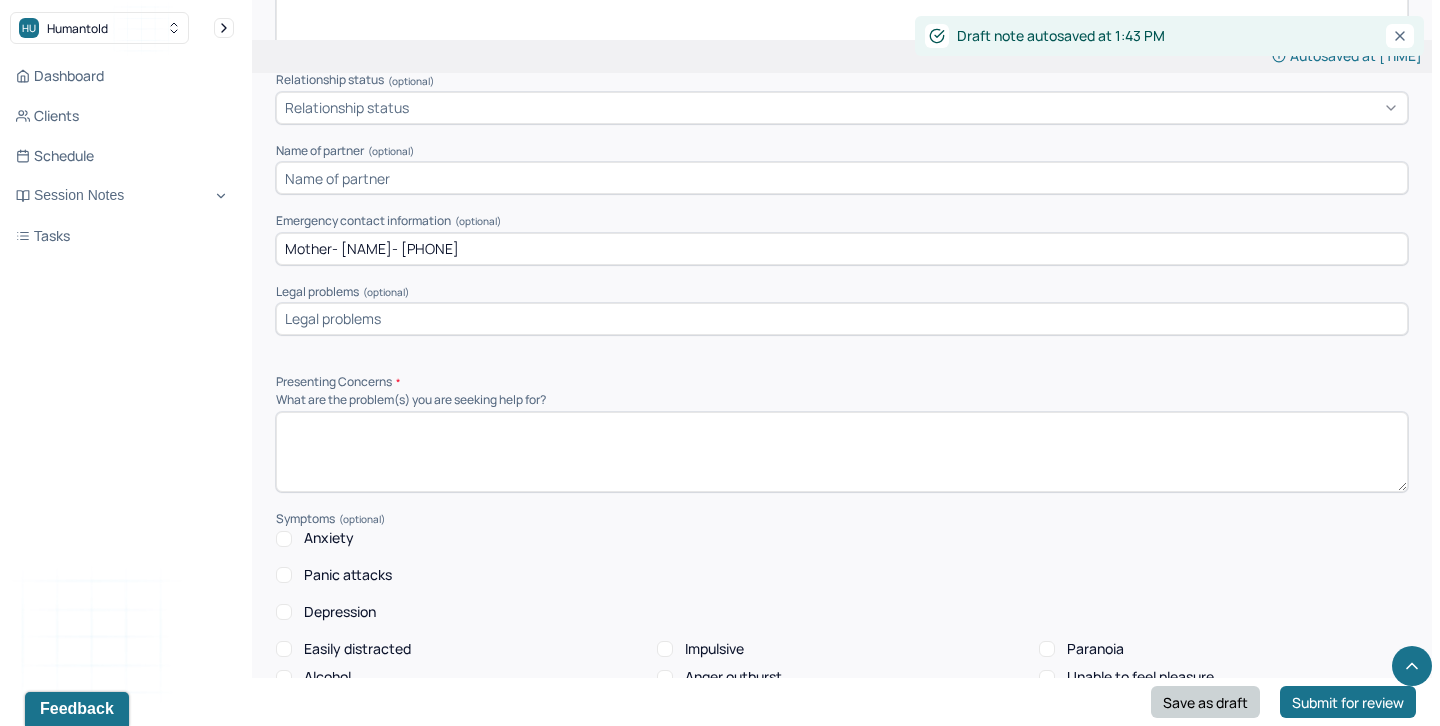 type on "Mother- [NAME]- [PHONE]" 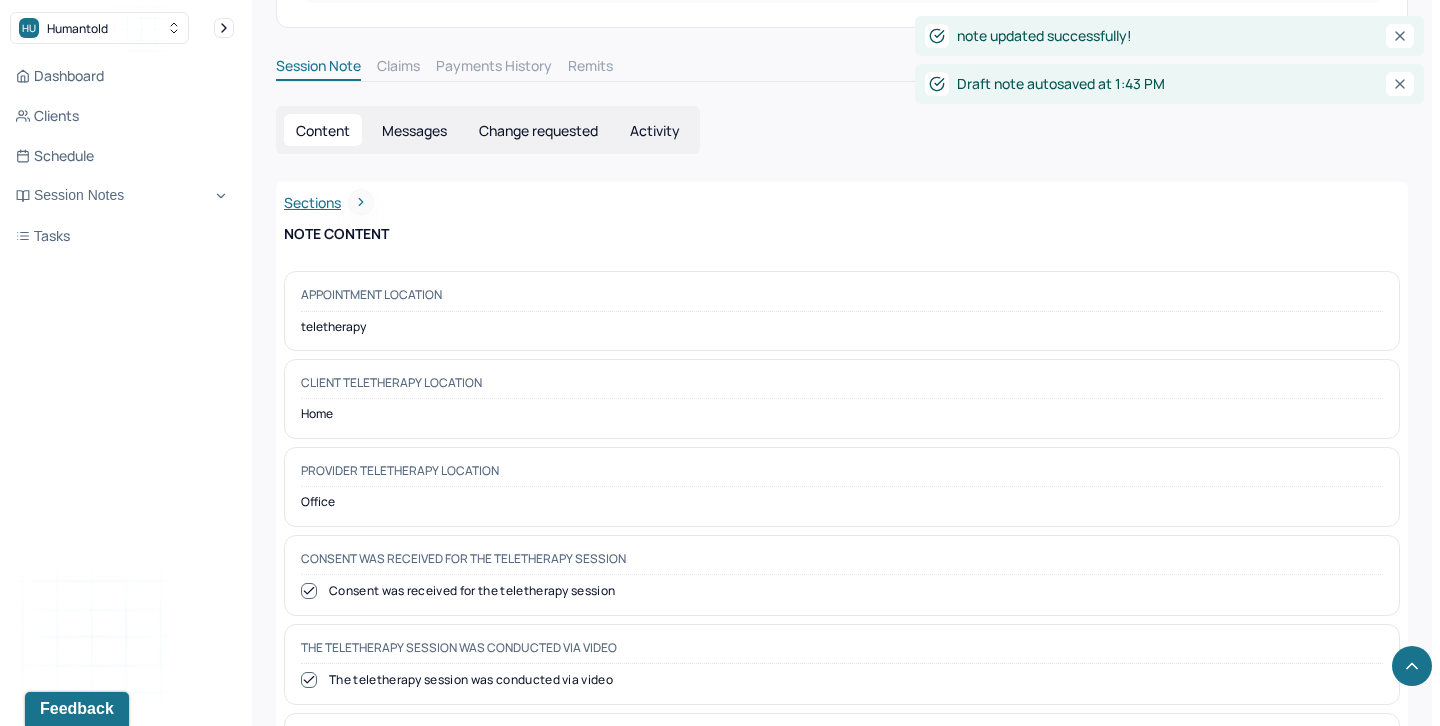 scroll, scrollTop: 0, scrollLeft: 0, axis: both 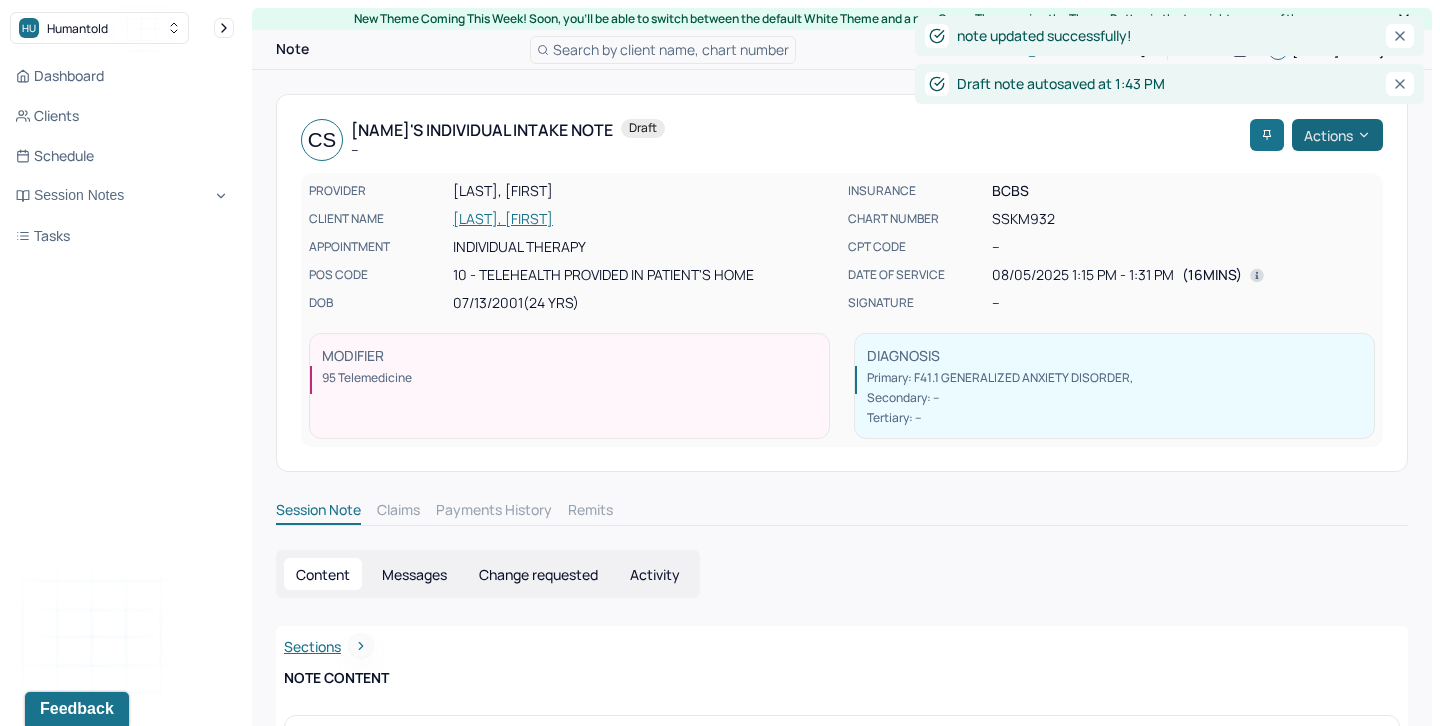 click on "Actions" at bounding box center [1337, 135] 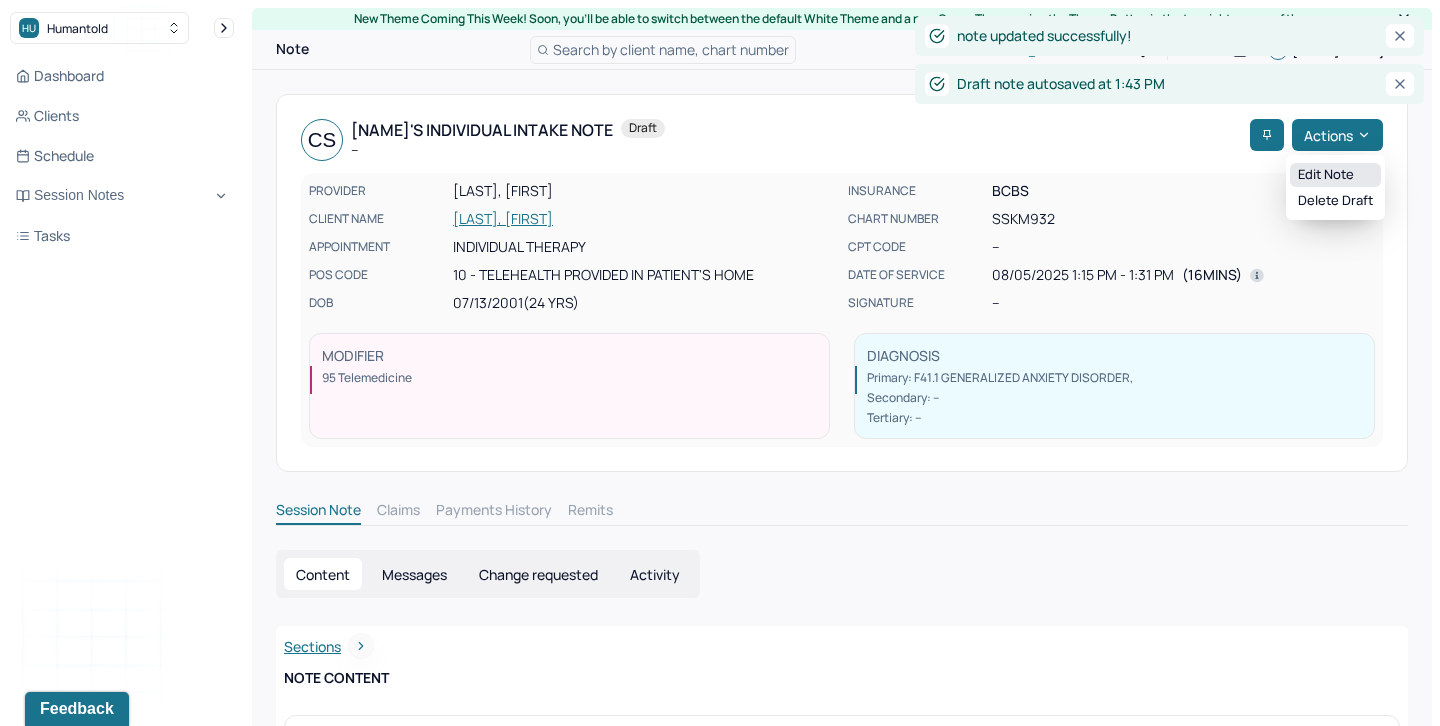 click on "Edit note" at bounding box center [1335, 175] 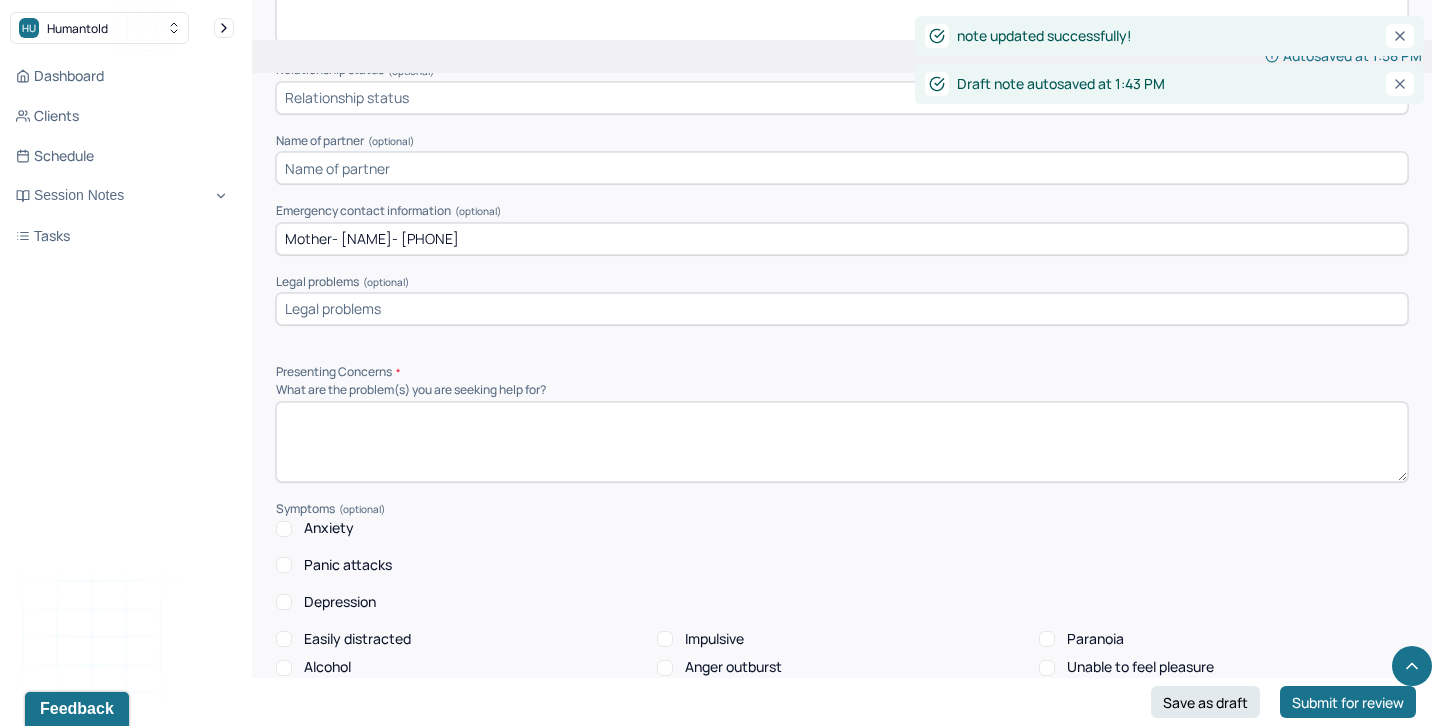 scroll, scrollTop: 1679, scrollLeft: 0, axis: vertical 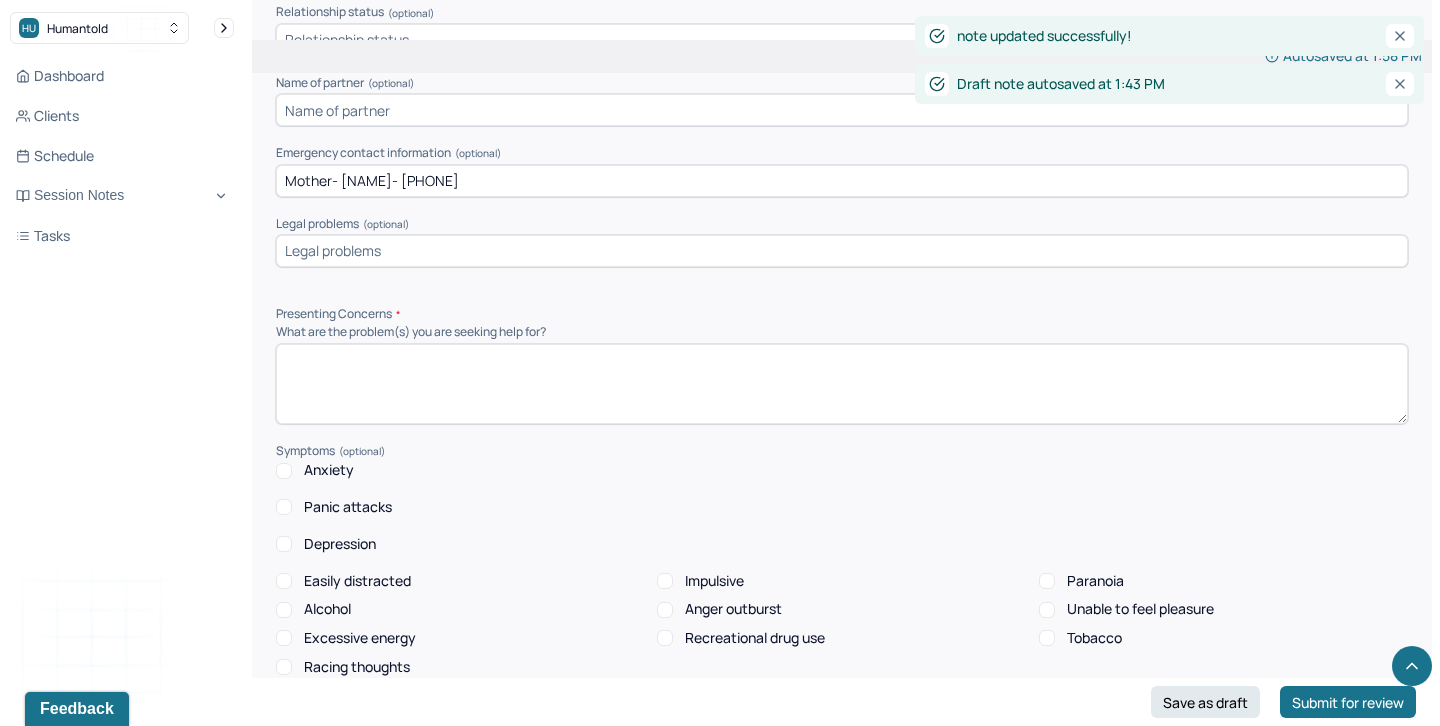 click at bounding box center [842, 384] 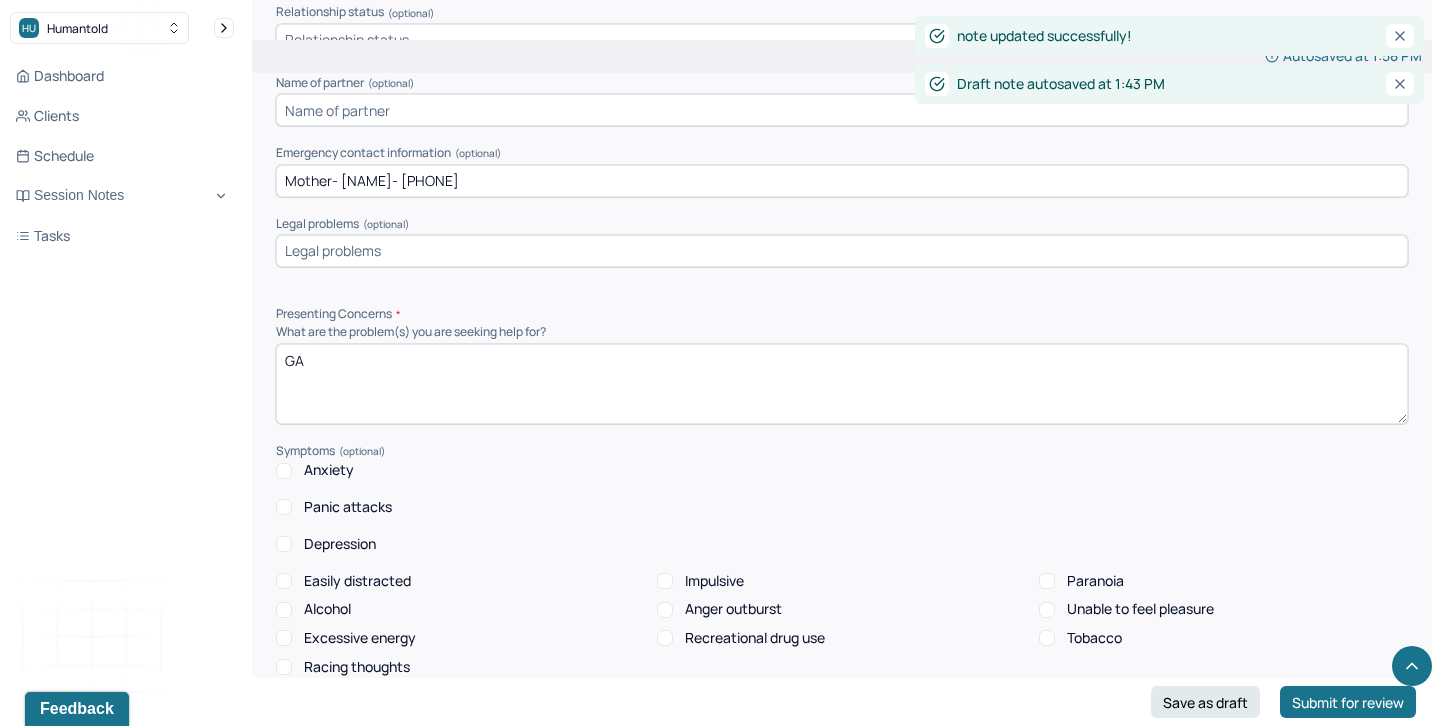 type on "G" 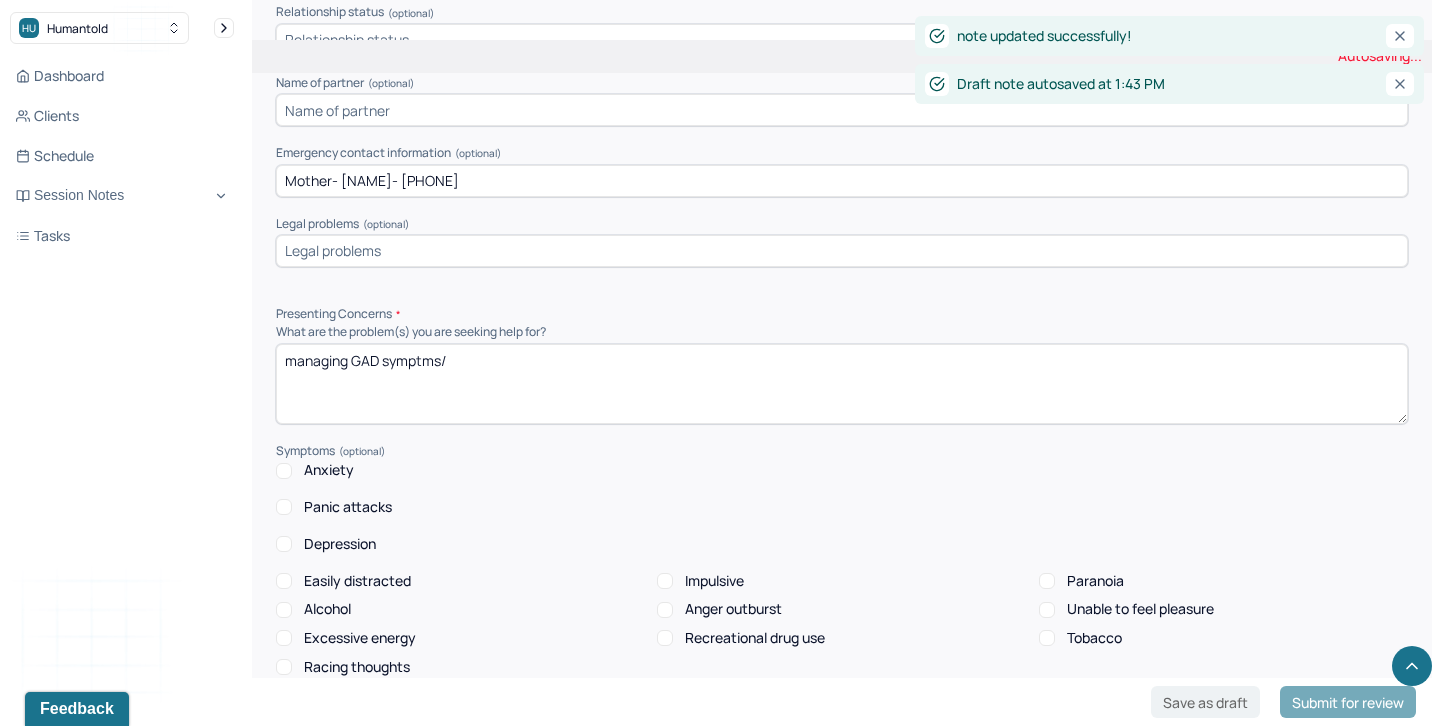 click on "managing" at bounding box center (842, 384) 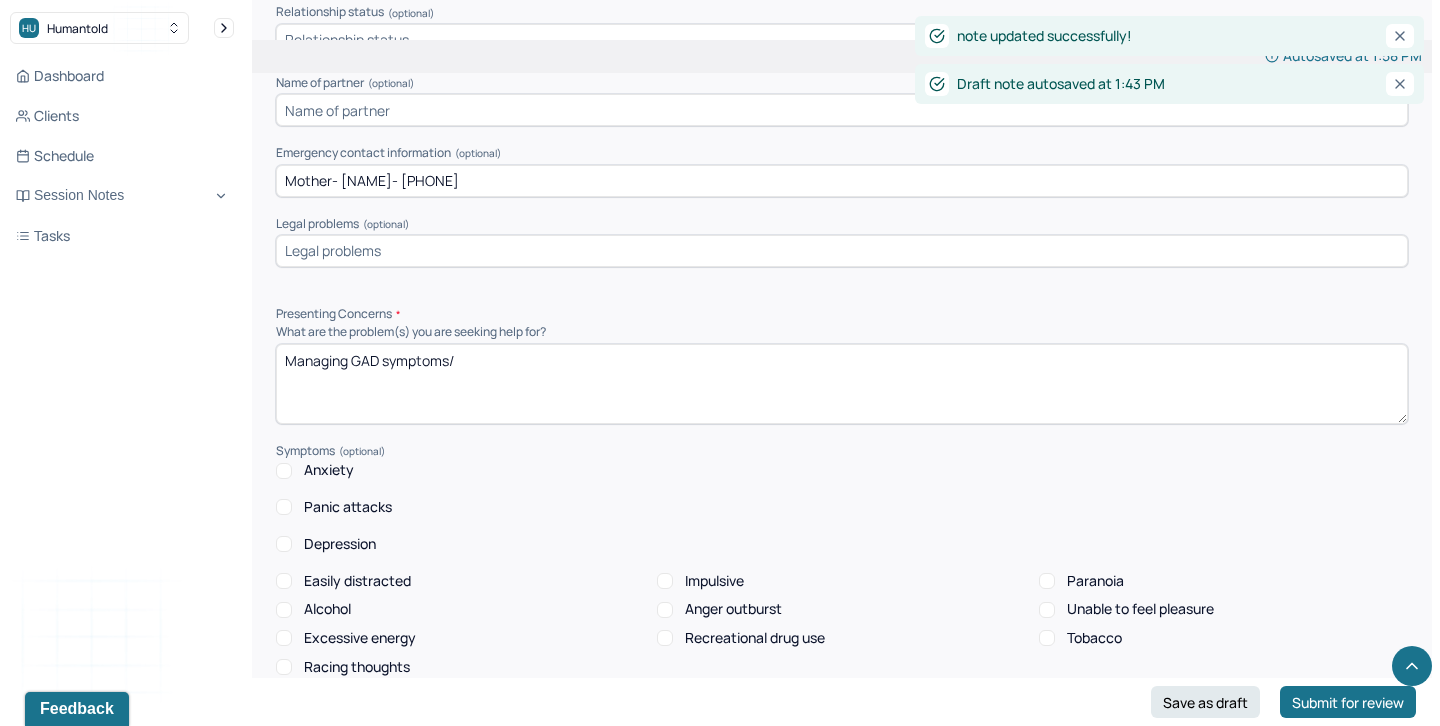 click on "Managing GAD symptms/" at bounding box center [842, 384] 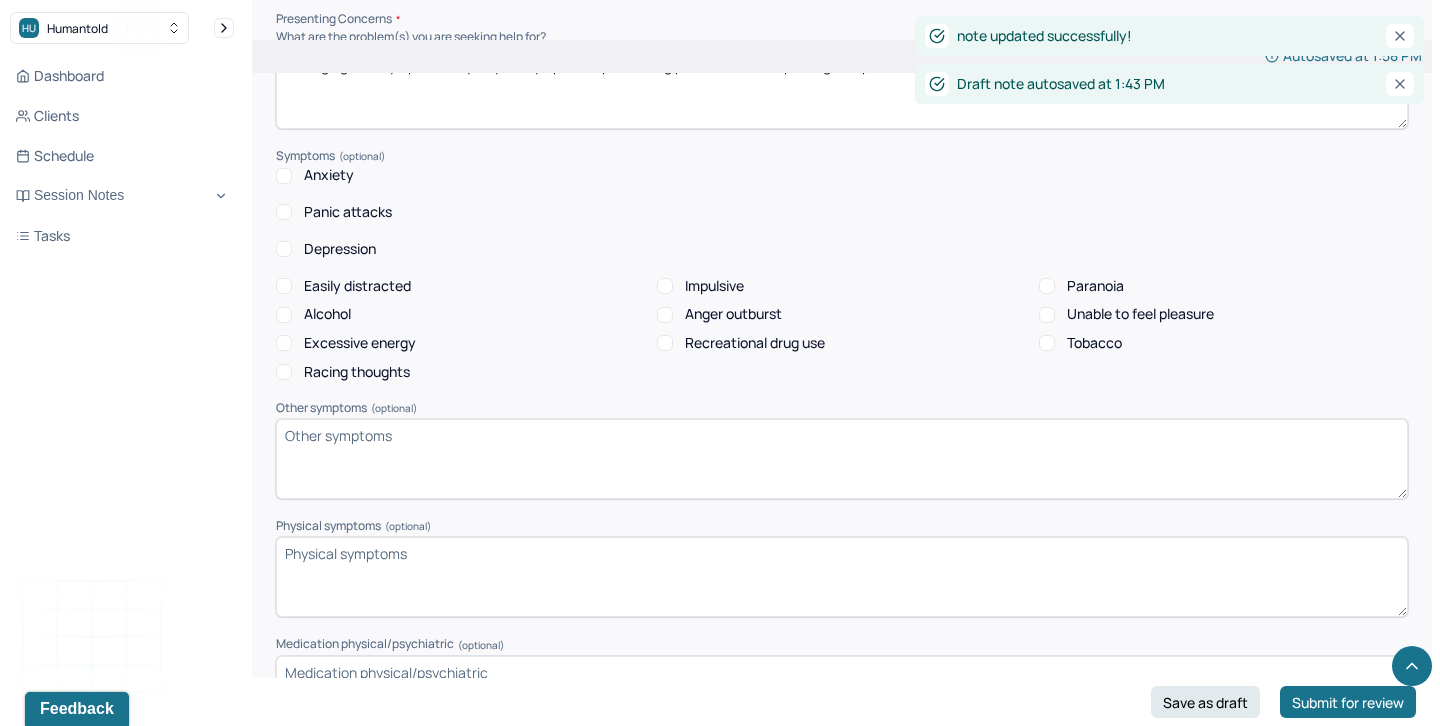 scroll, scrollTop: 2066, scrollLeft: 0, axis: vertical 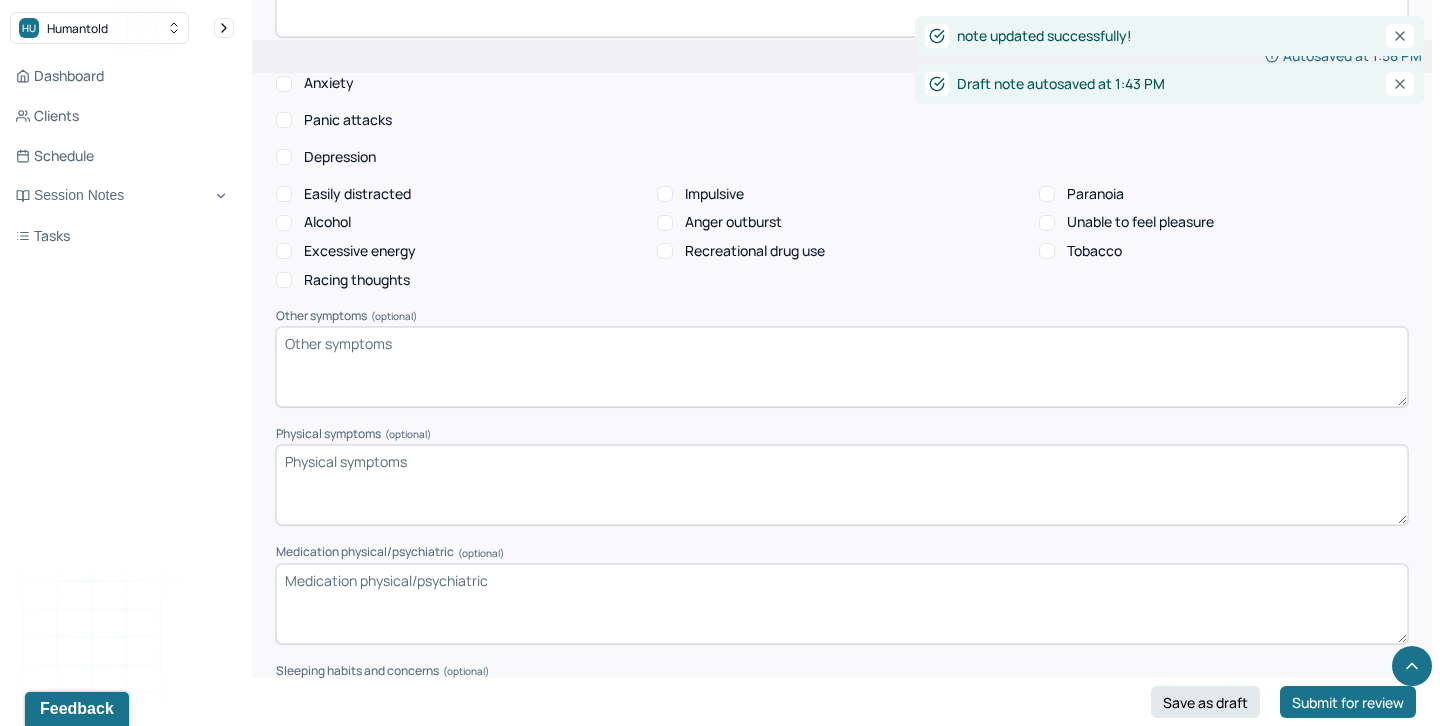 type on "Managing GAD symptoms/ Dysthymia symptoms/ processing past traumas/ improving r/ship with self confidence and esteem" 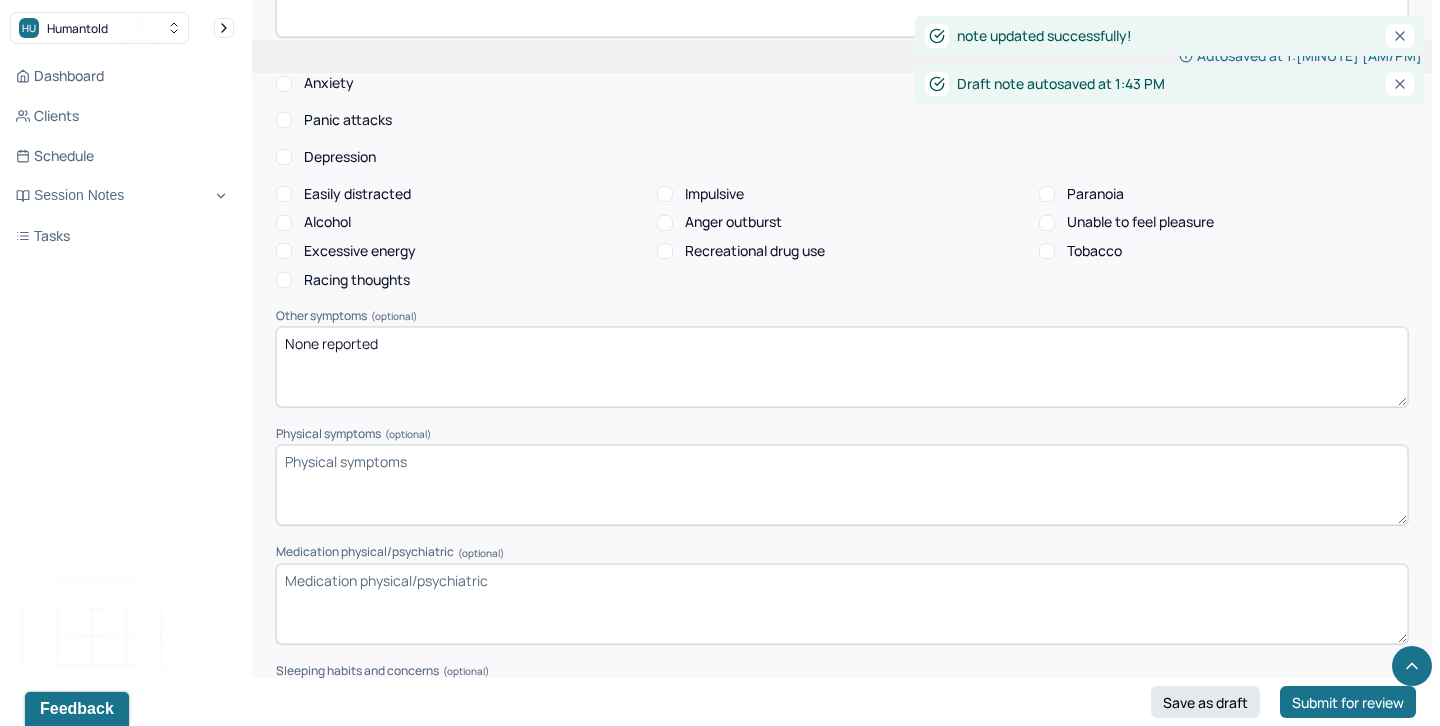 type on "None reported" 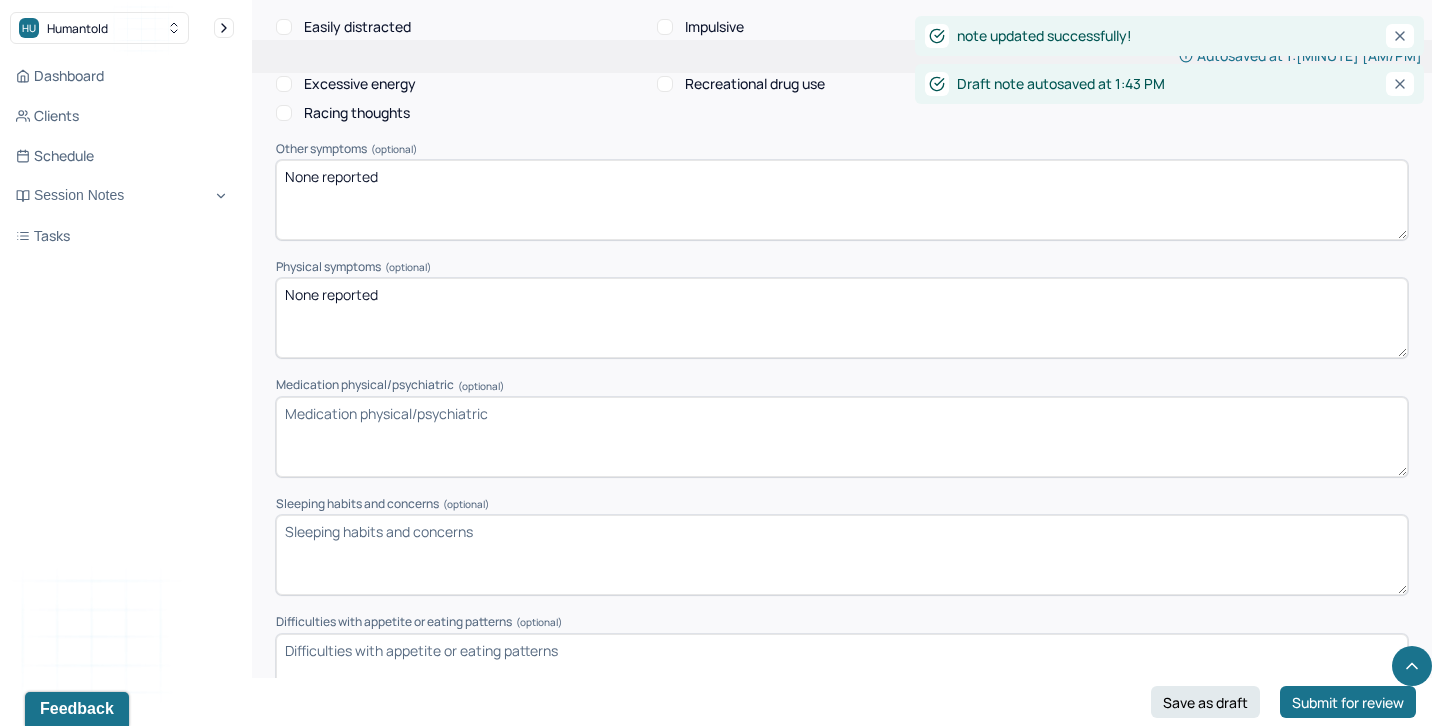 scroll, scrollTop: 2310, scrollLeft: 0, axis: vertical 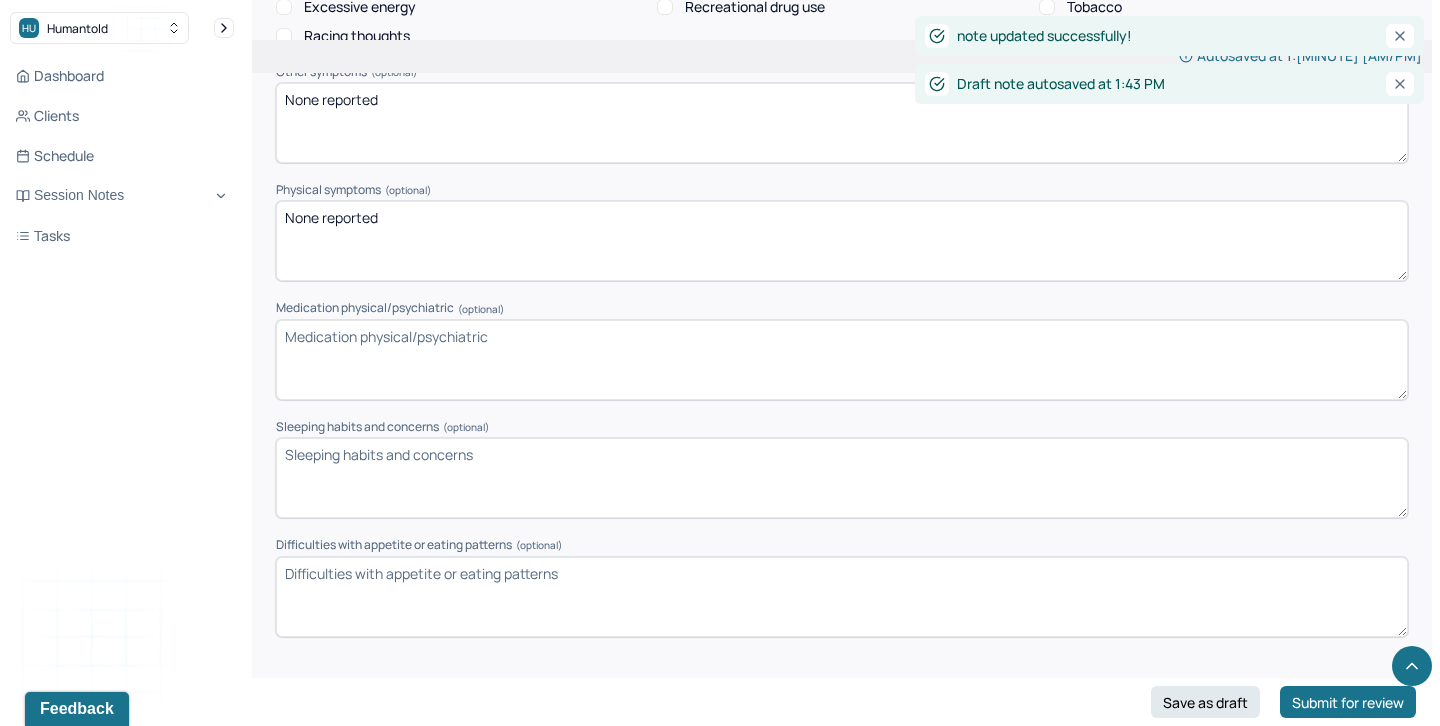 type on "None reported" 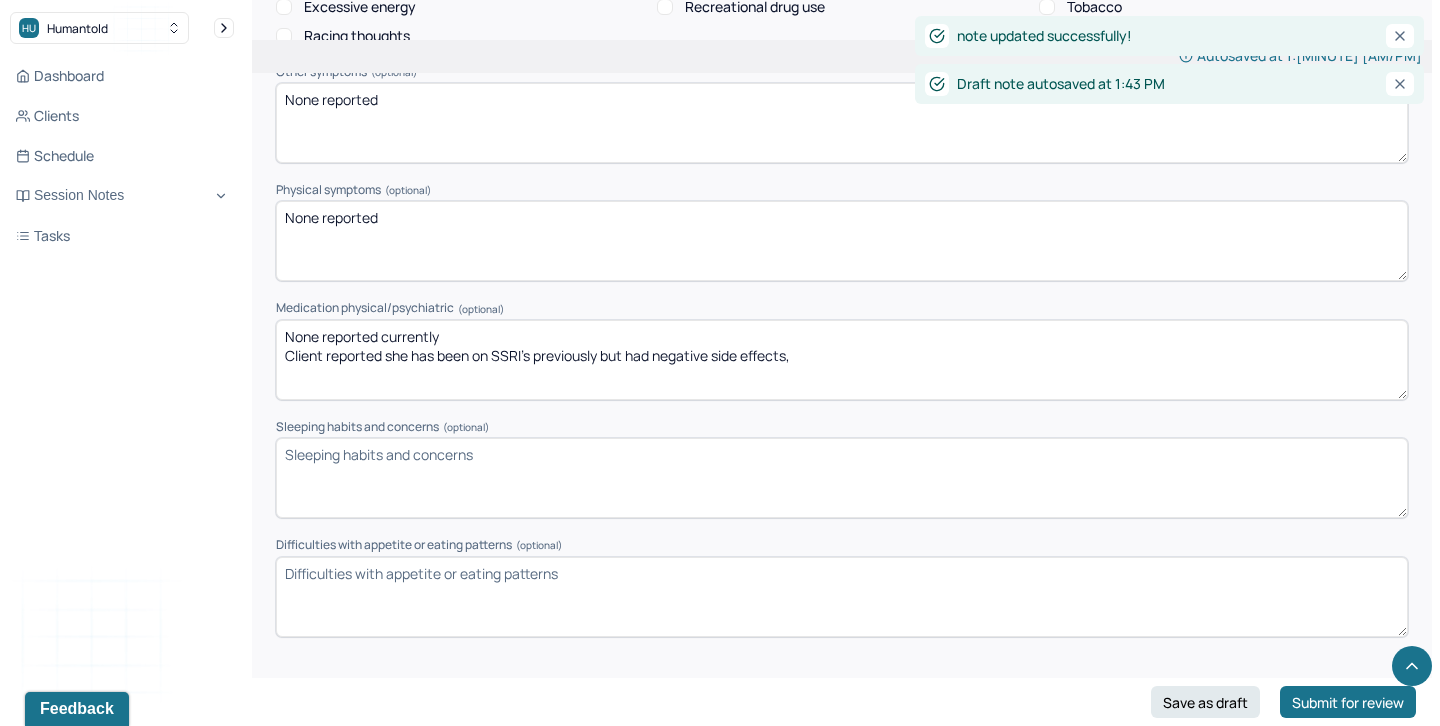 click on "None reported currently
Client reported she has been on SSRI's previously but had negtaive side effects," at bounding box center [842, 360] 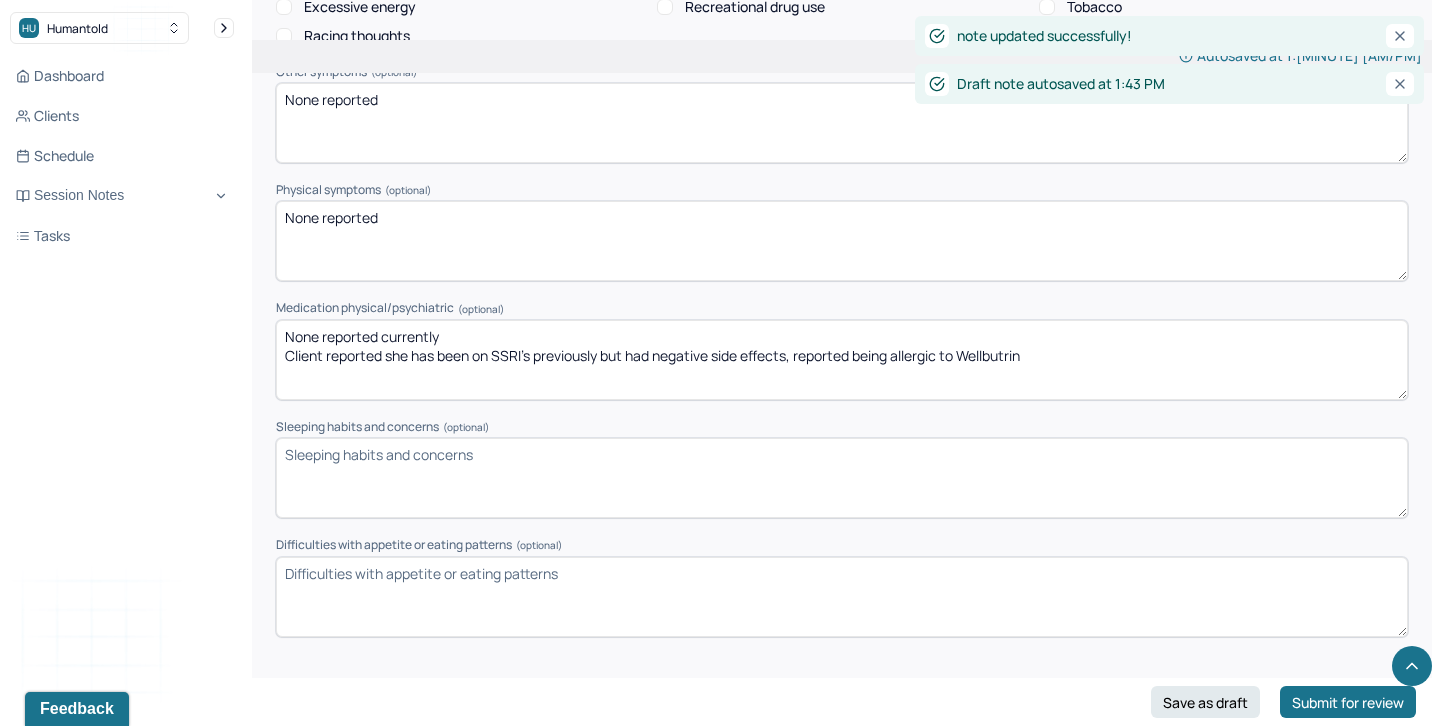 click on "None reported currently
Client reported she has been on SSRI's previously but had negative side effects, reporeted being allergic to Wellbutrtin" at bounding box center (842, 360) 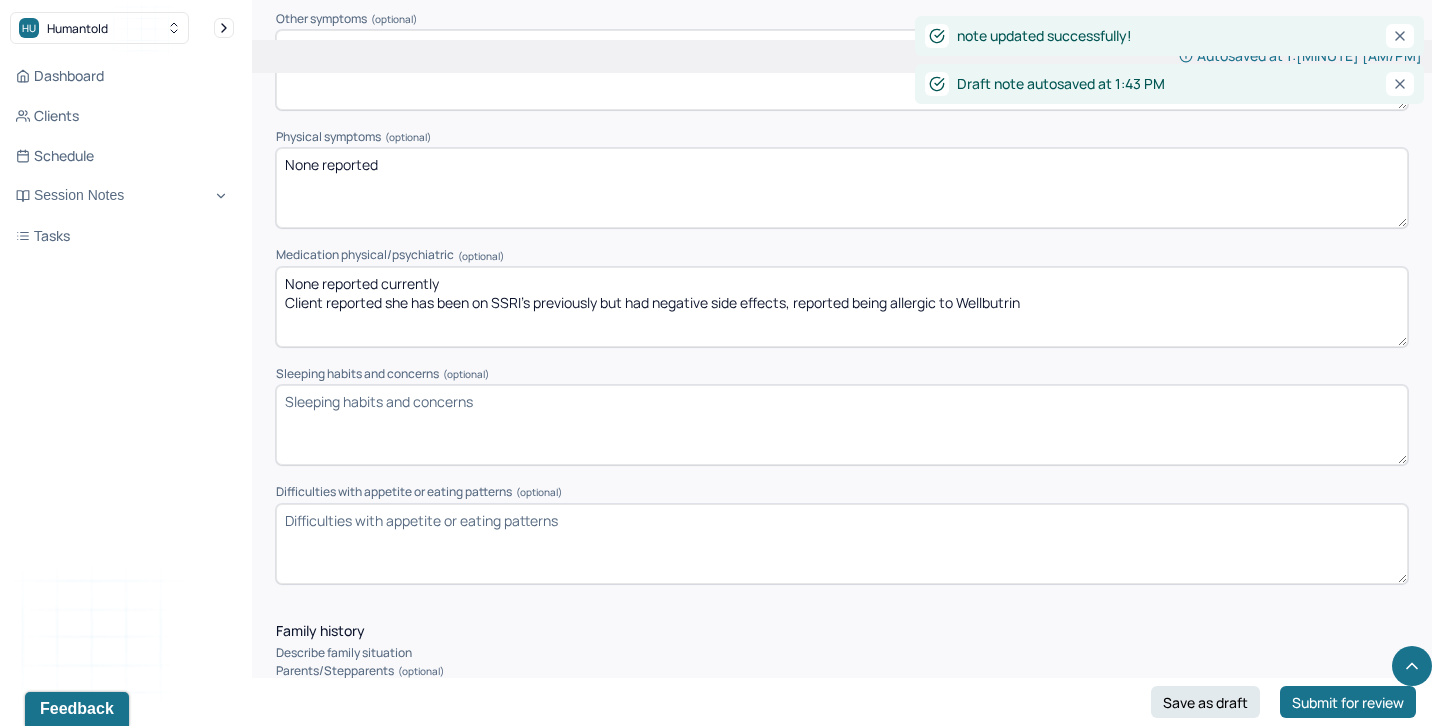 scroll, scrollTop: 2374, scrollLeft: 0, axis: vertical 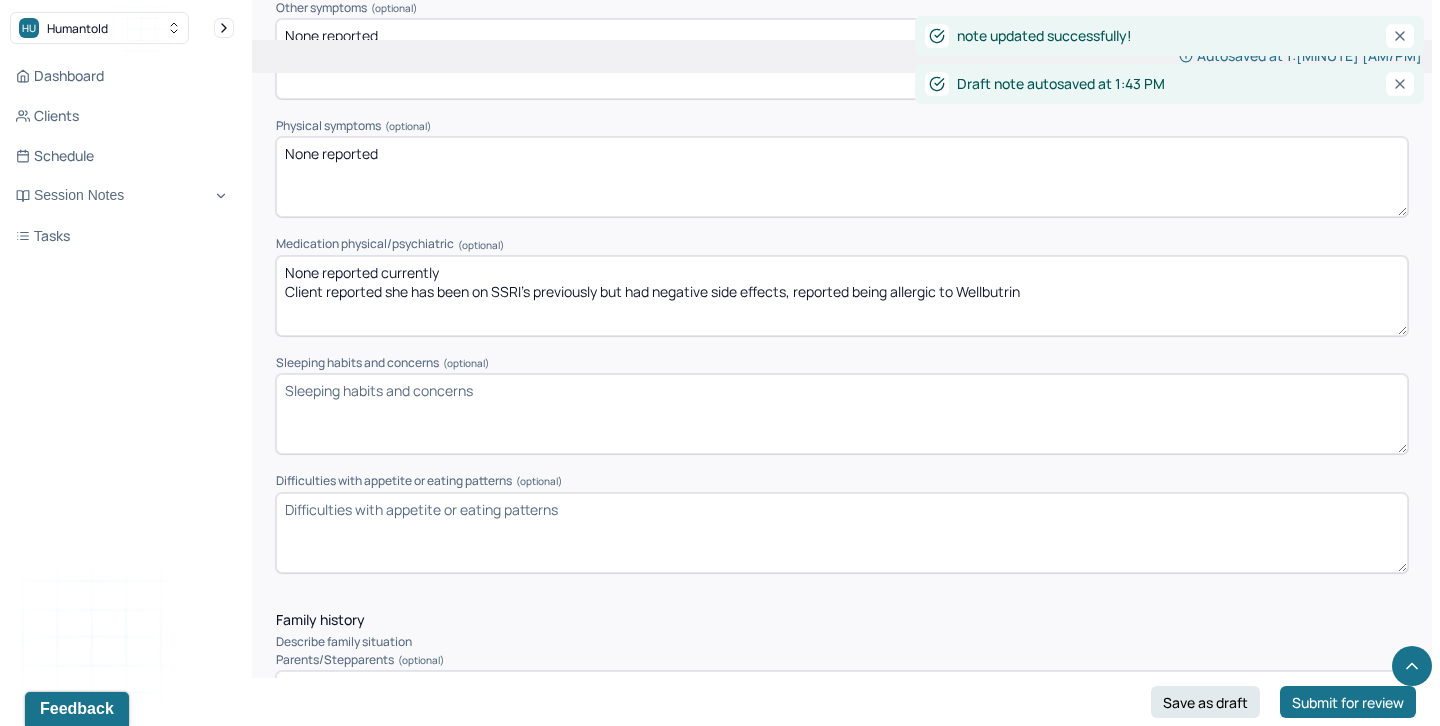 type on "None reported currently
Client reported she has been on SSRI's previously but had negative side effects, reported being allergic to Wellbutrin" 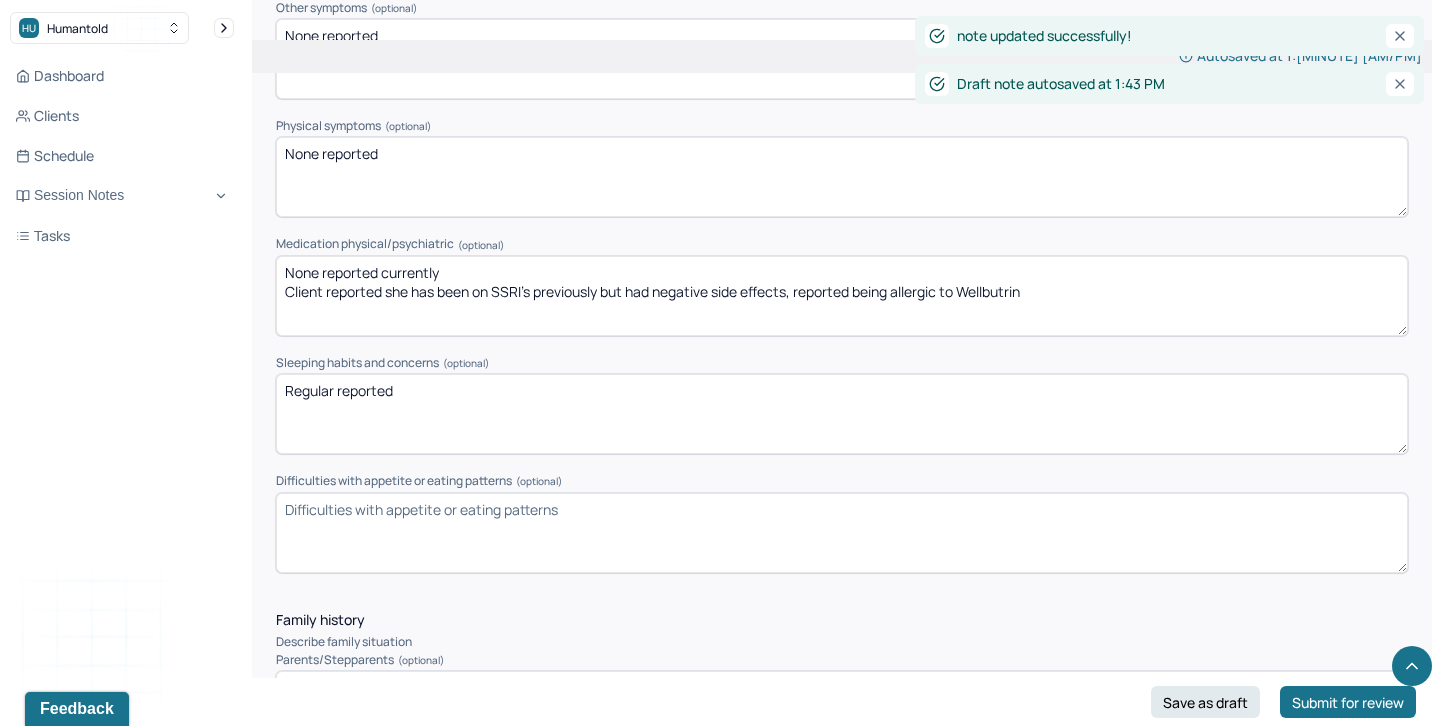 type on "Regular reported" 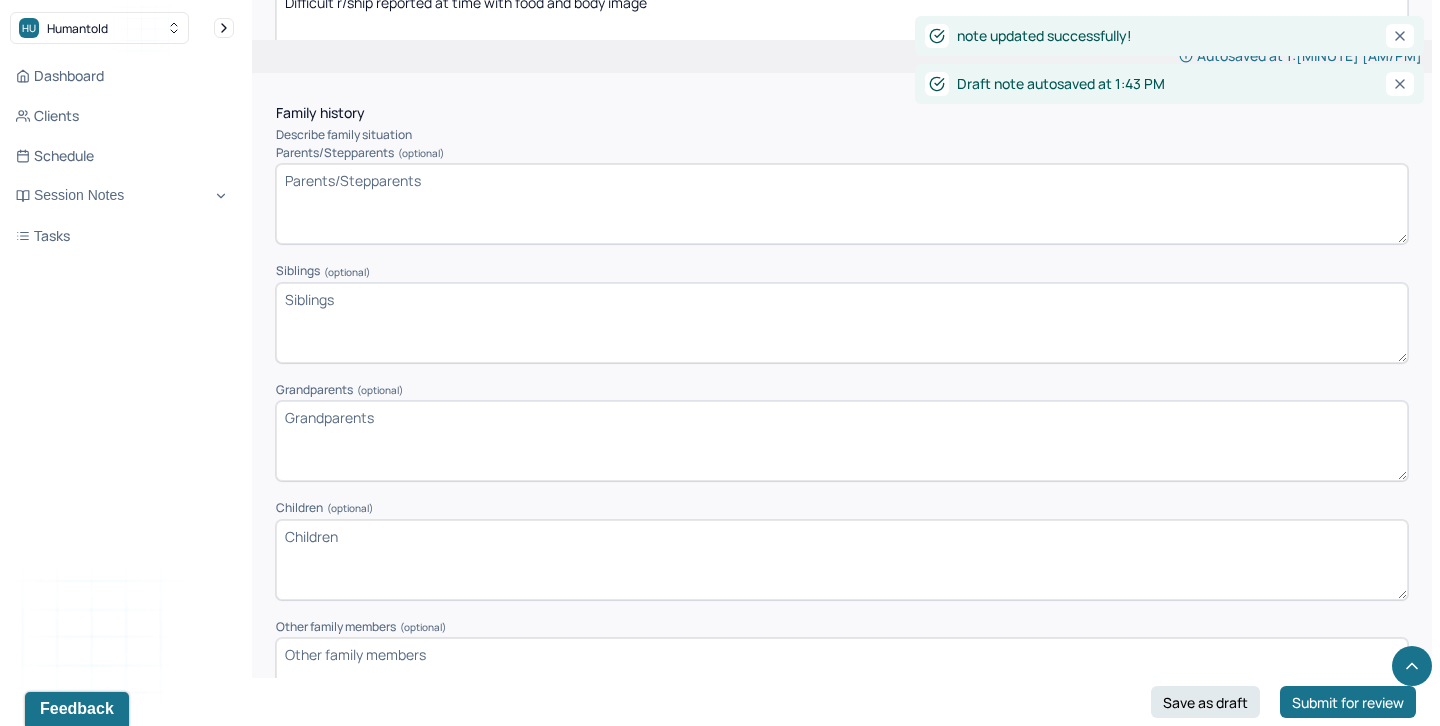 scroll, scrollTop: 2882, scrollLeft: 0, axis: vertical 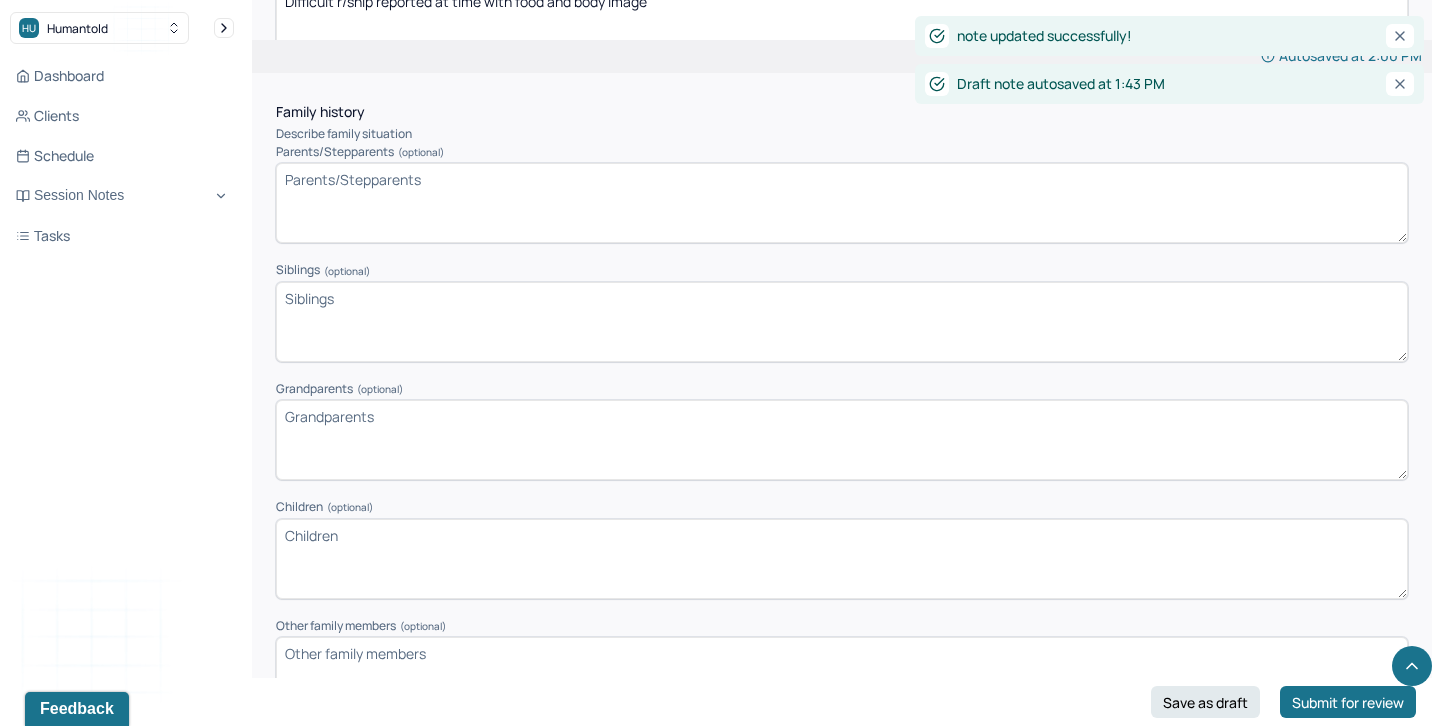 type on "Difficult r/ship reported at time with food and body image" 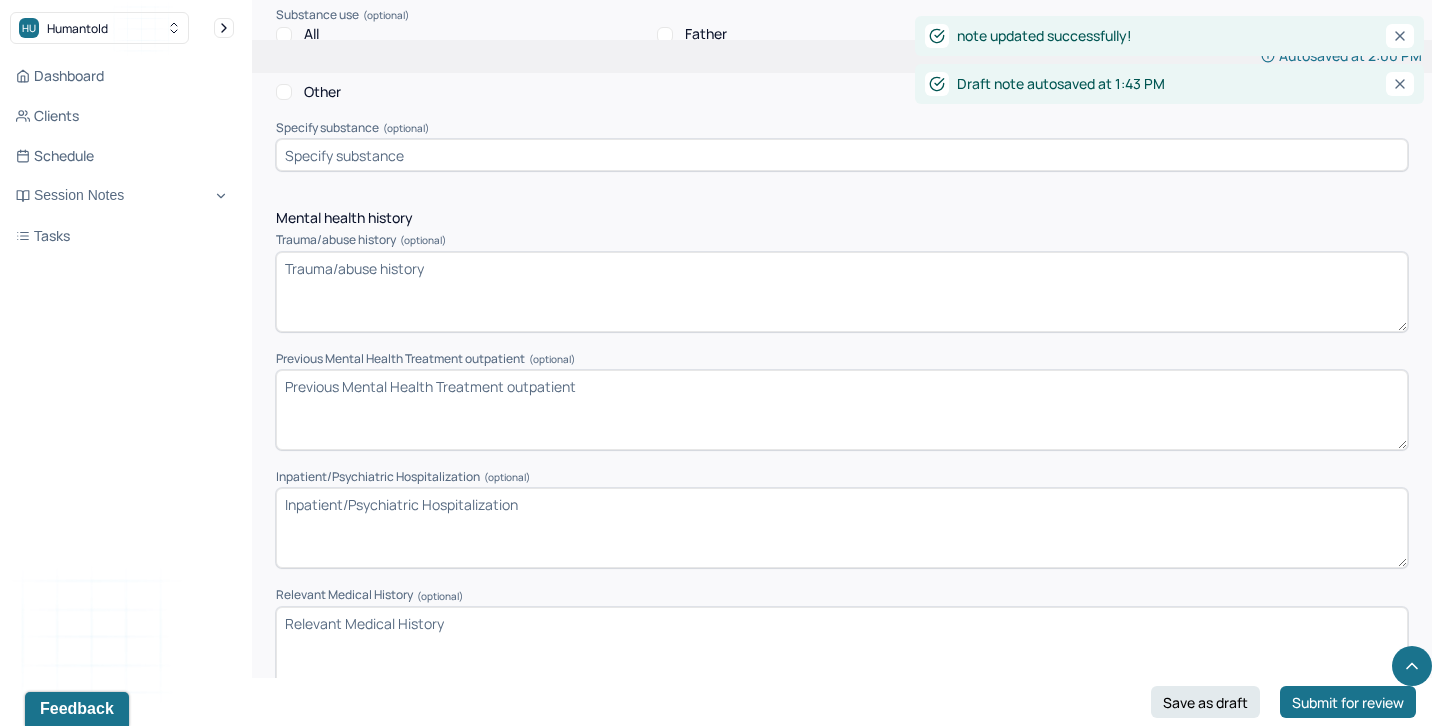 scroll, scrollTop: 4341, scrollLeft: 0, axis: vertical 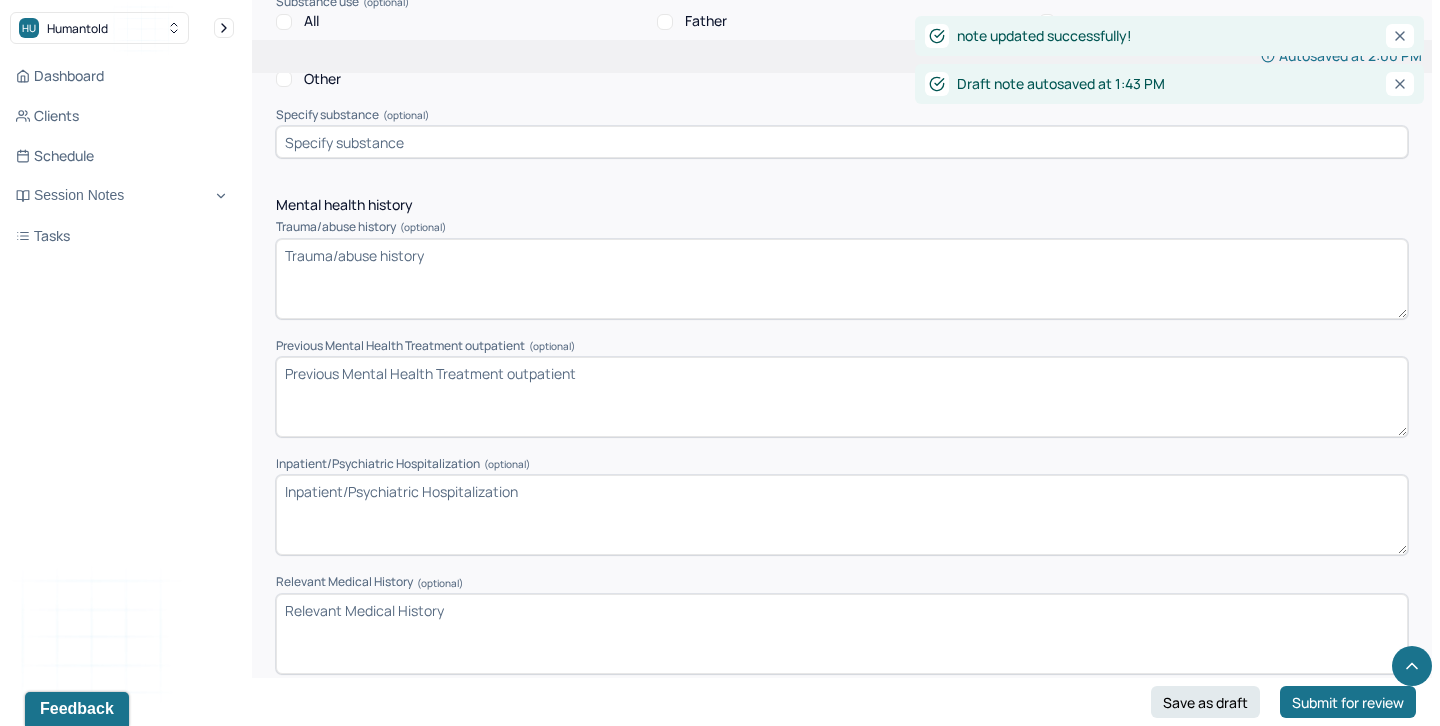type on "Client is close to her mother" 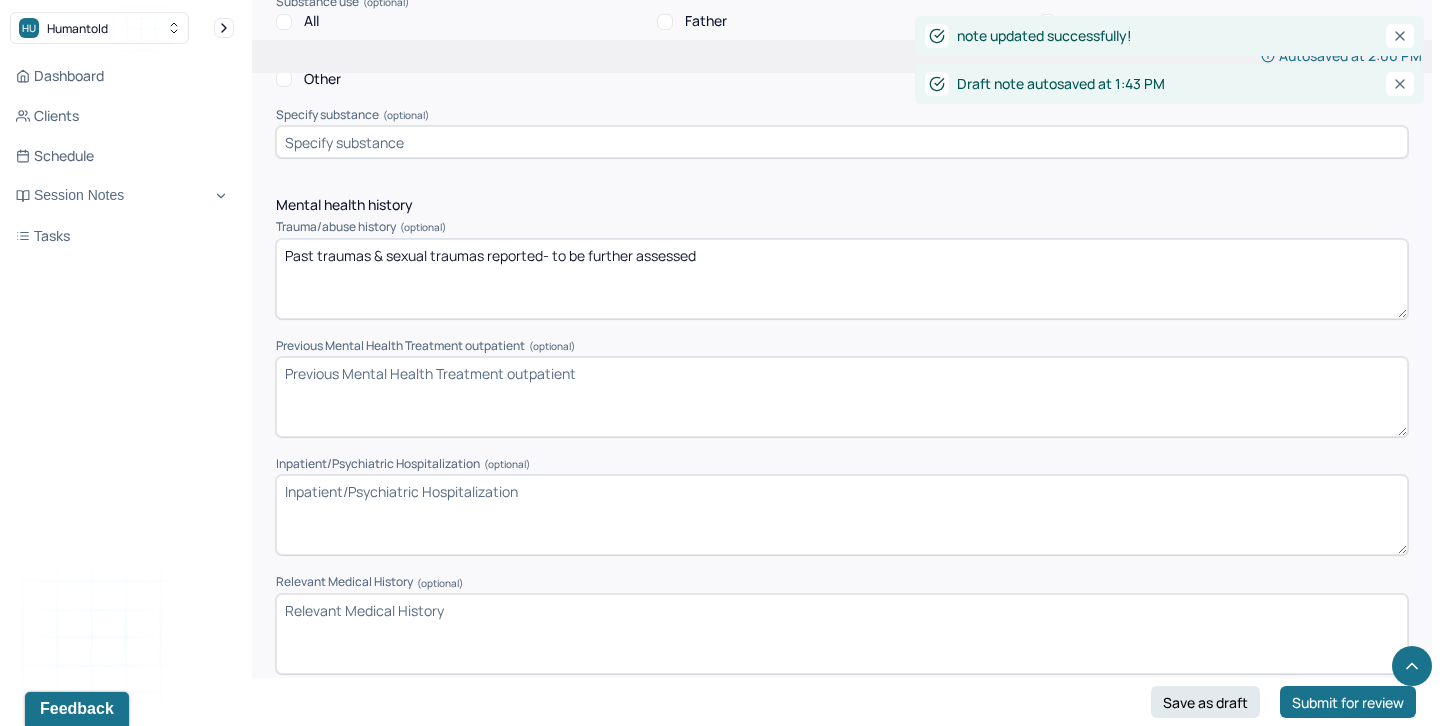 type on "Past traumas & sexual traumas reported- to be further assessed" 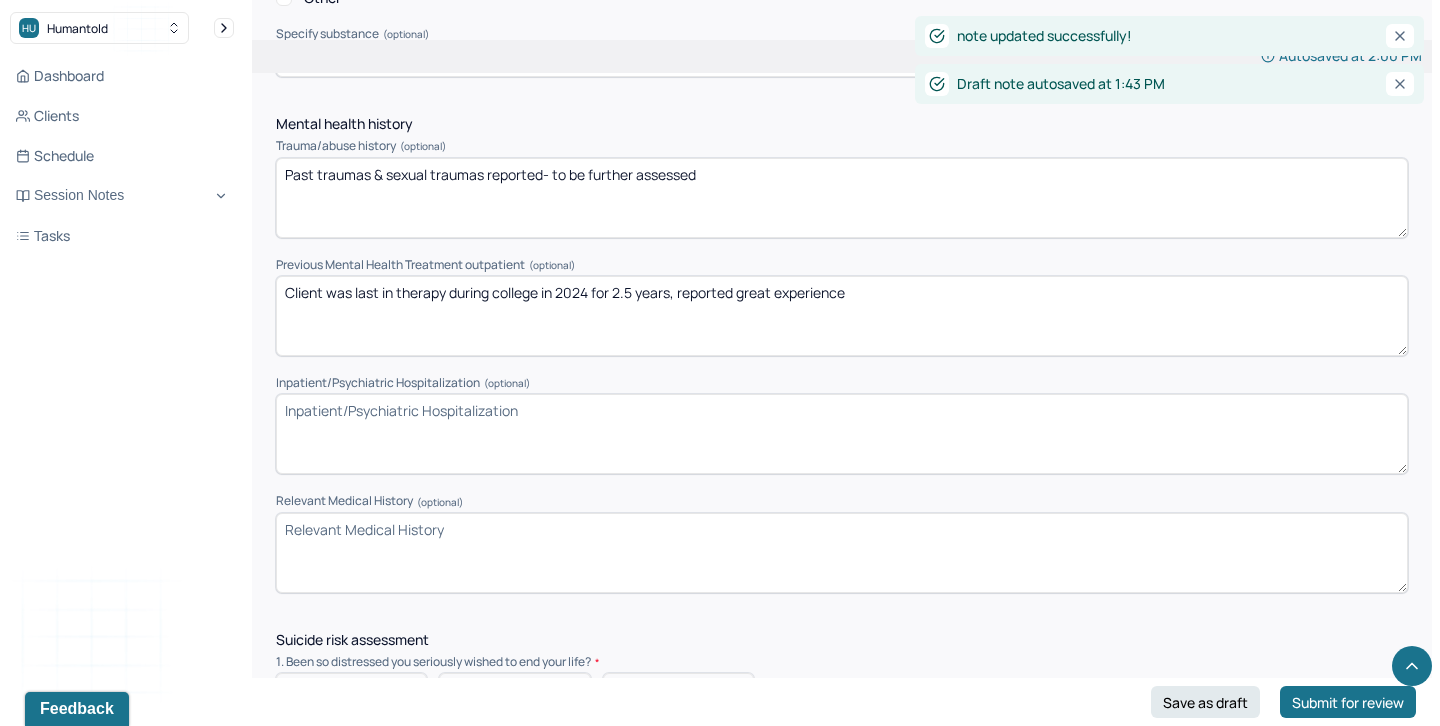 scroll, scrollTop: 4429, scrollLeft: 0, axis: vertical 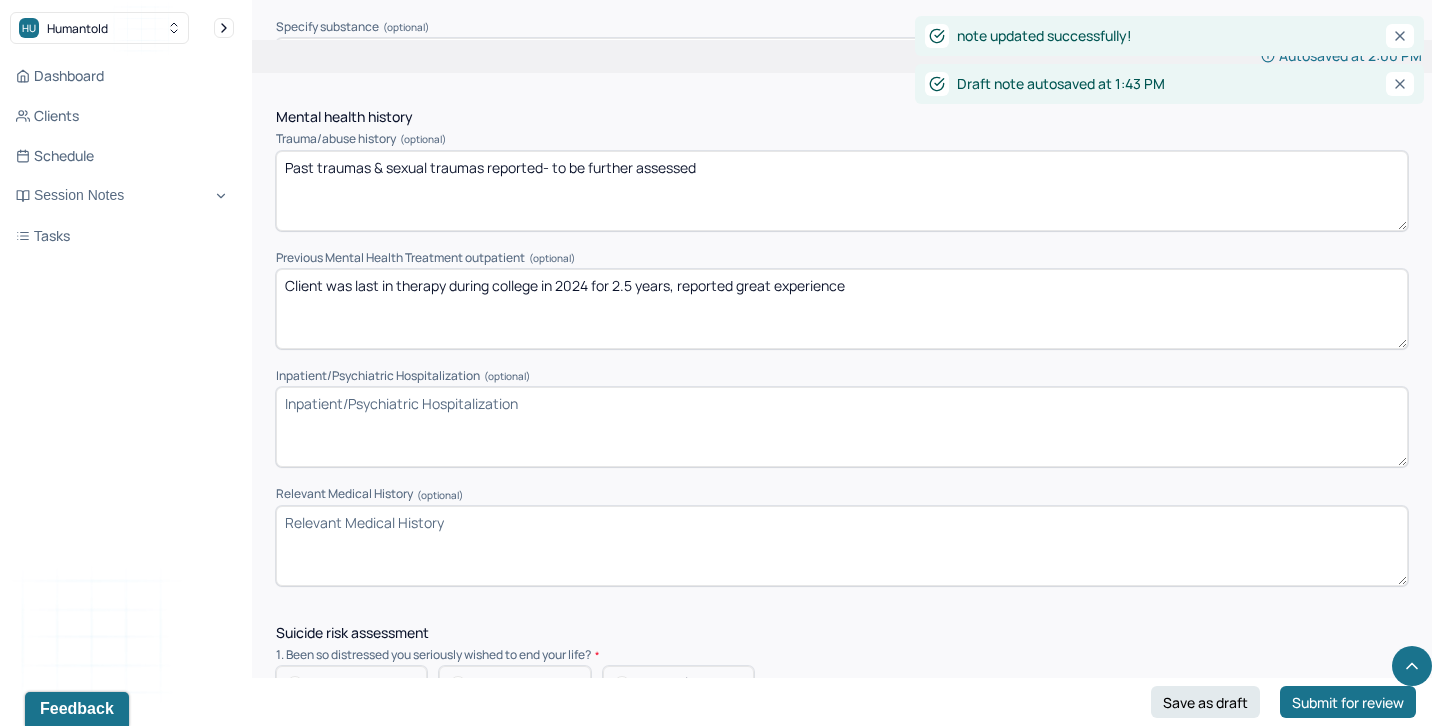 type on "Client was last in therapy during college in 2024 for 2.5 years, reported great experience" 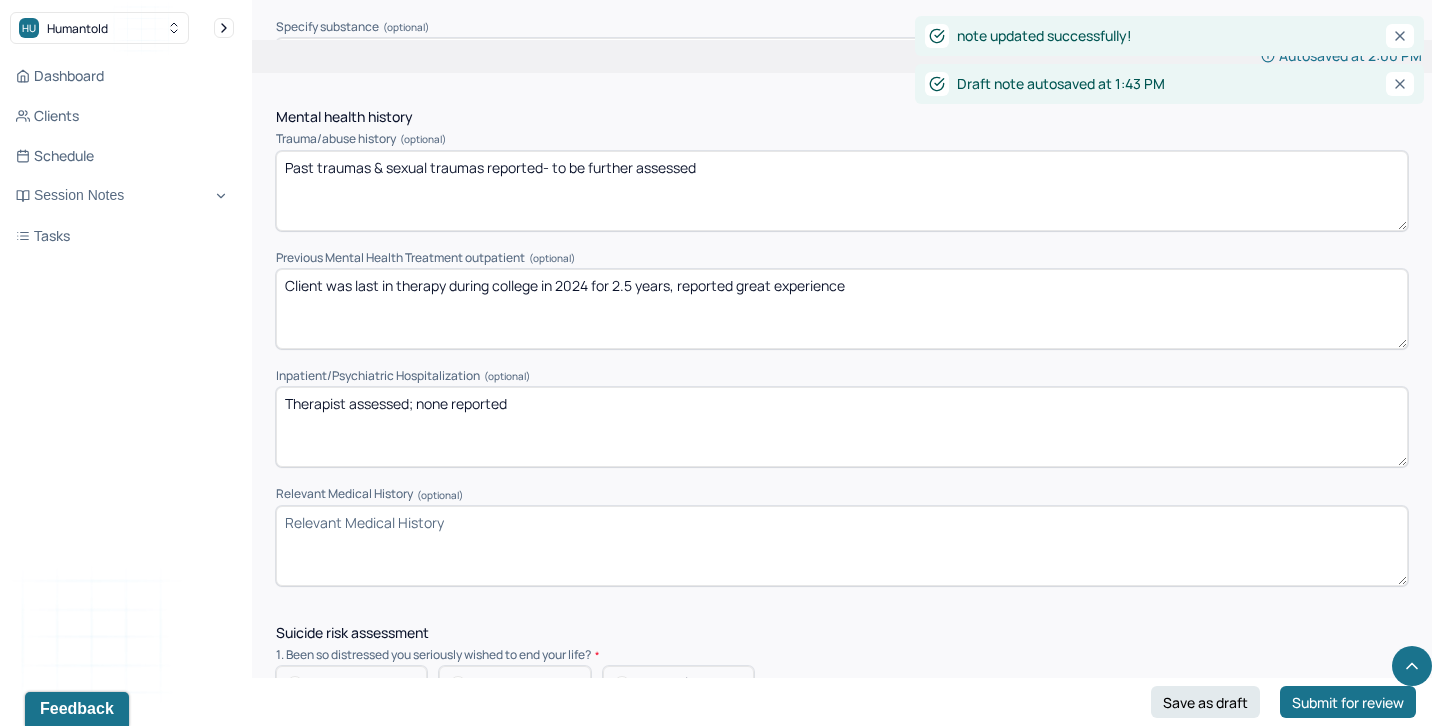 type on "Therapist assessed; none reported" 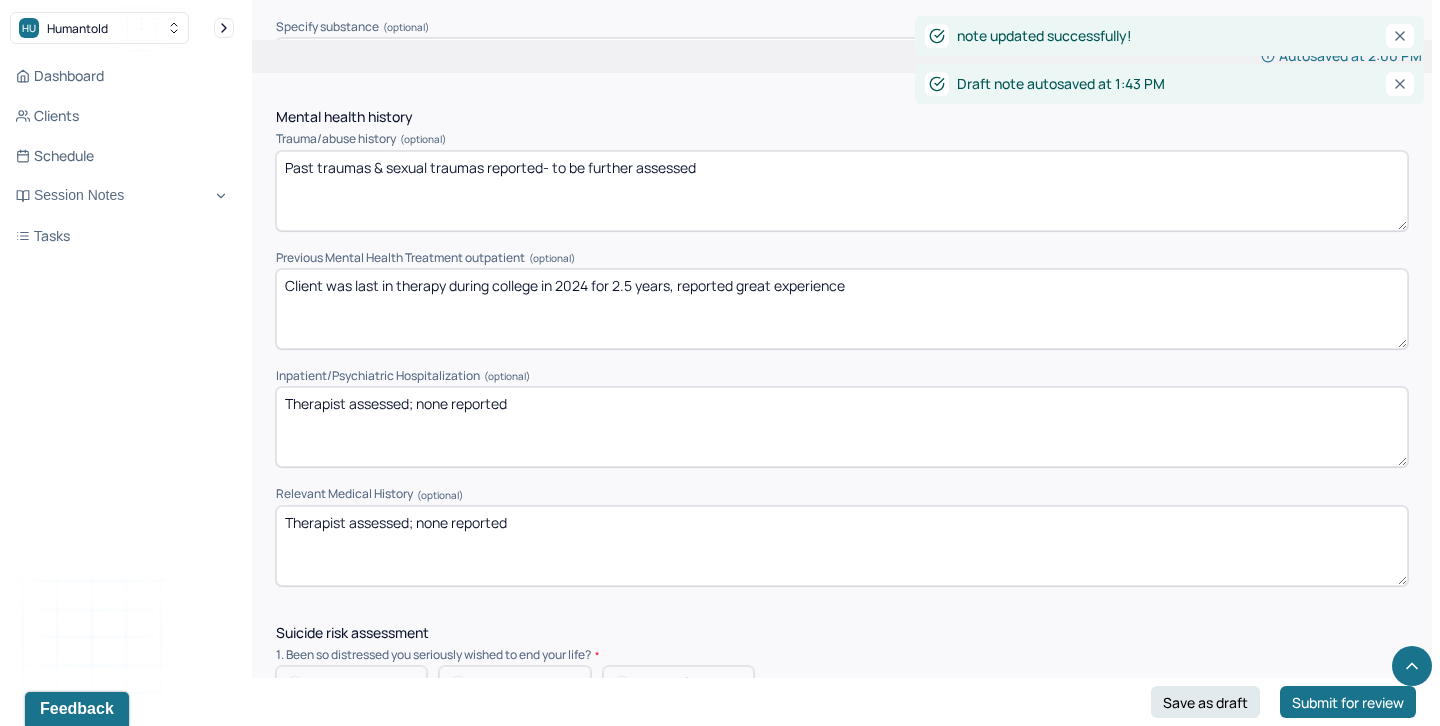type on "Therapist assessed; none reported" 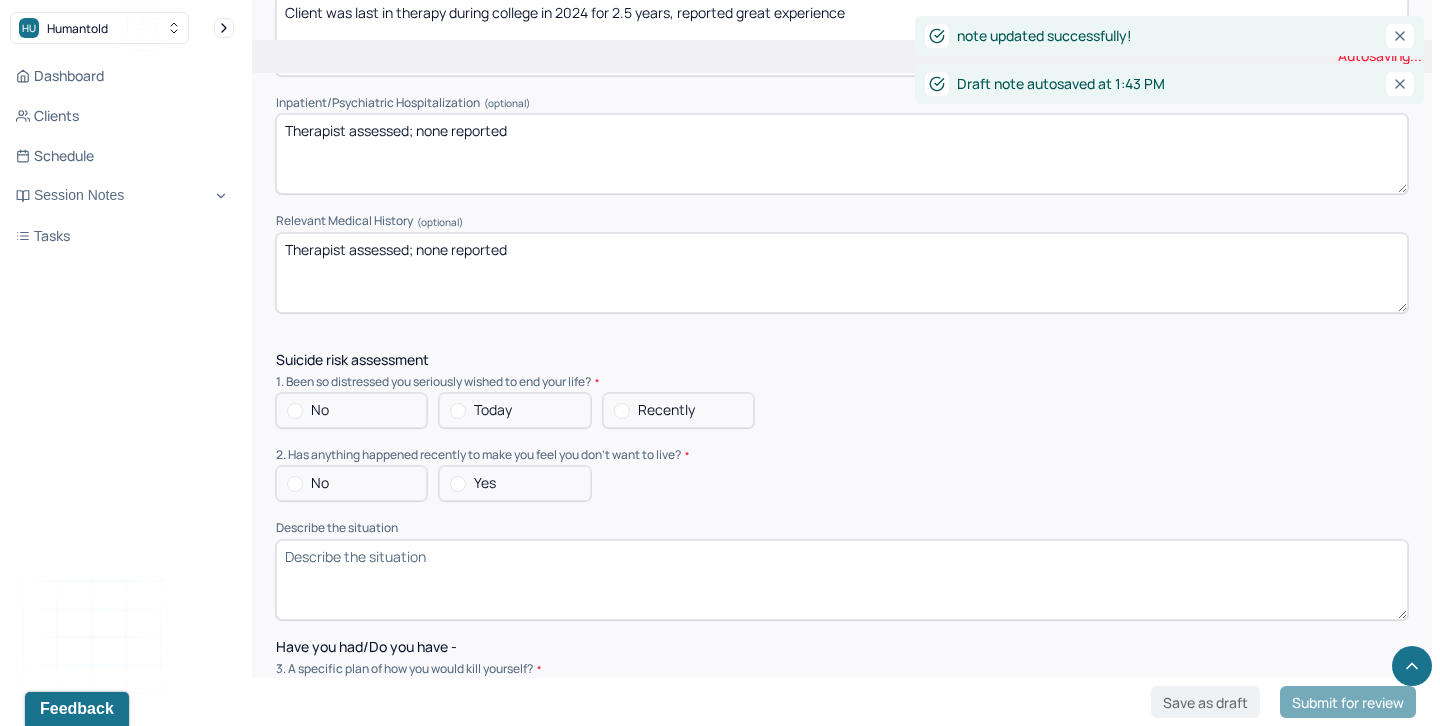 scroll, scrollTop: 4849, scrollLeft: 0, axis: vertical 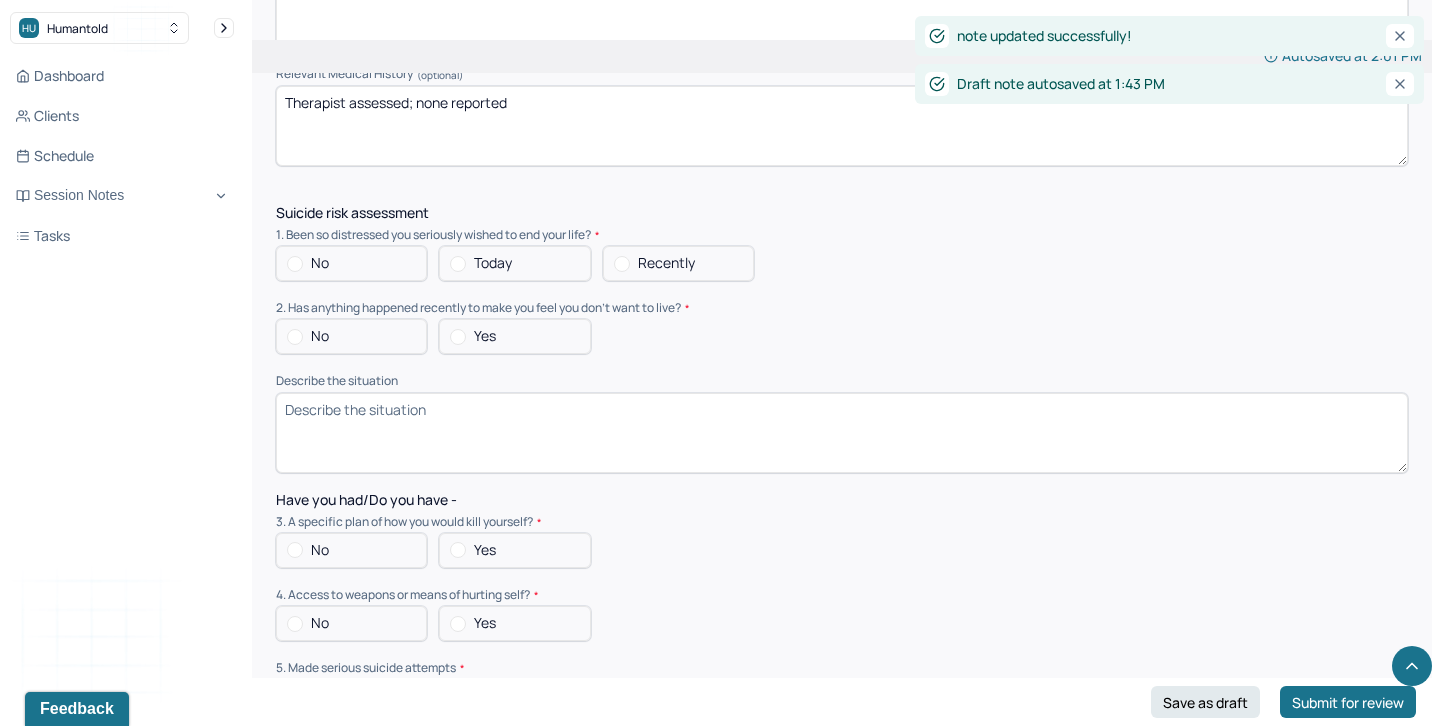 click on "No" at bounding box center [351, 263] 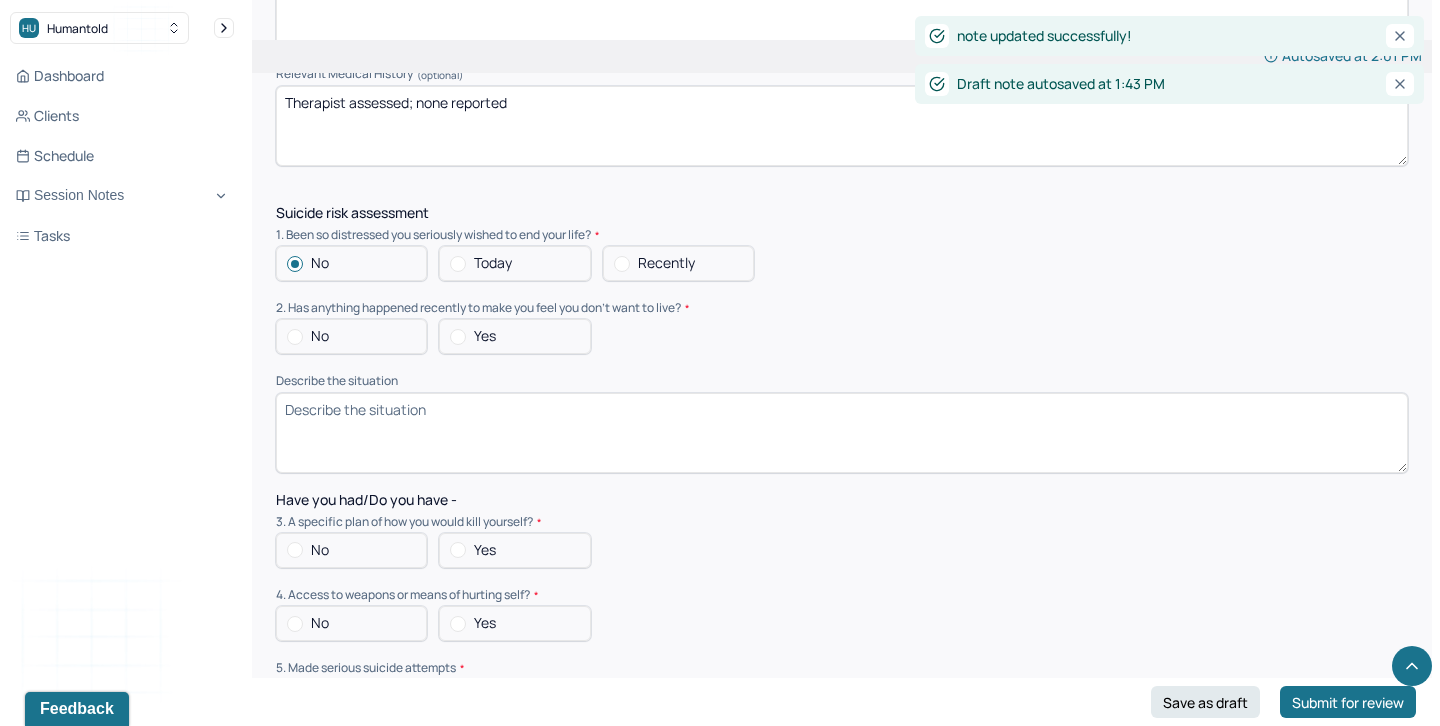 click on "No" at bounding box center (351, 336) 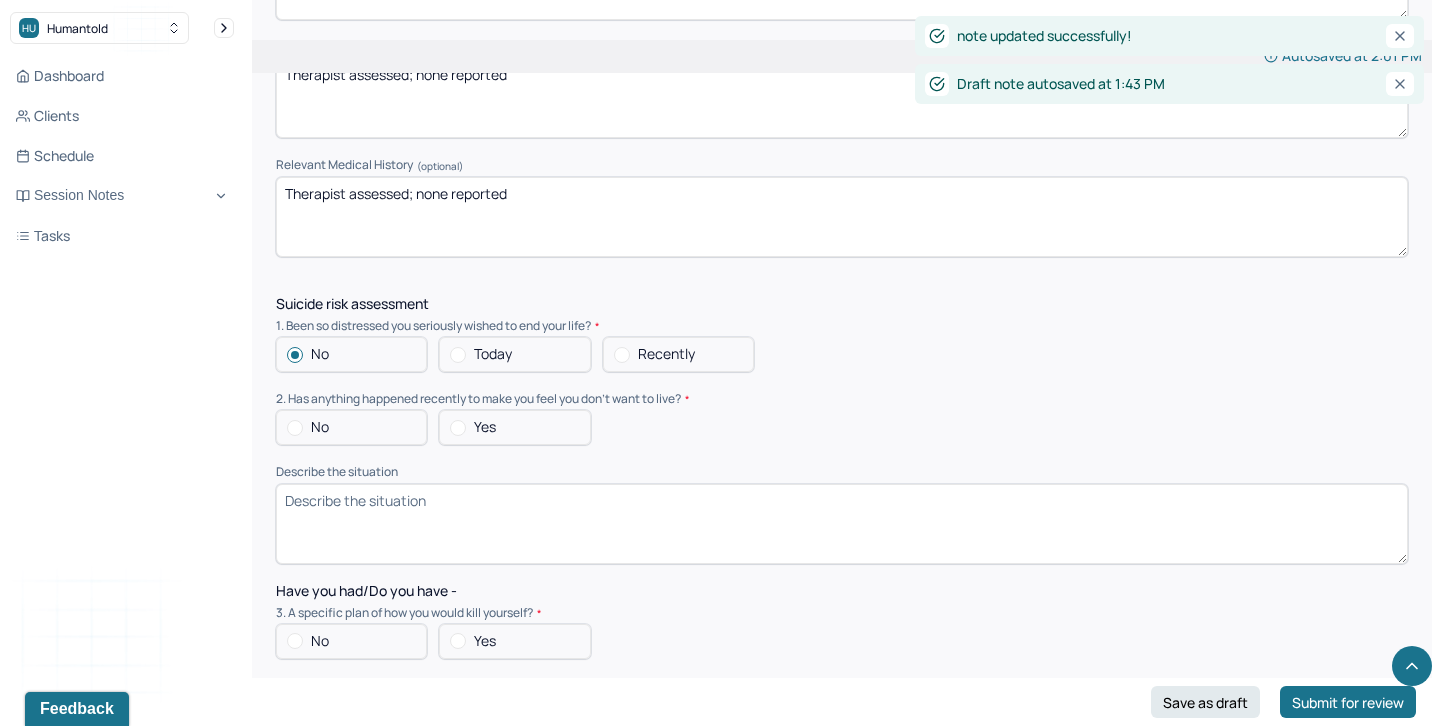 scroll, scrollTop: 4743, scrollLeft: 0, axis: vertical 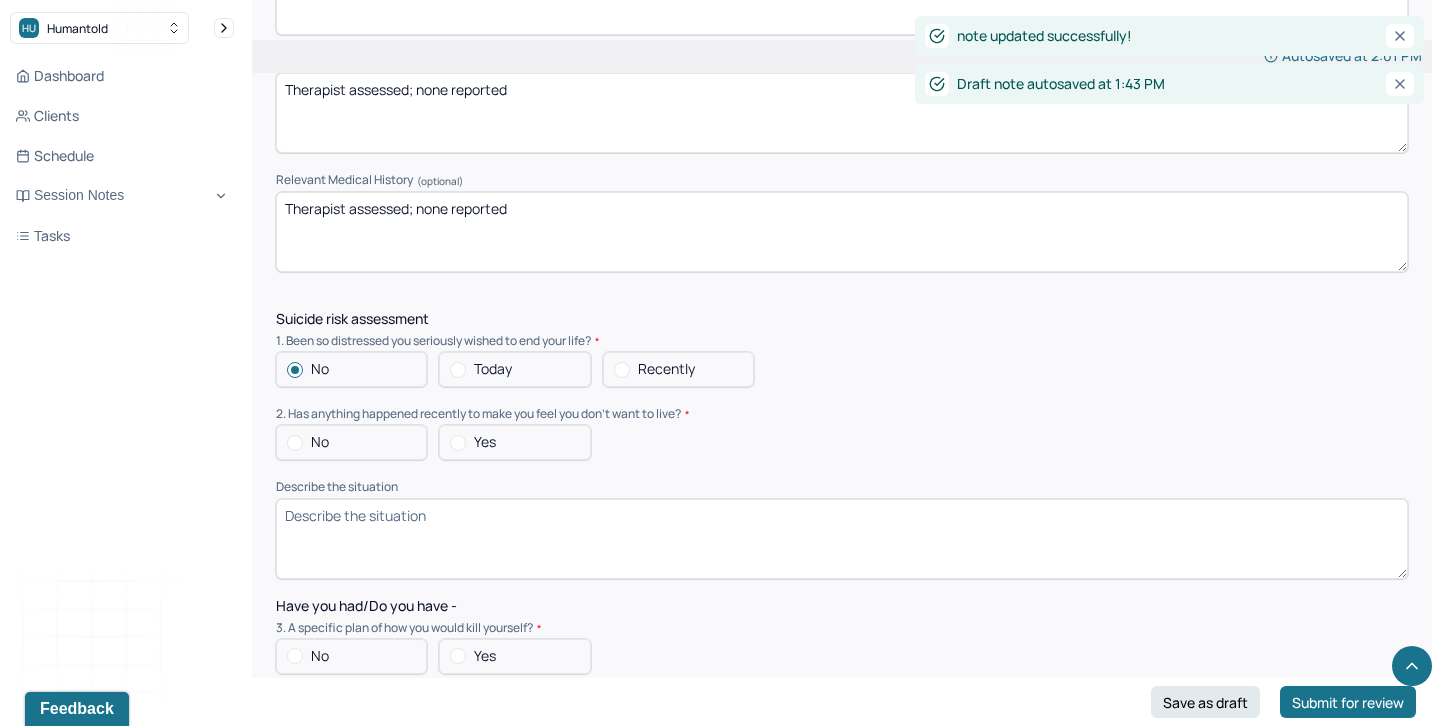 click on "No" at bounding box center (351, 442) 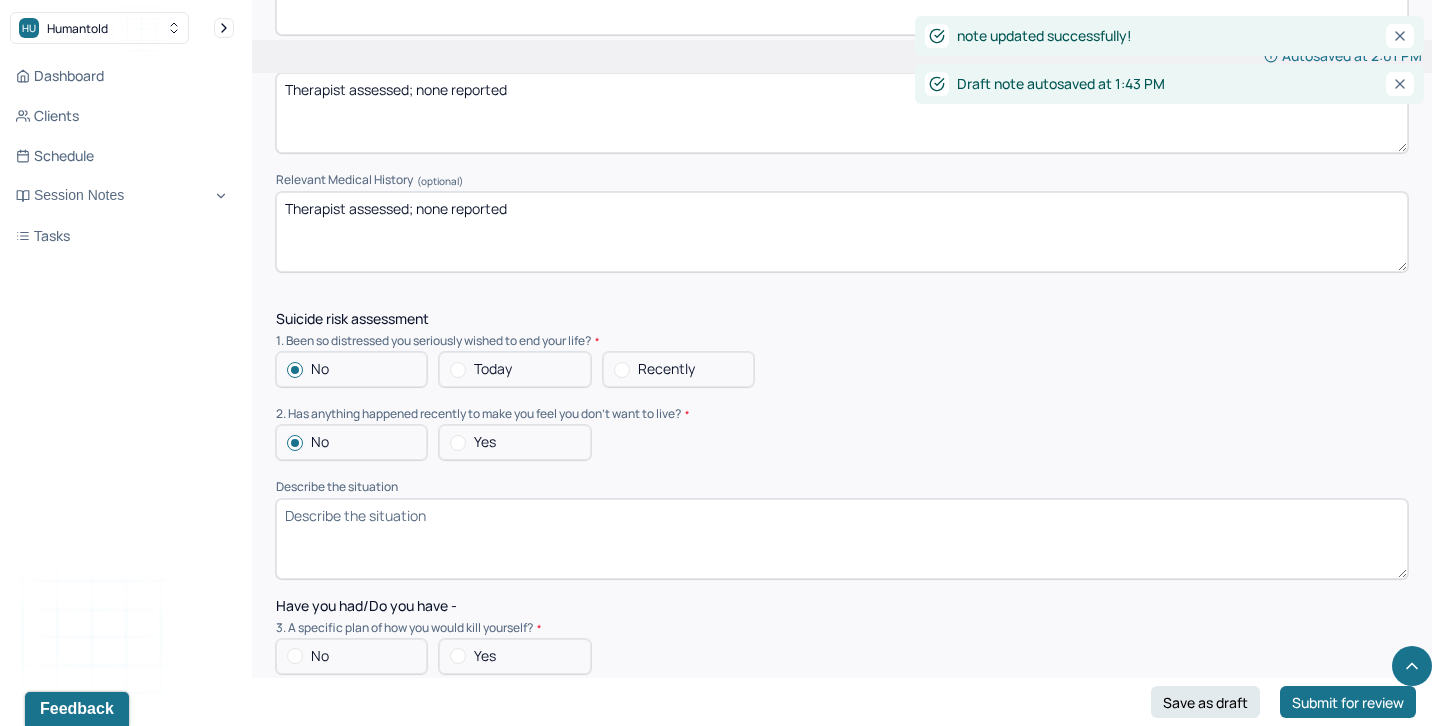 click on "Describe the situation" at bounding box center (842, 539) 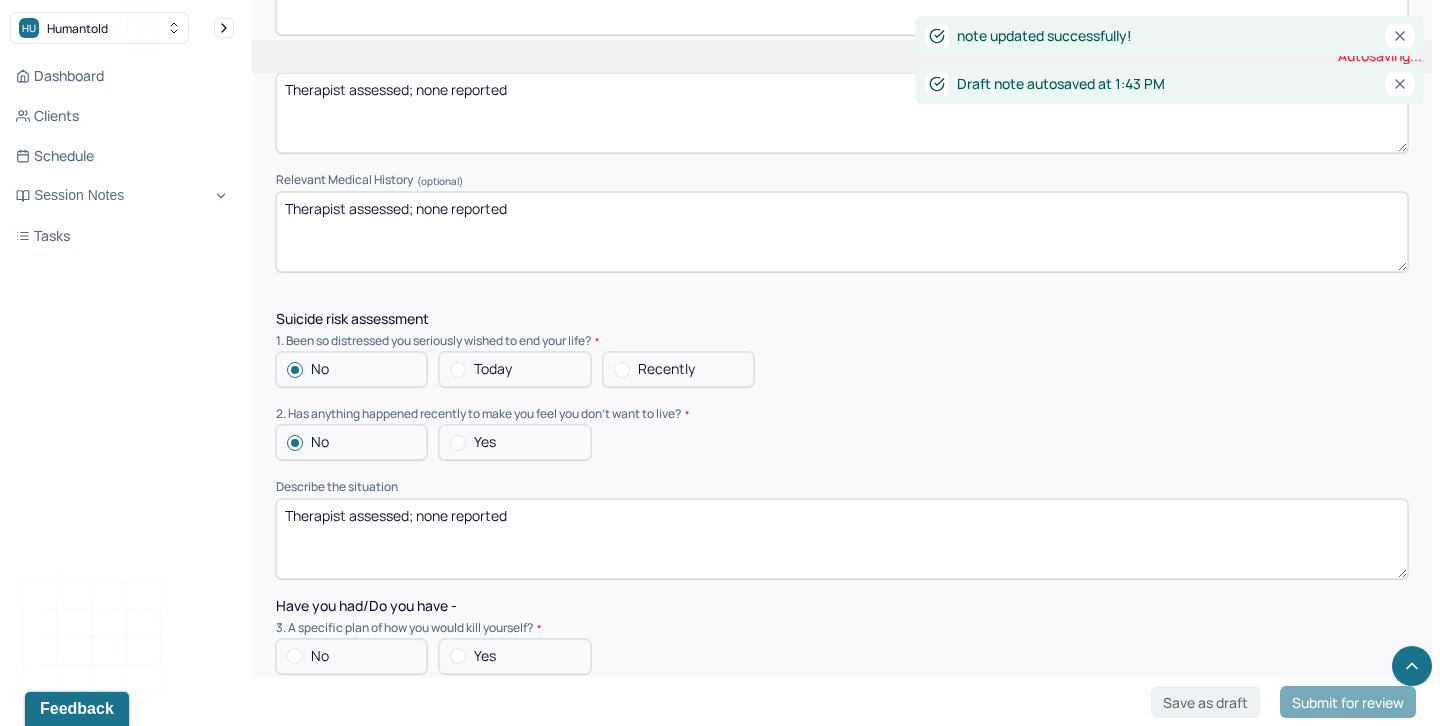 drag, startPoint x: 420, startPoint y: 503, endPoint x: 624, endPoint y: 512, distance: 204.19843 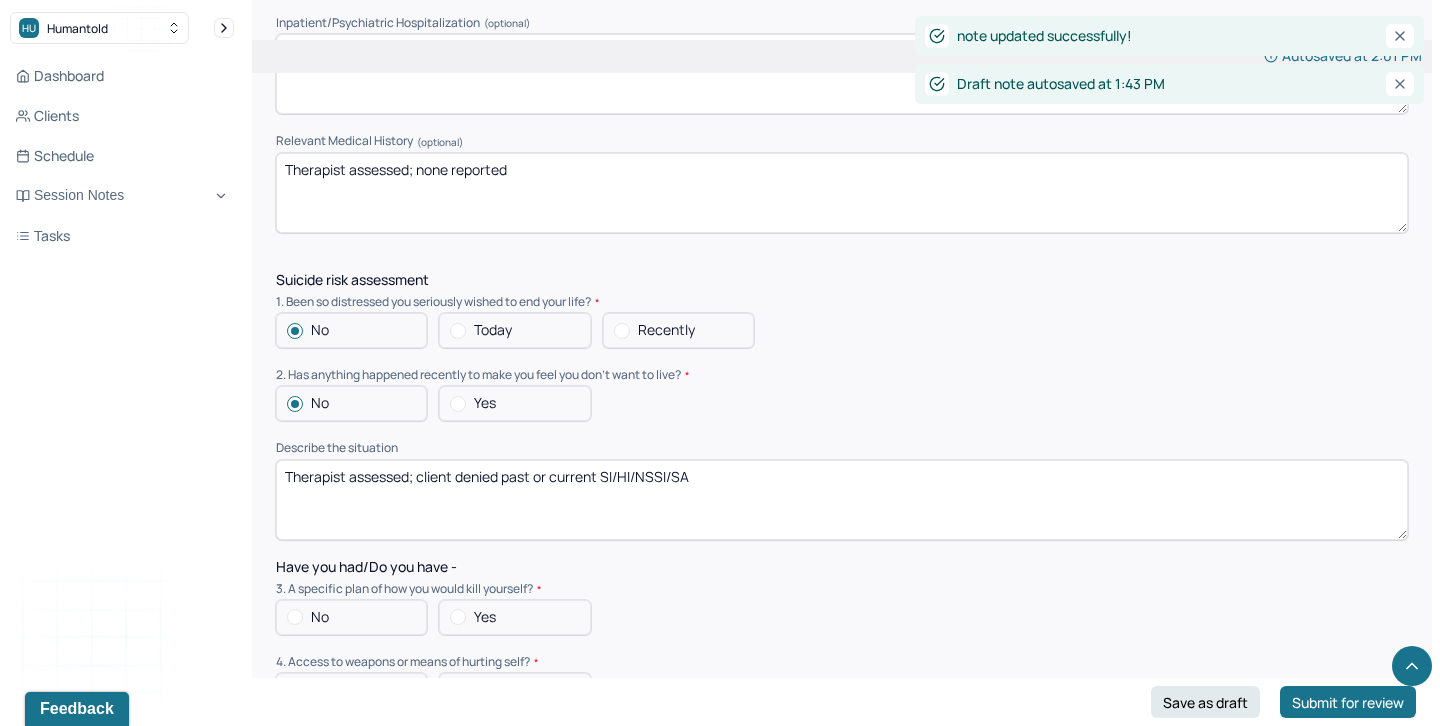scroll, scrollTop: 4797, scrollLeft: 0, axis: vertical 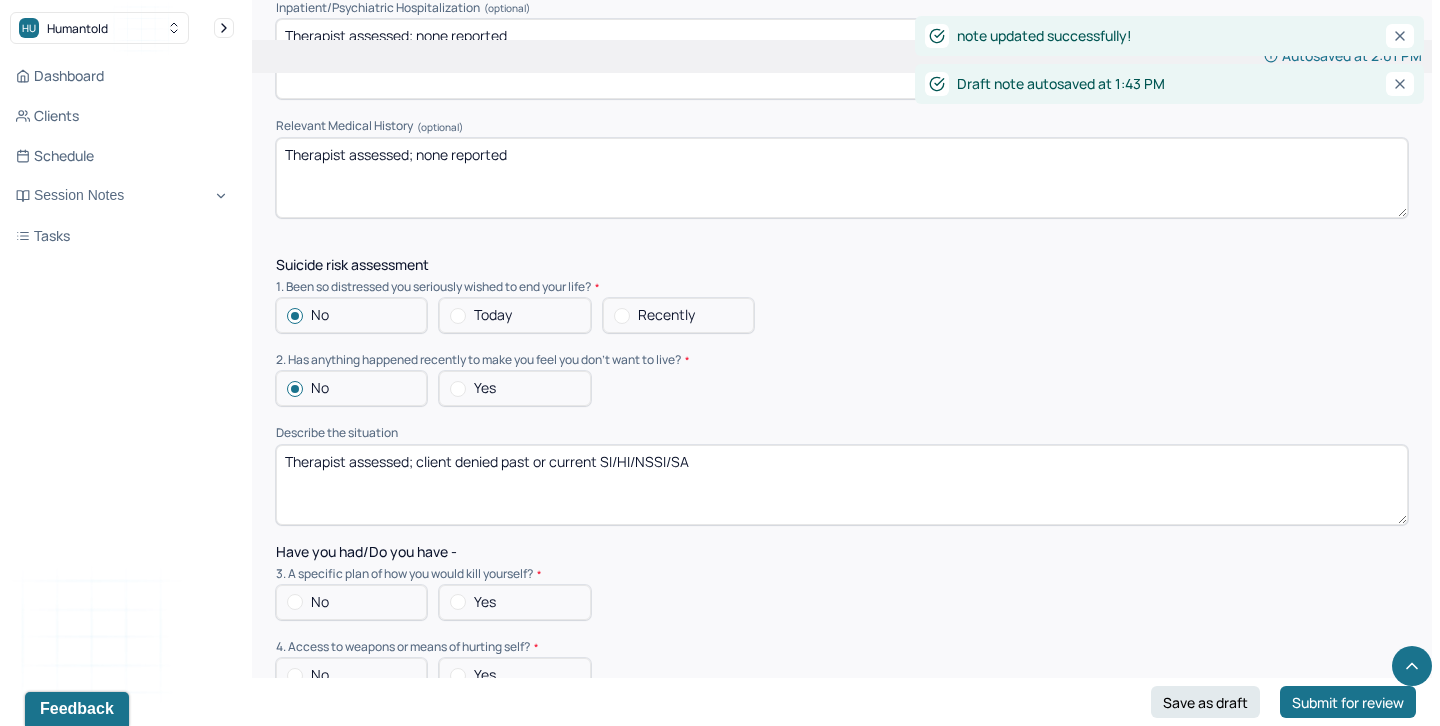 type on "Therapist assessed; client denied past or current SI/HI/NSSI/SA" 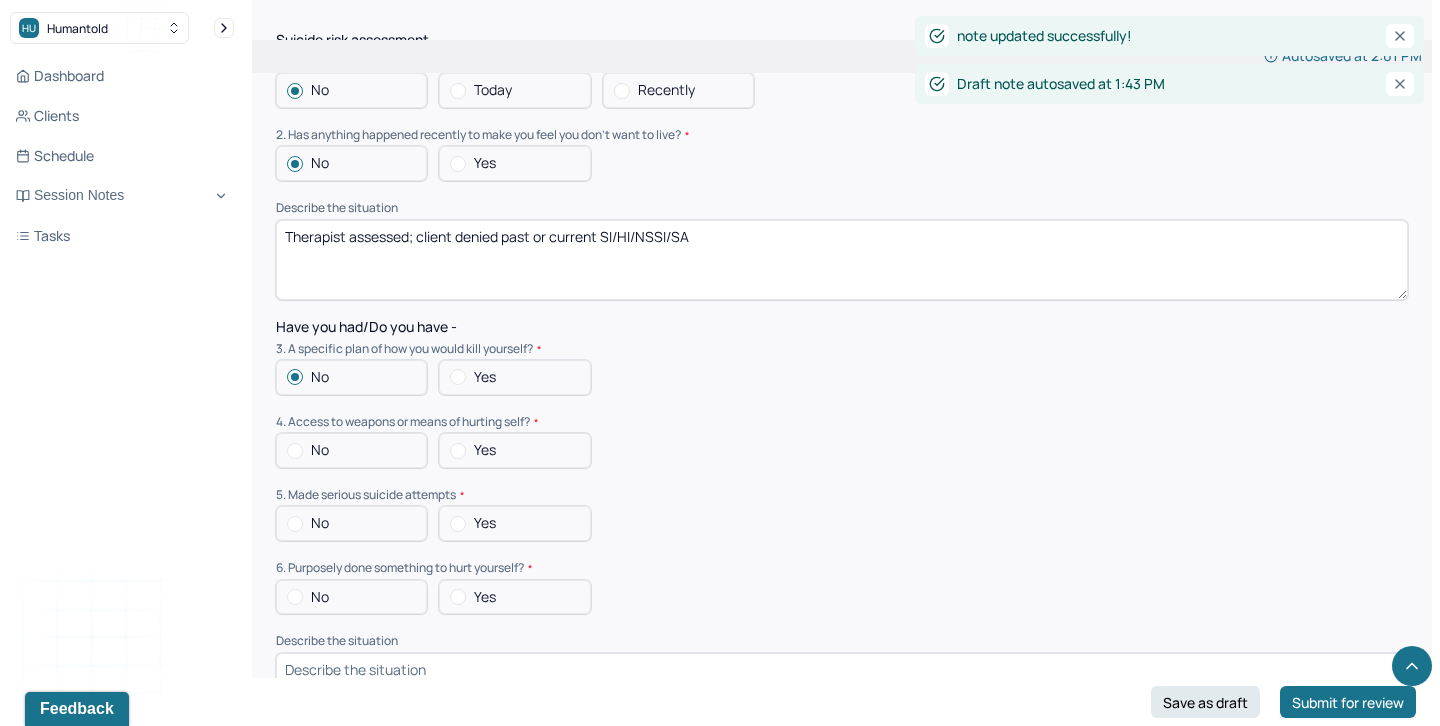 scroll, scrollTop: 5057, scrollLeft: 0, axis: vertical 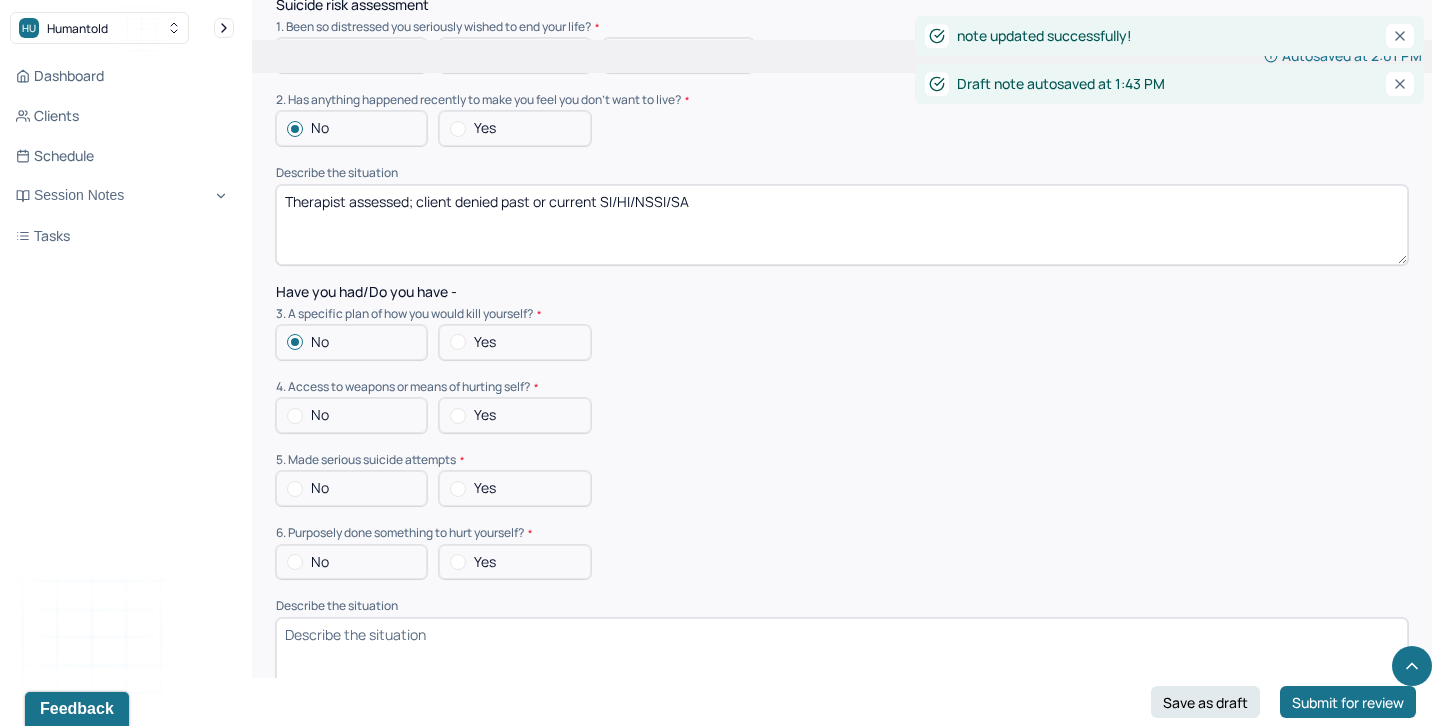 click on "No" at bounding box center [351, 415] 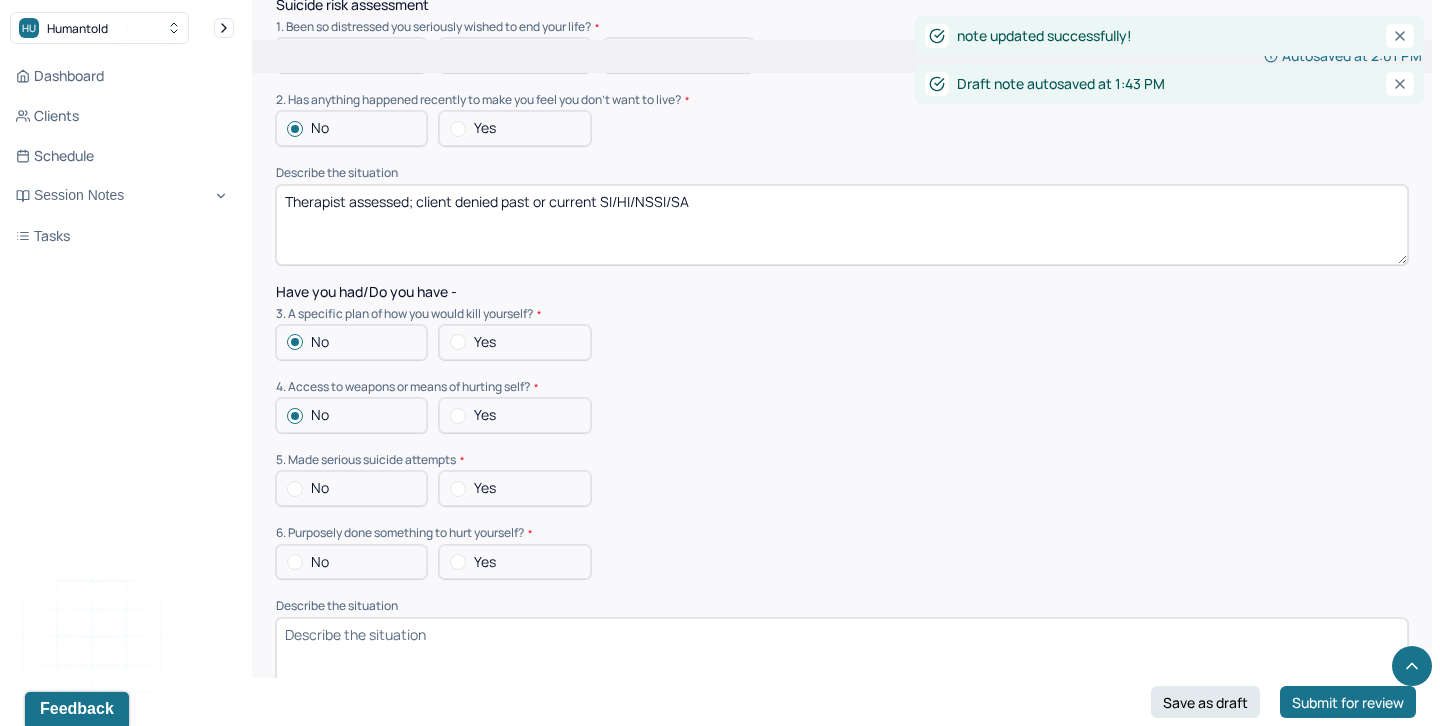 click on "No" at bounding box center (351, 488) 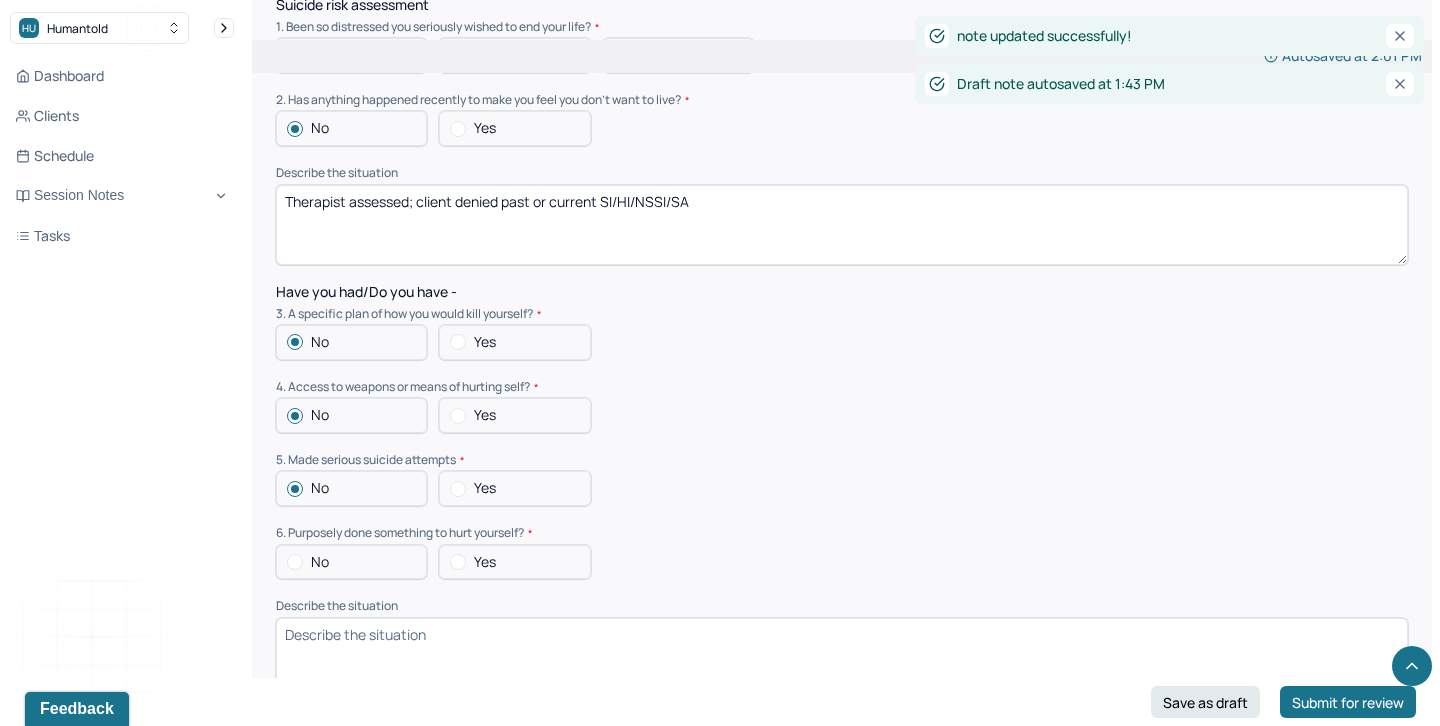 click on "No" at bounding box center [351, 562] 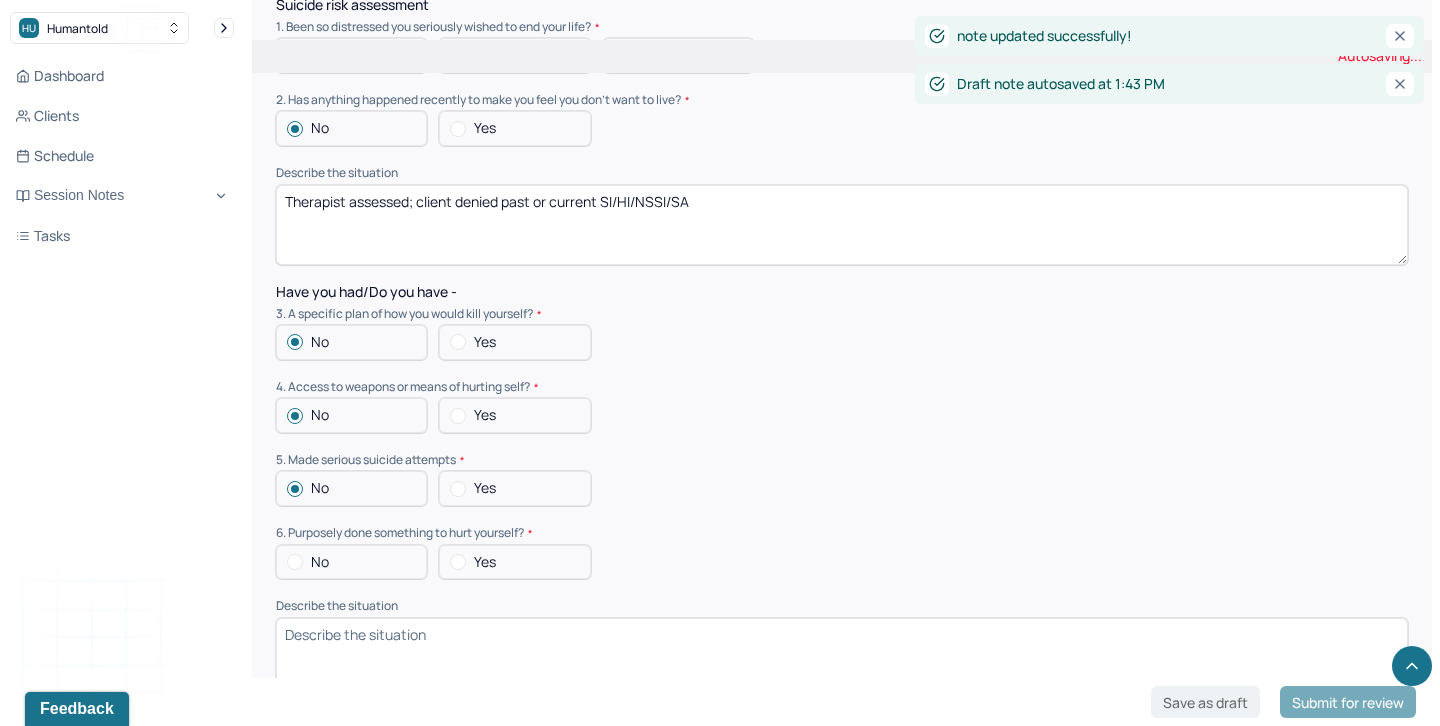 click at bounding box center [295, 562] 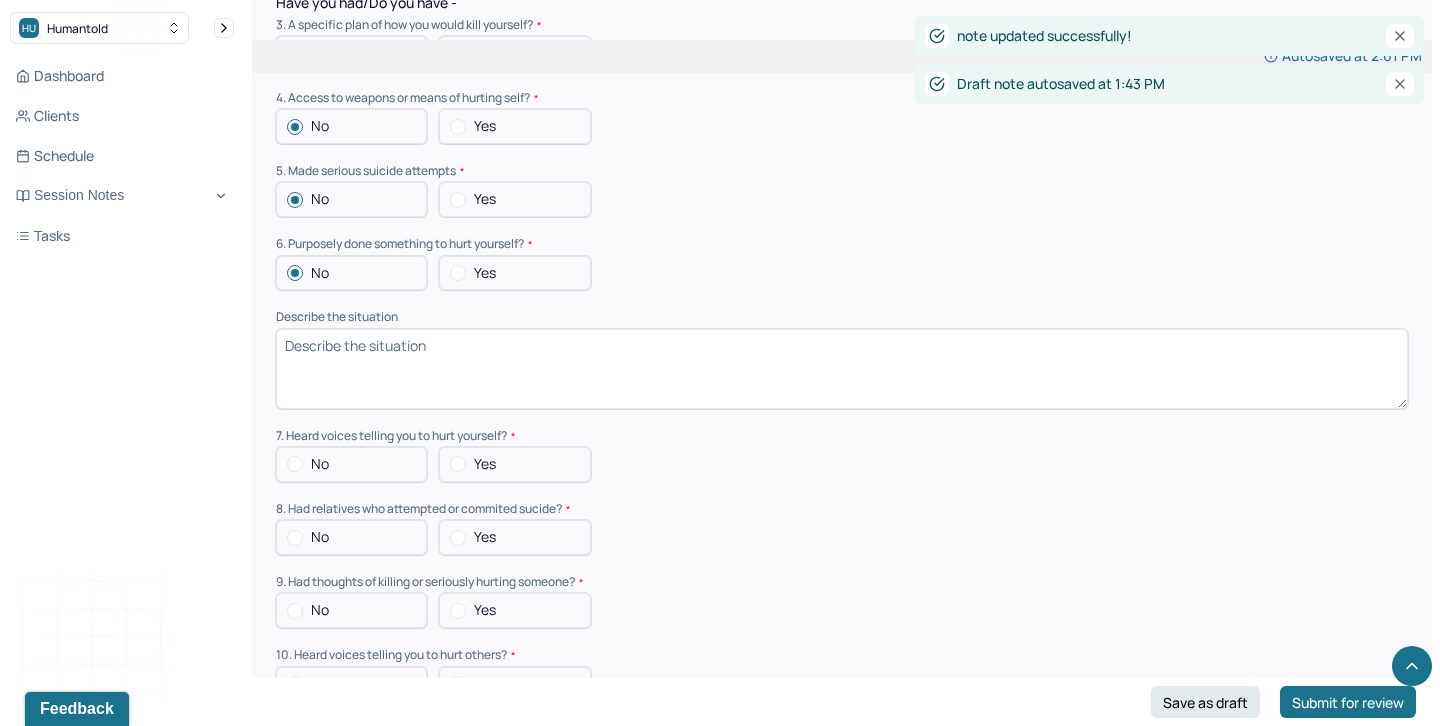 scroll, scrollTop: 5460, scrollLeft: 0, axis: vertical 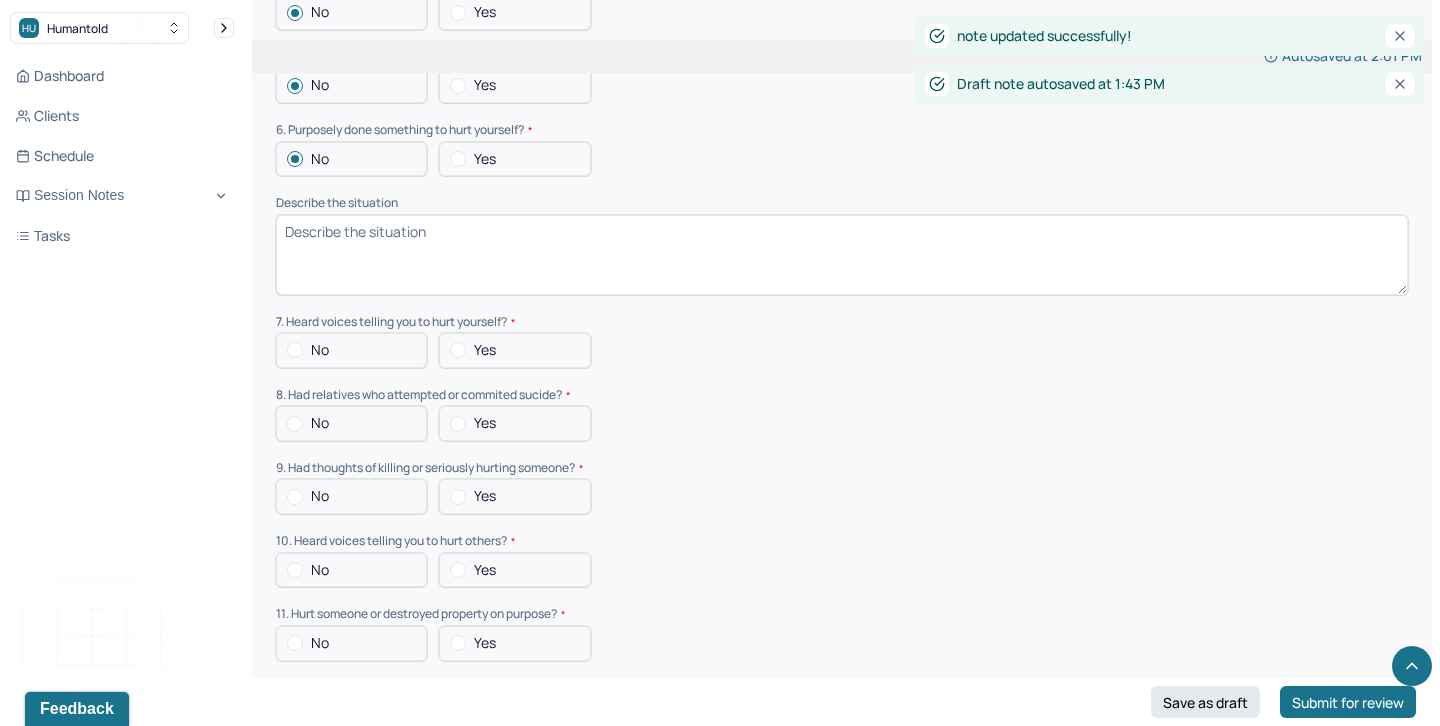 click on "No" at bounding box center [320, 350] 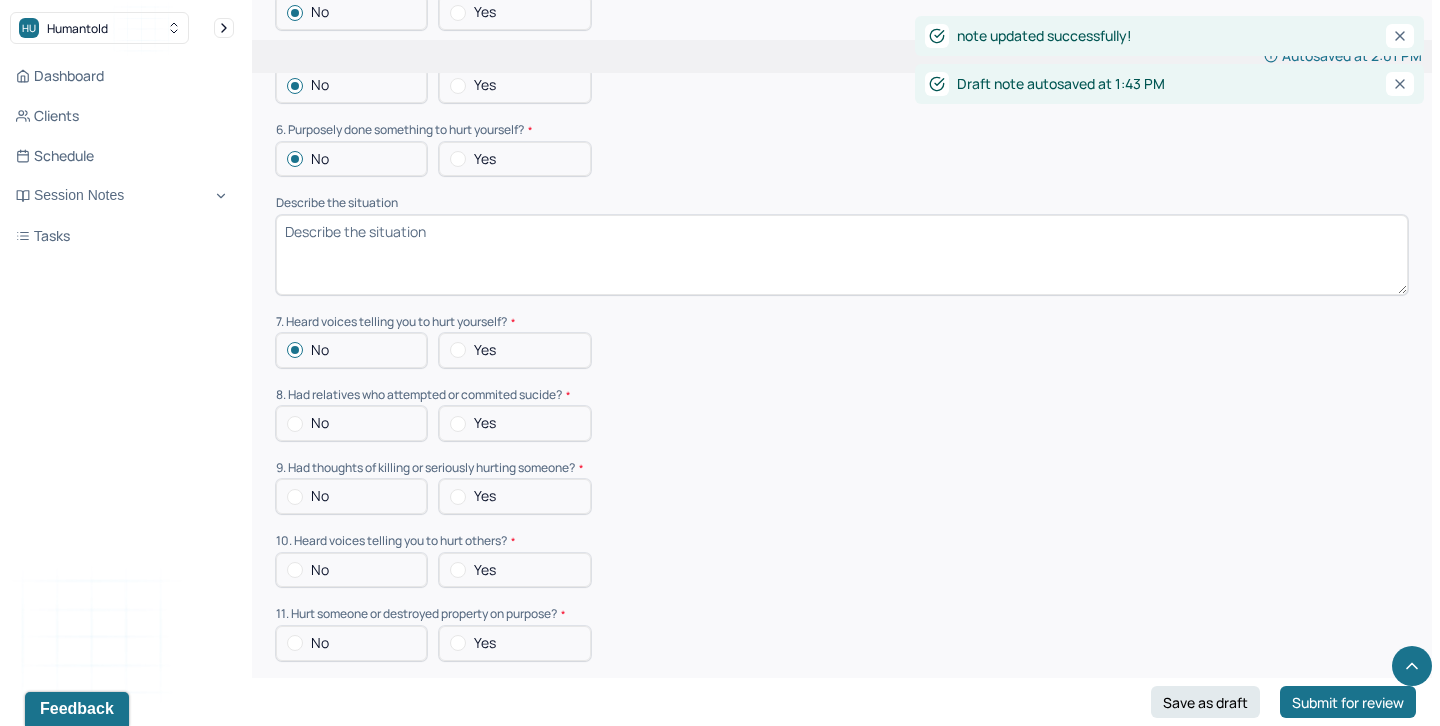 click at bounding box center [295, 424] 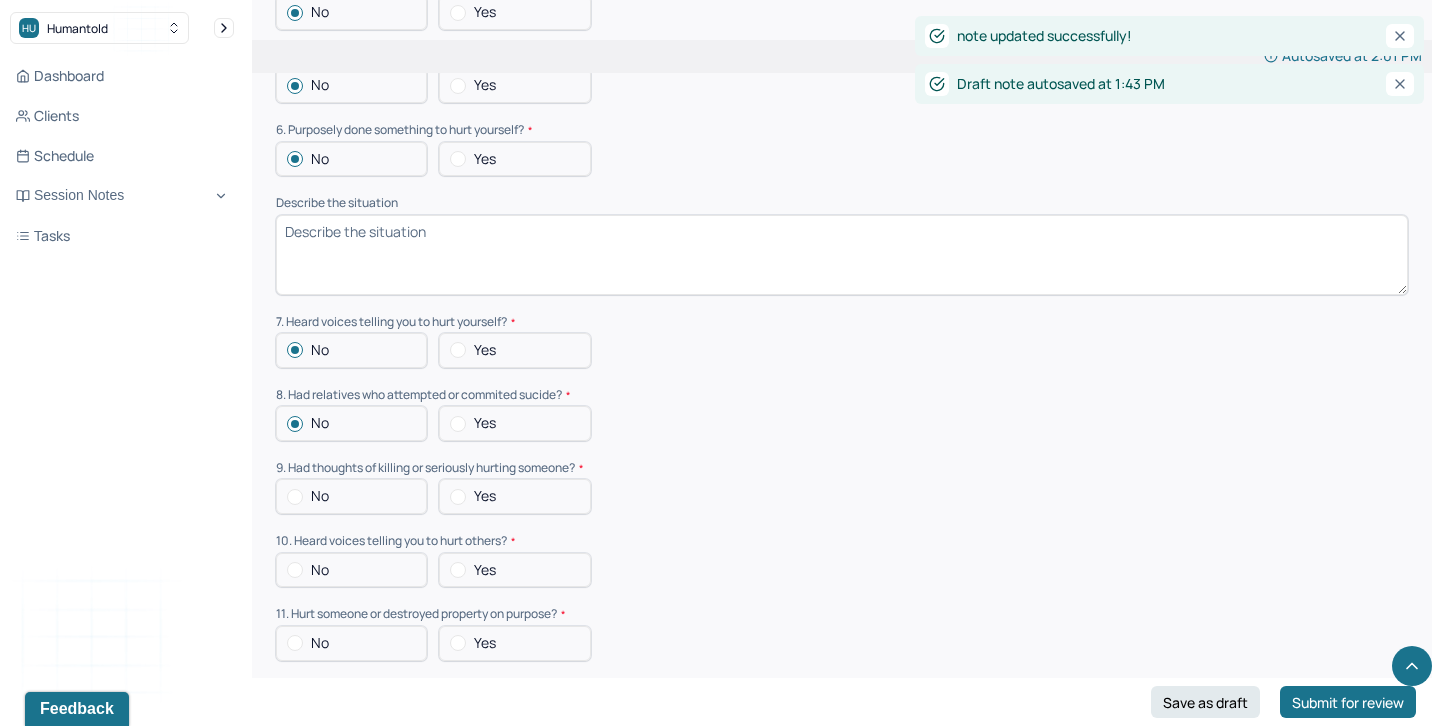 click at bounding box center (295, 497) 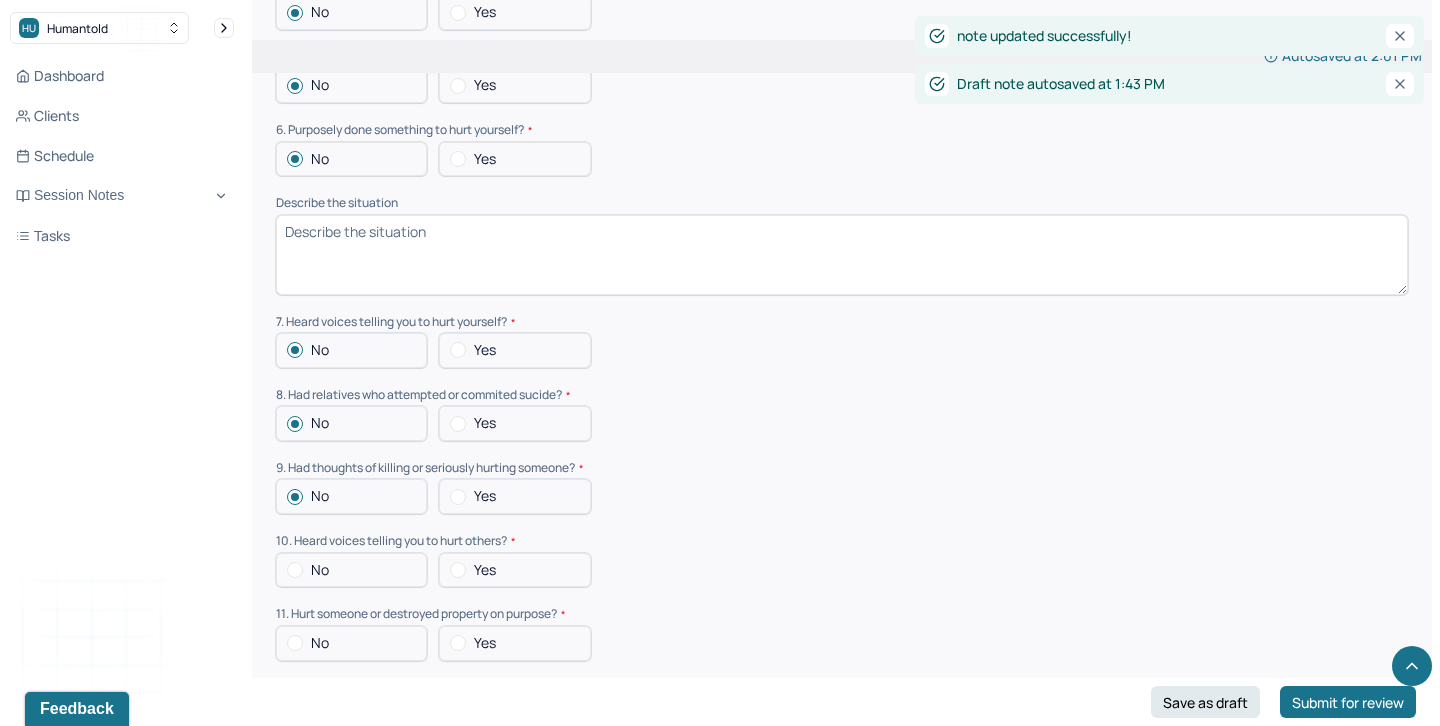 click at bounding box center [295, 570] 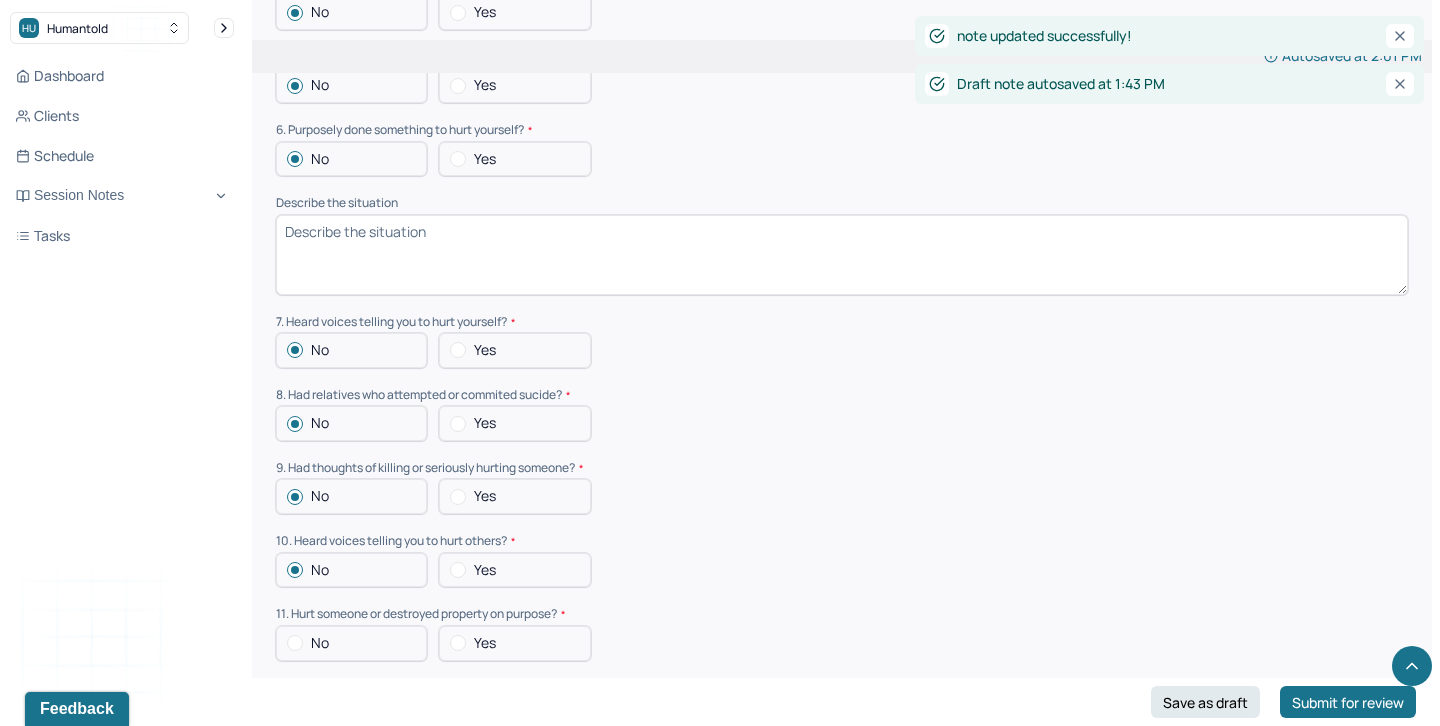 click on "No" at bounding box center [351, 643] 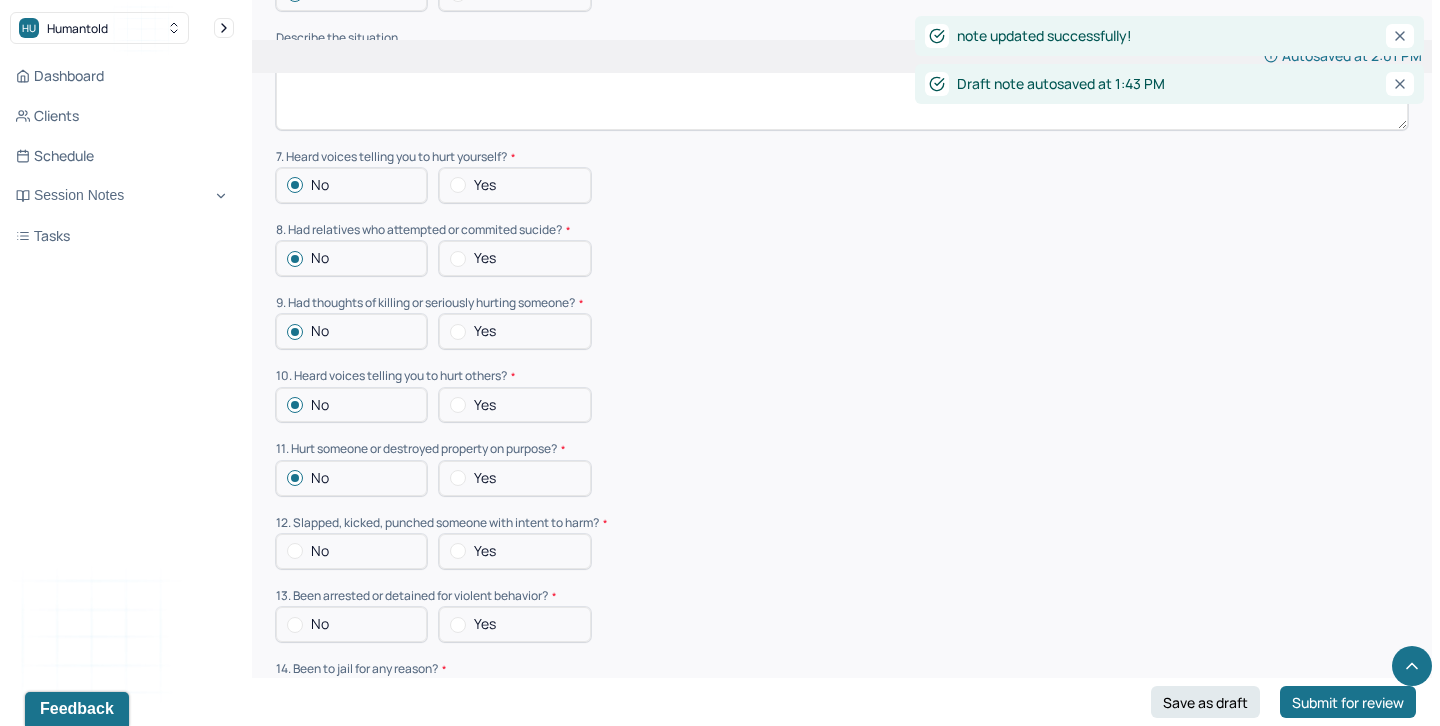scroll, scrollTop: 5702, scrollLeft: 0, axis: vertical 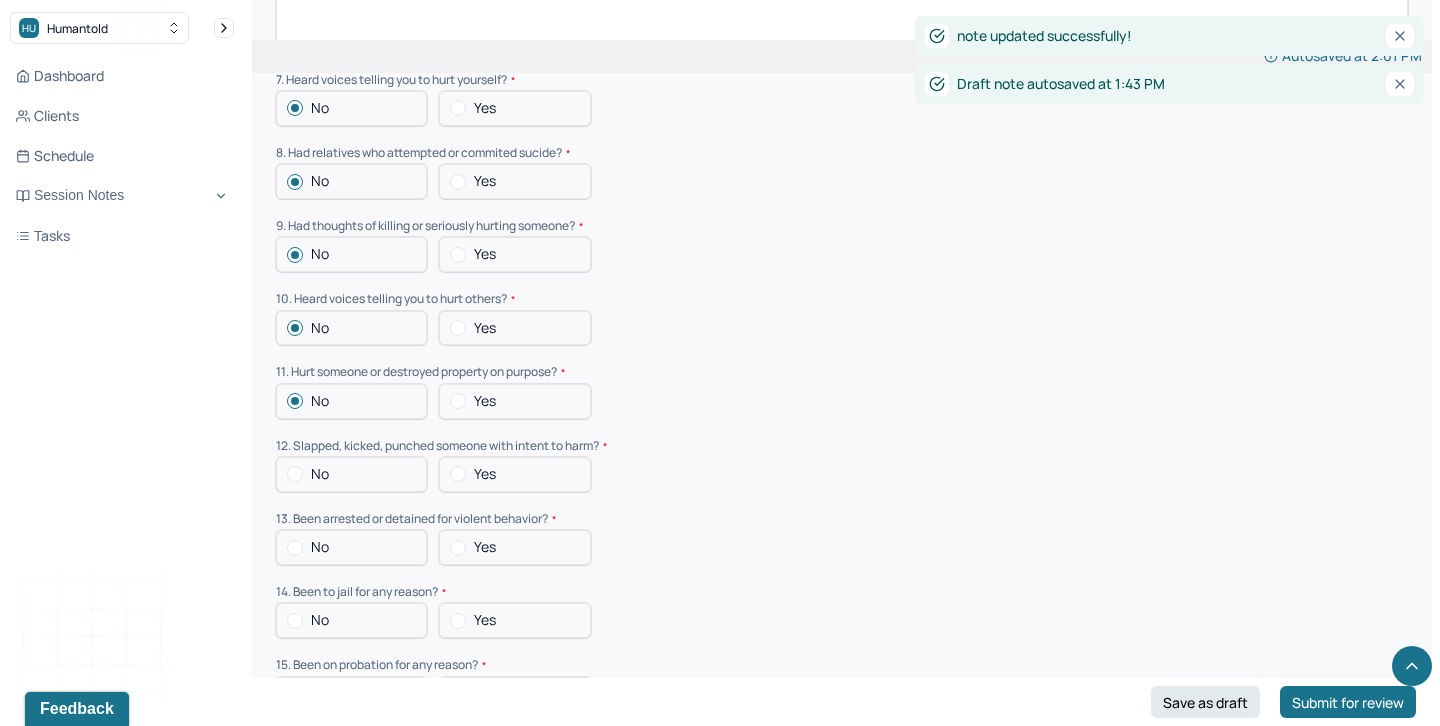 click at bounding box center [295, 474] 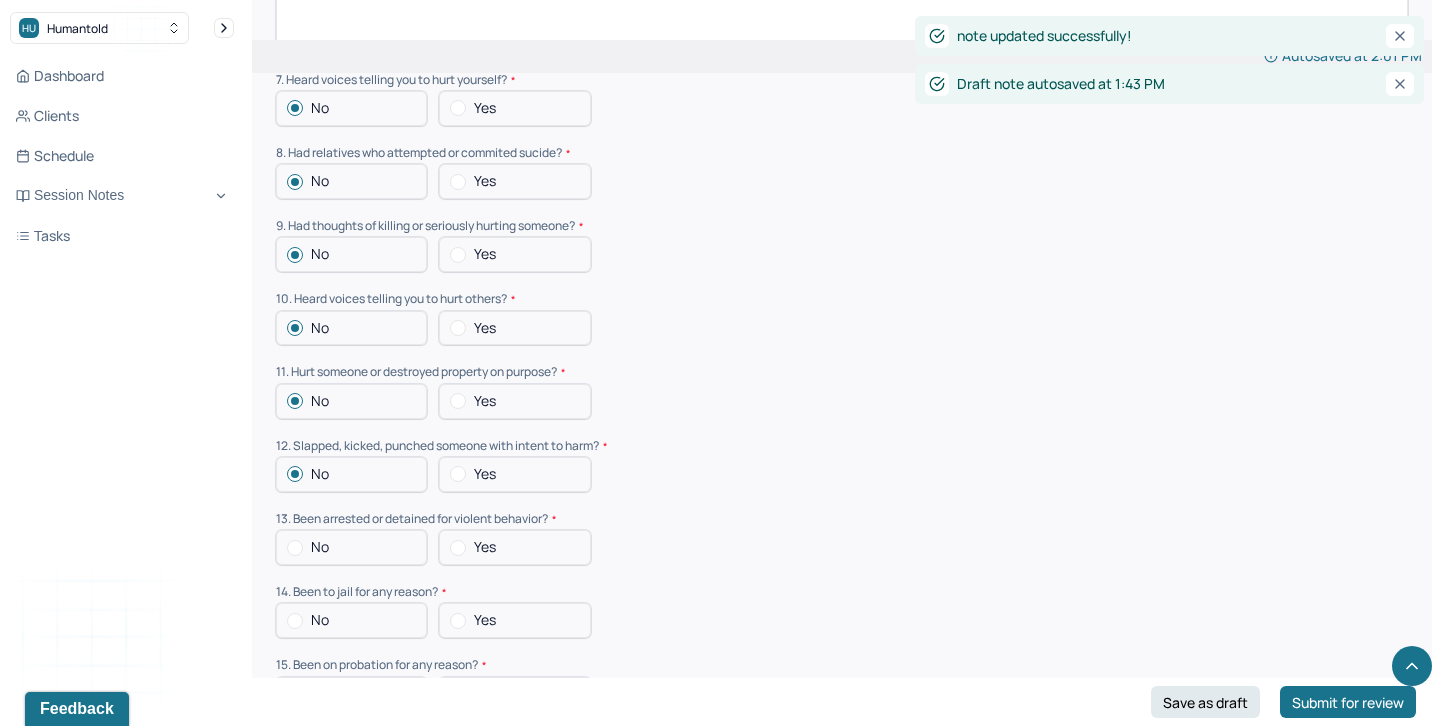 click at bounding box center [295, 548] 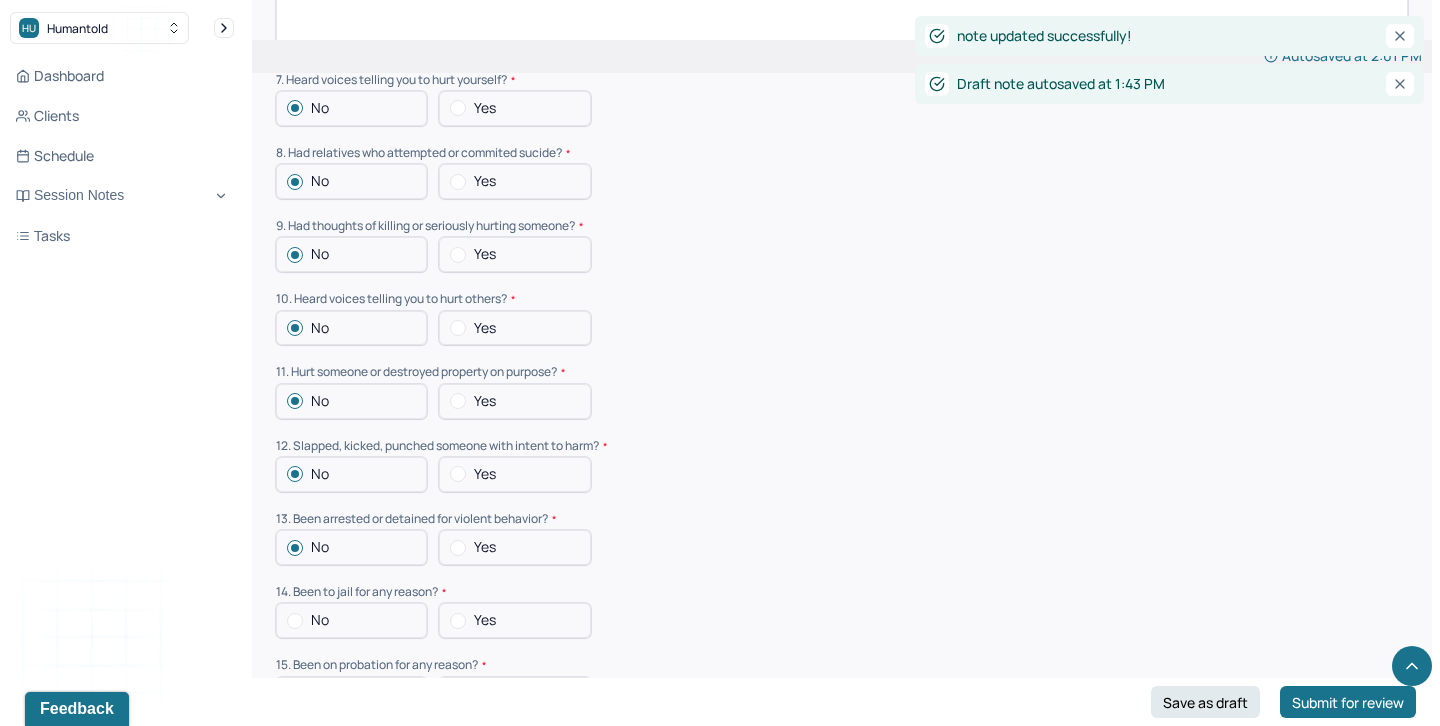 click at bounding box center [295, 621] 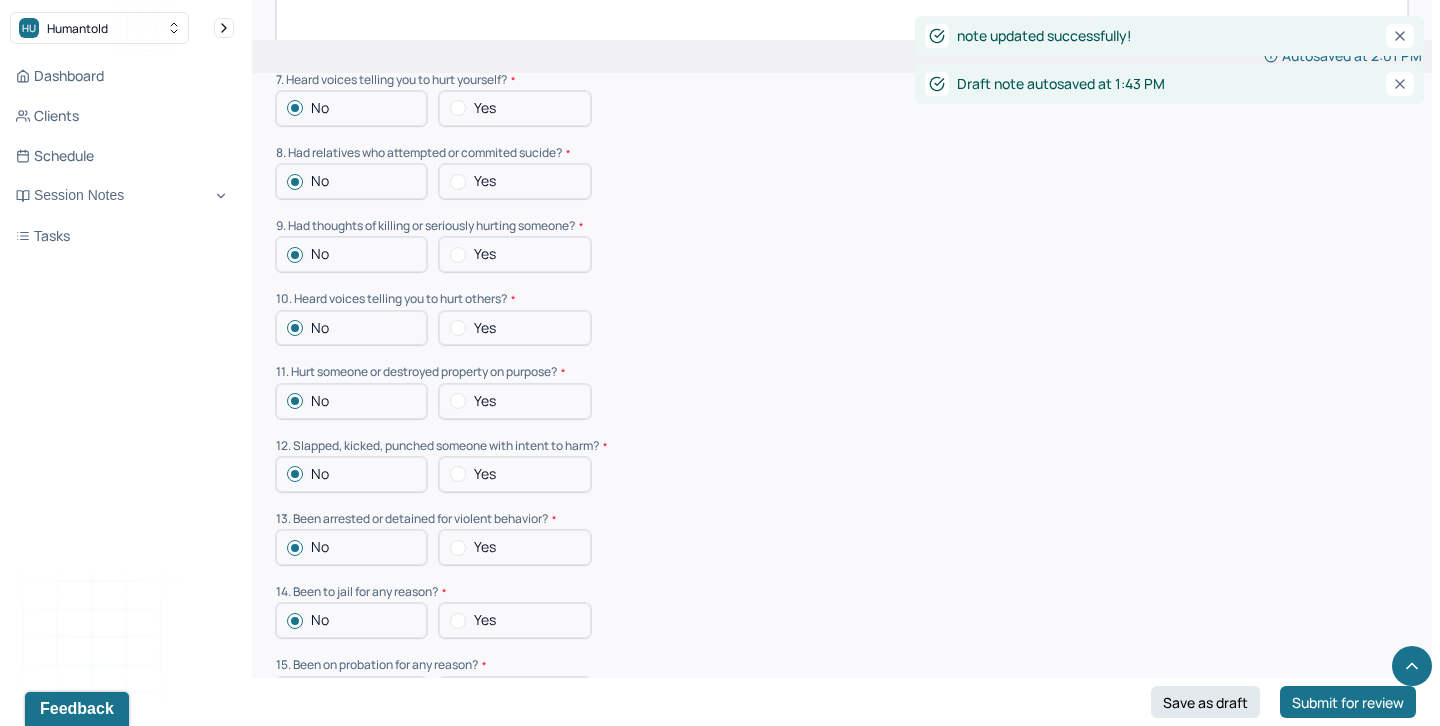 click at bounding box center (295, 694) 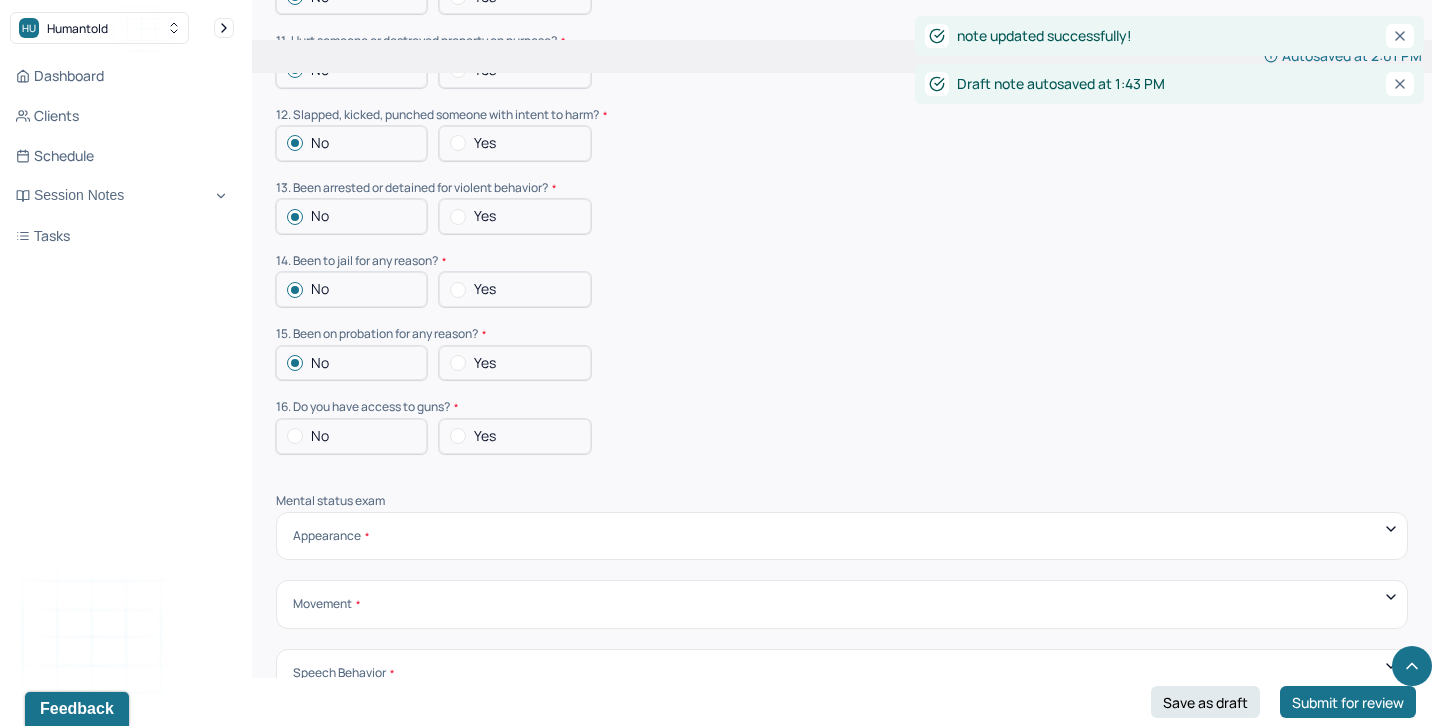 scroll, scrollTop: 6093, scrollLeft: 0, axis: vertical 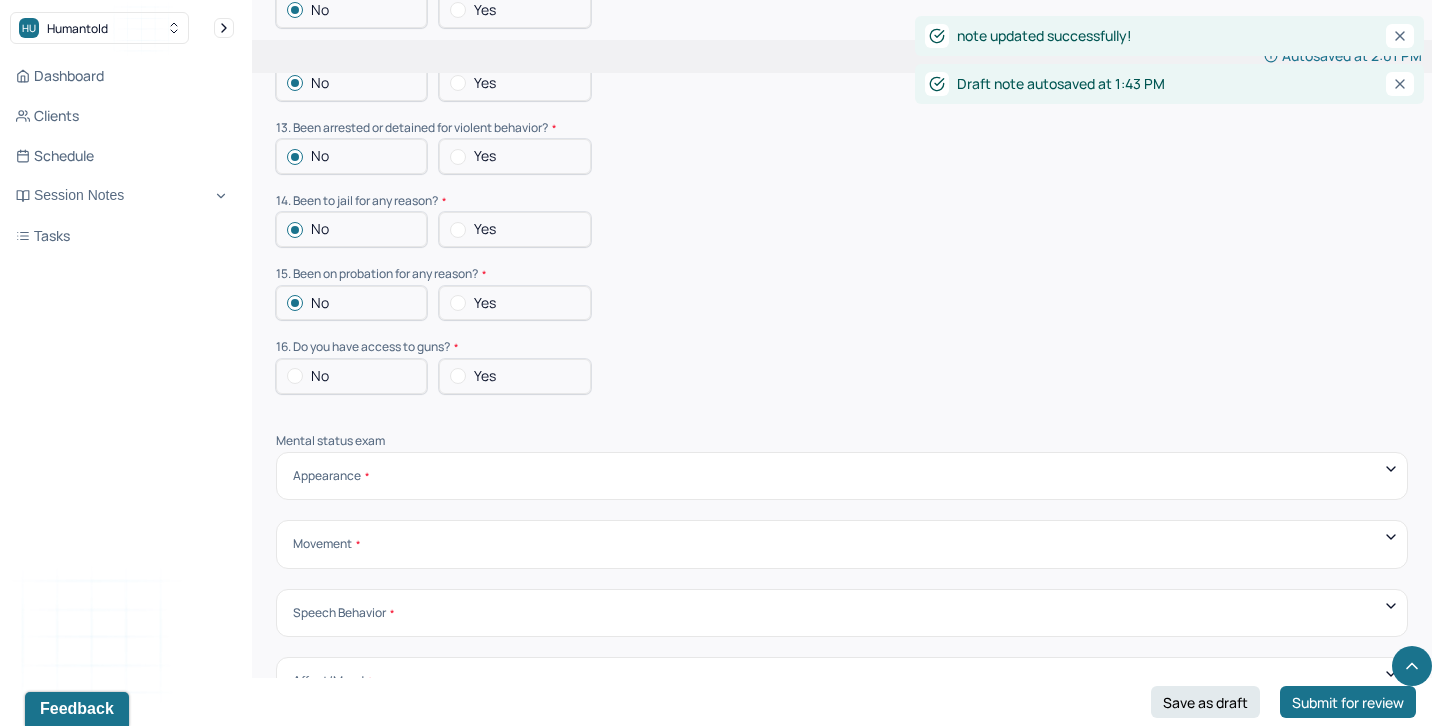 click at bounding box center (295, 376) 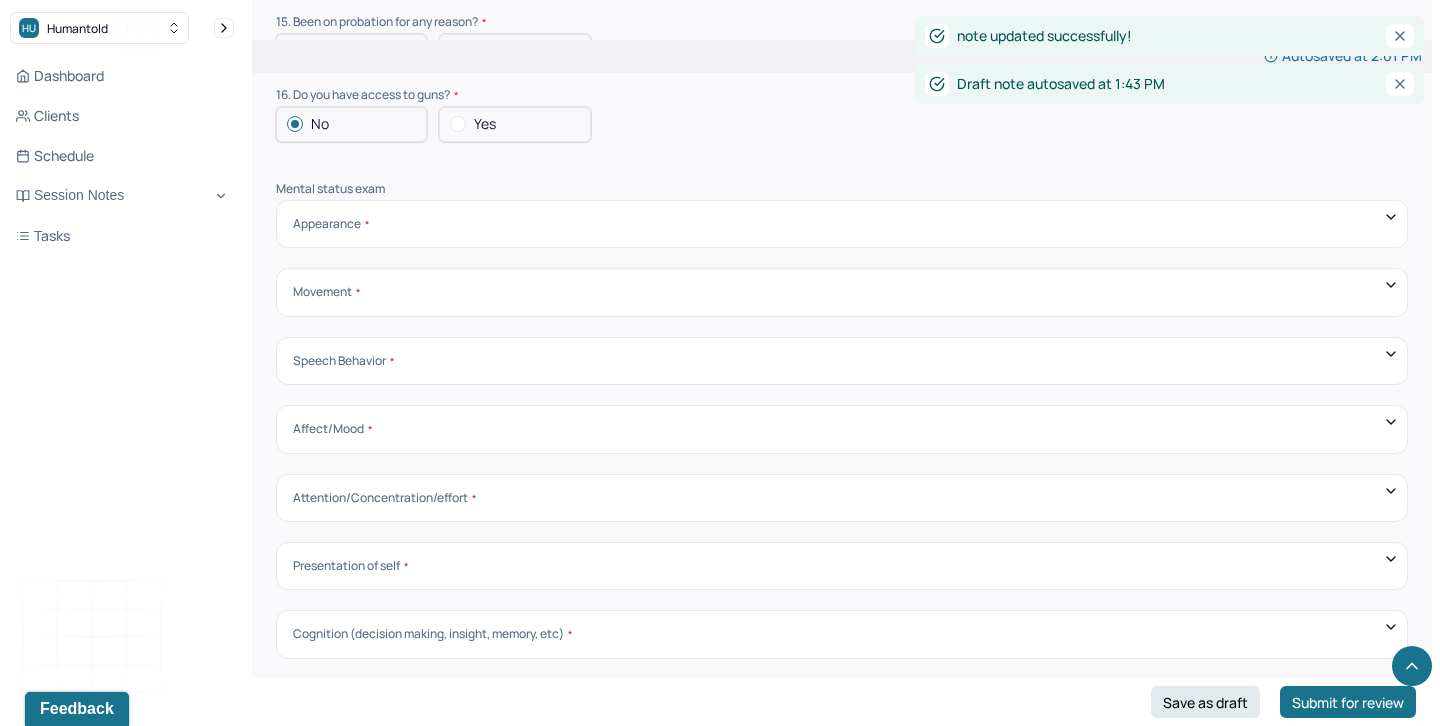 scroll, scrollTop: 6354, scrollLeft: 0, axis: vertical 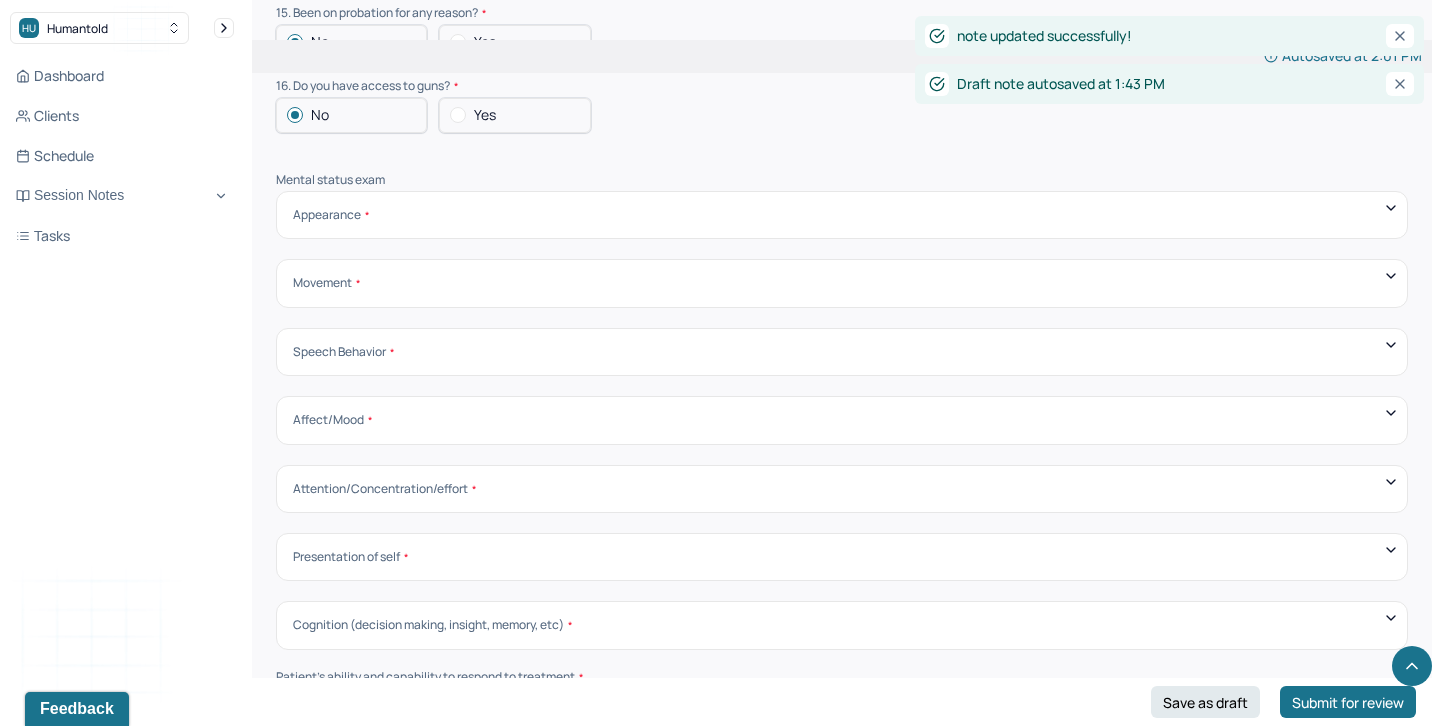 click on "Appearance" at bounding box center (842, 215) 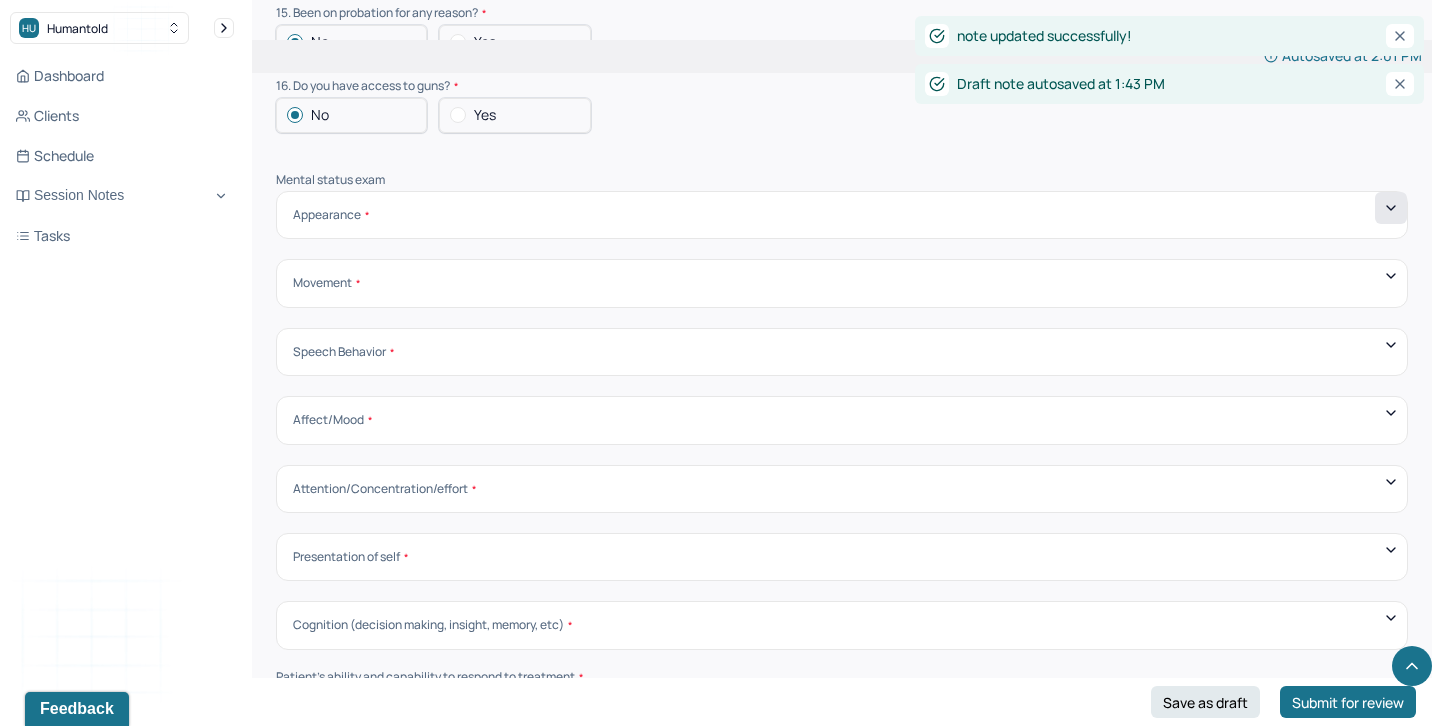 click 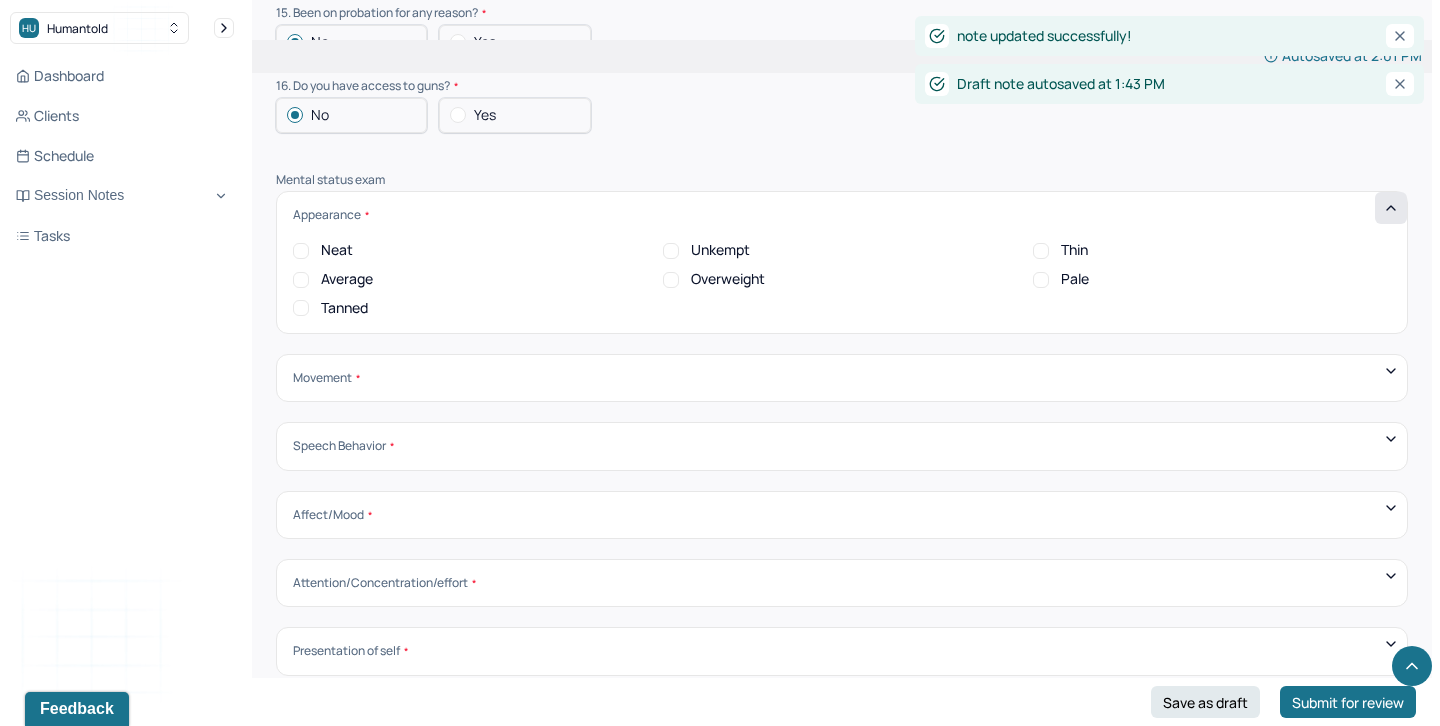 click on "Neat" at bounding box center [337, 250] 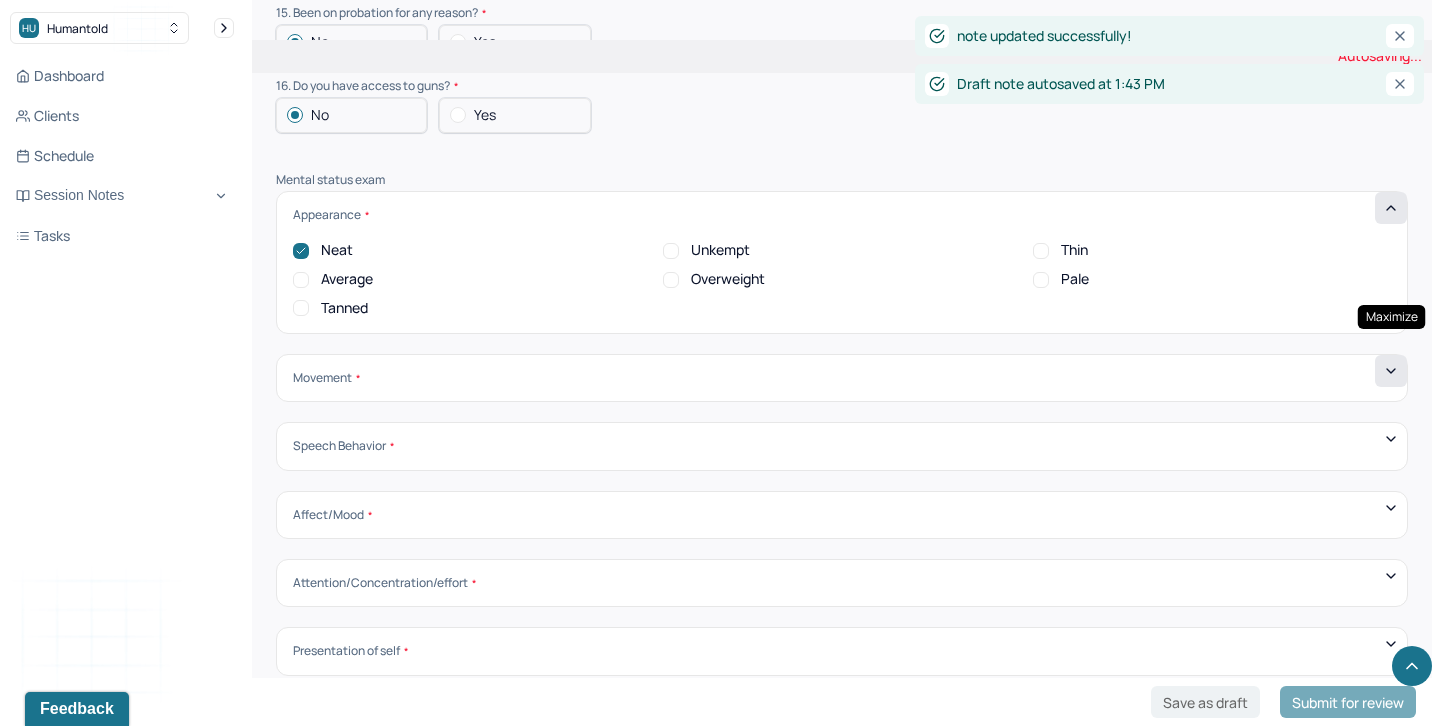 click 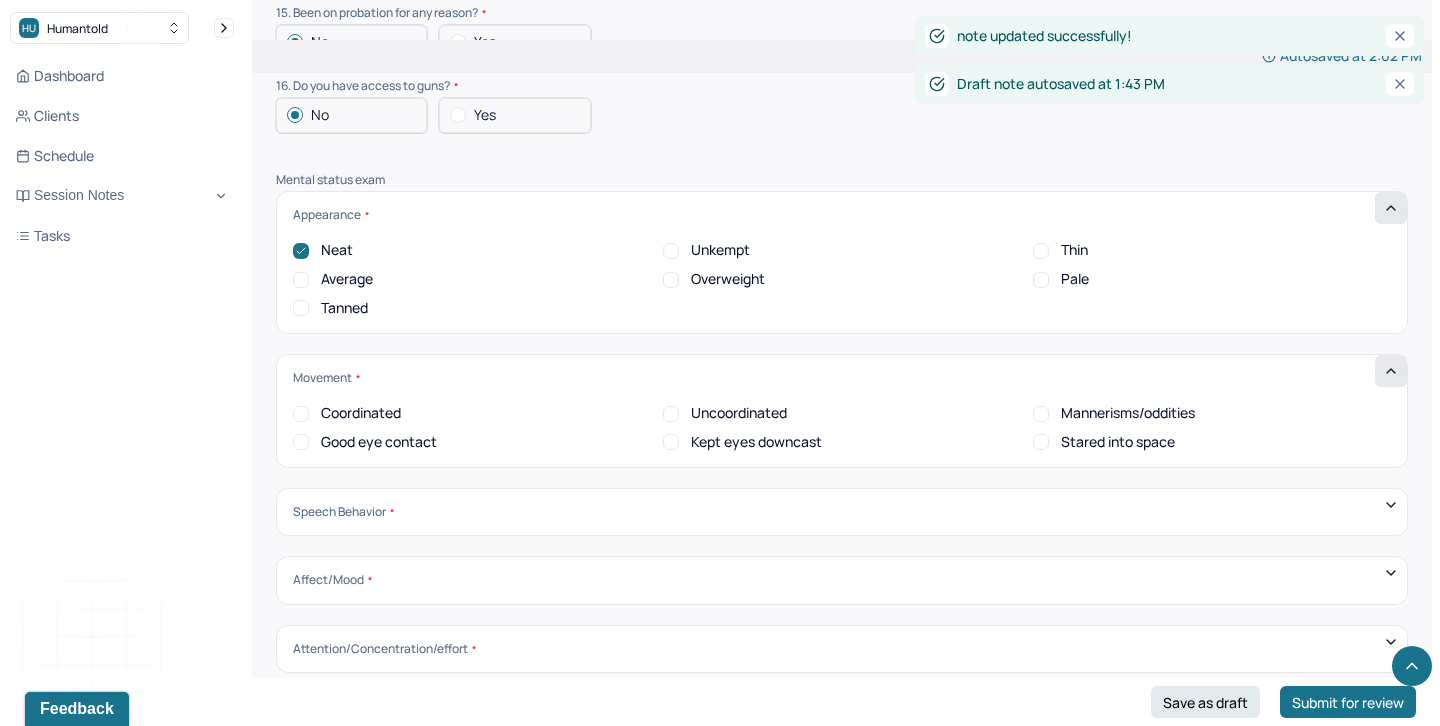 click on "Coordinated" at bounding box center (361, 413) 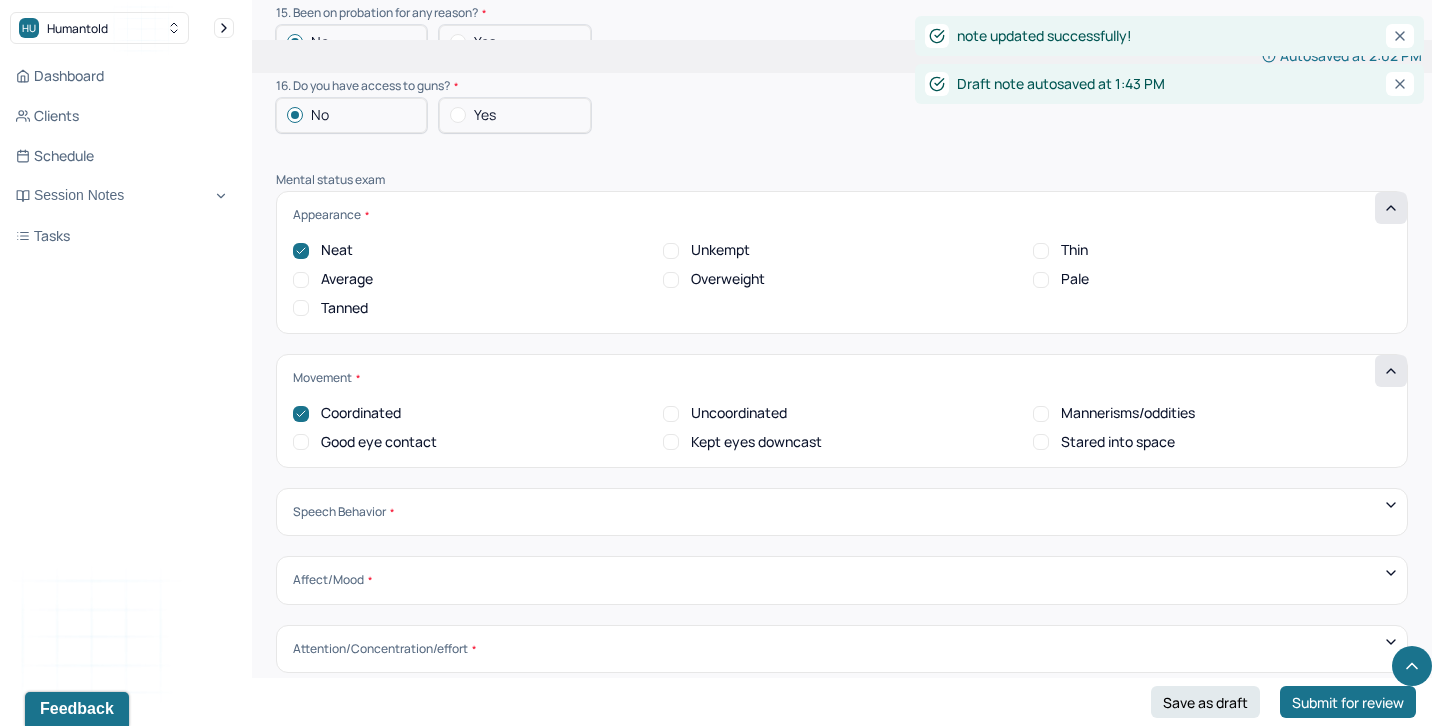 click on "Good eye contact" at bounding box center (379, 442) 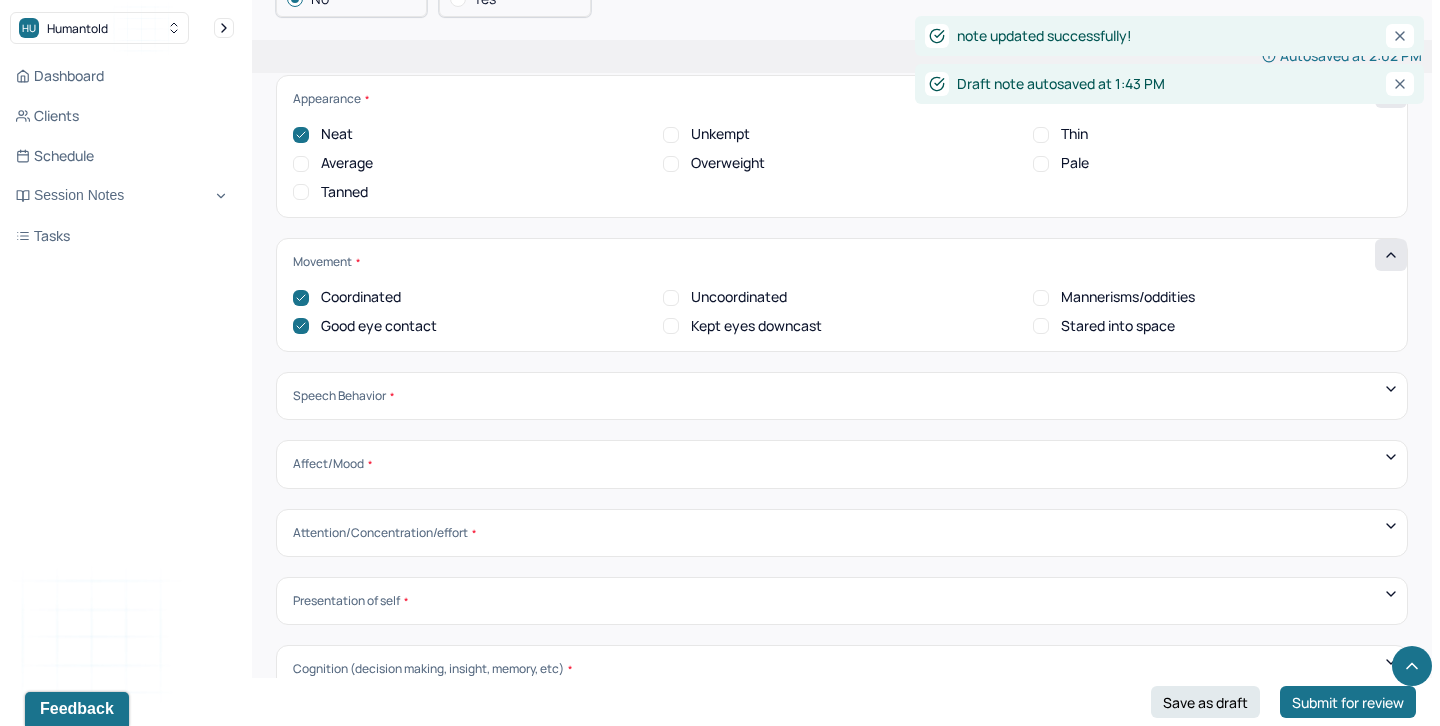 scroll, scrollTop: 6472, scrollLeft: 0, axis: vertical 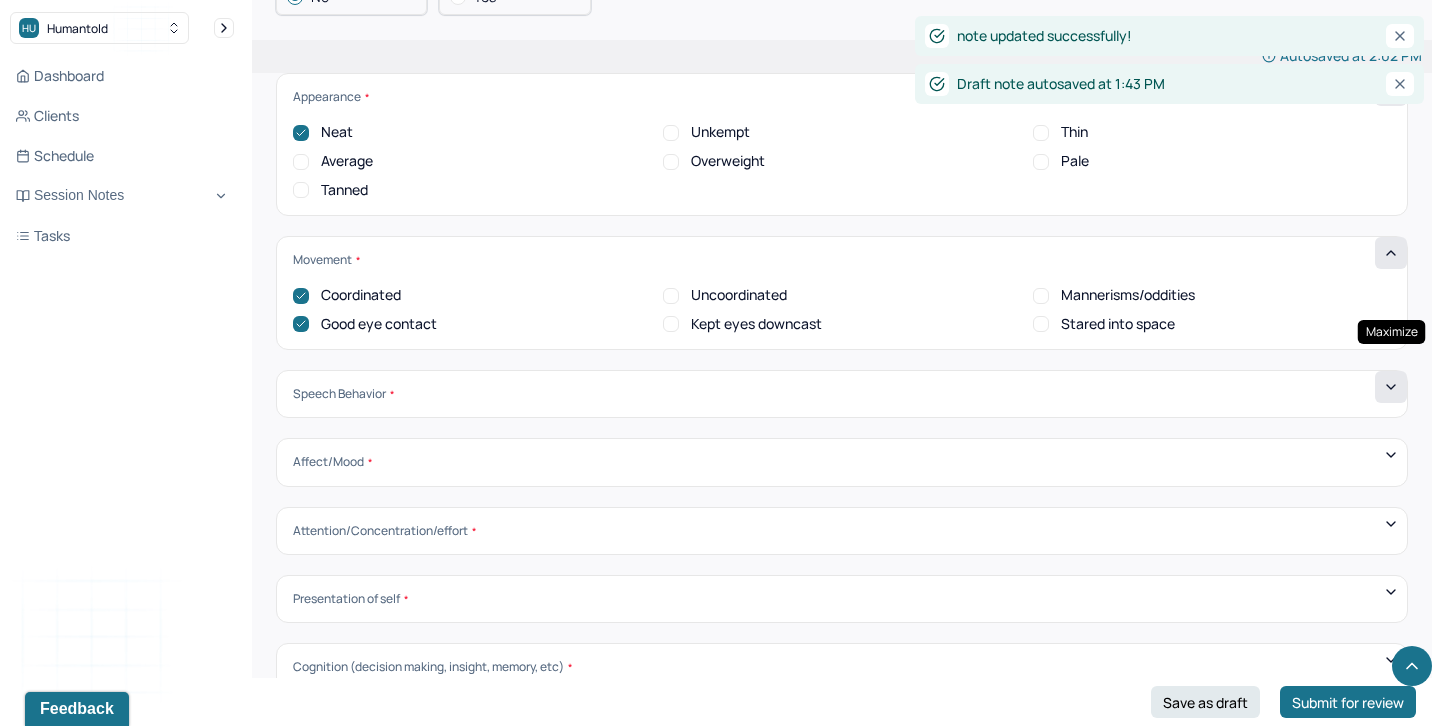 click 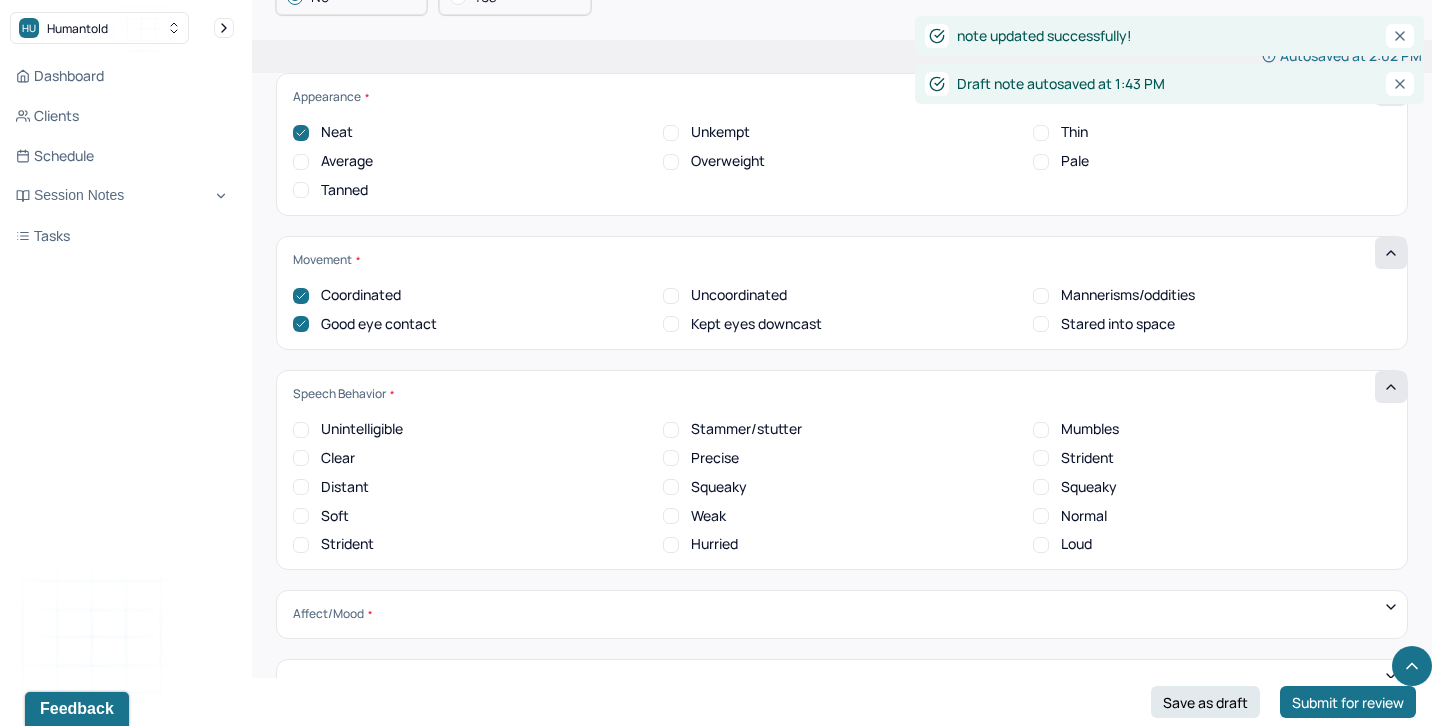 click on "Clear" at bounding box center [338, 458] 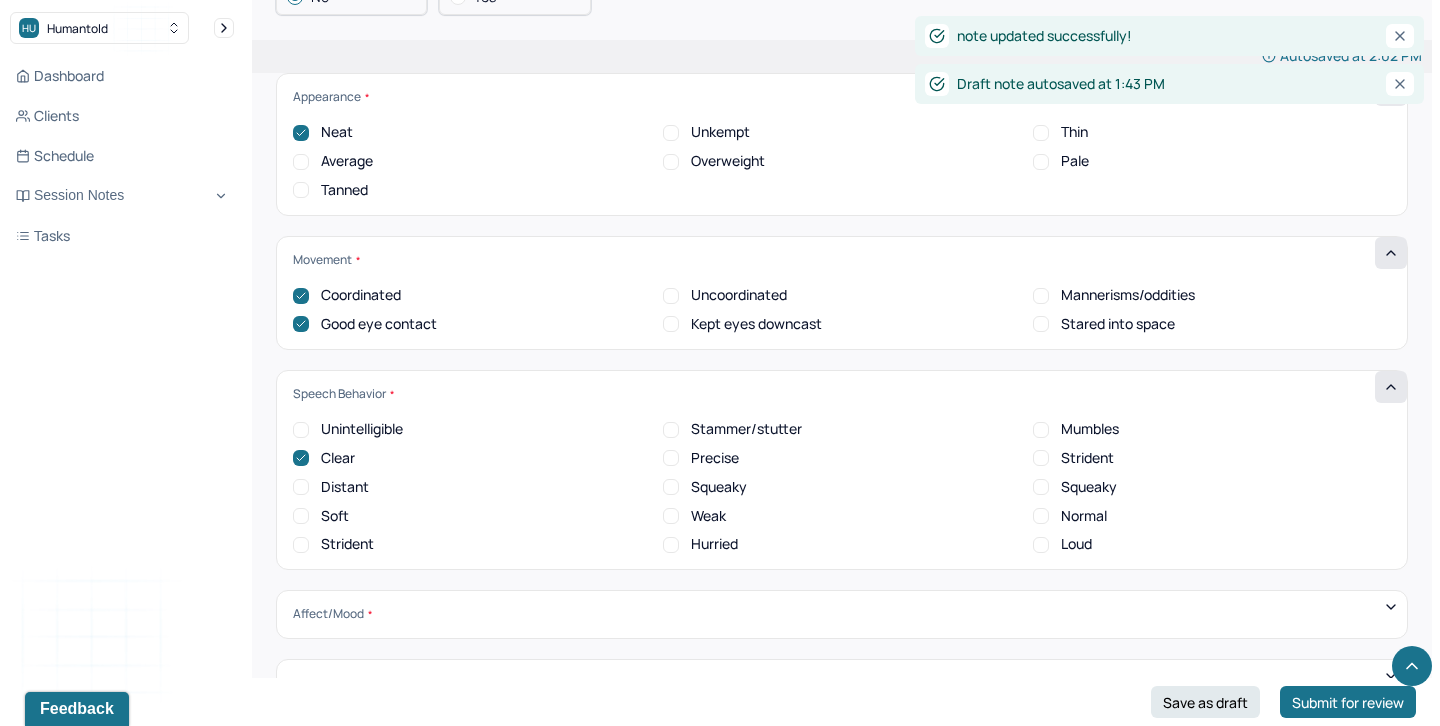 scroll, scrollTop: 0, scrollLeft: 0, axis: both 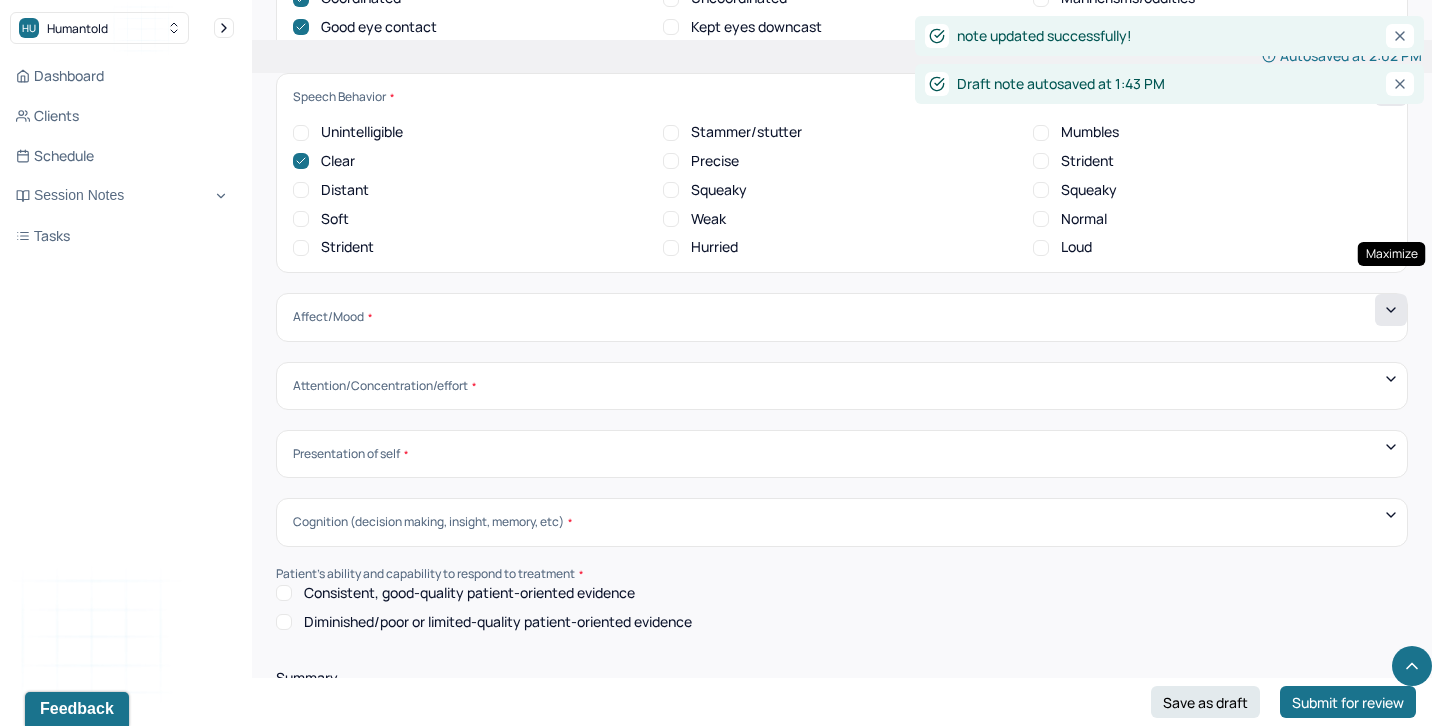 click 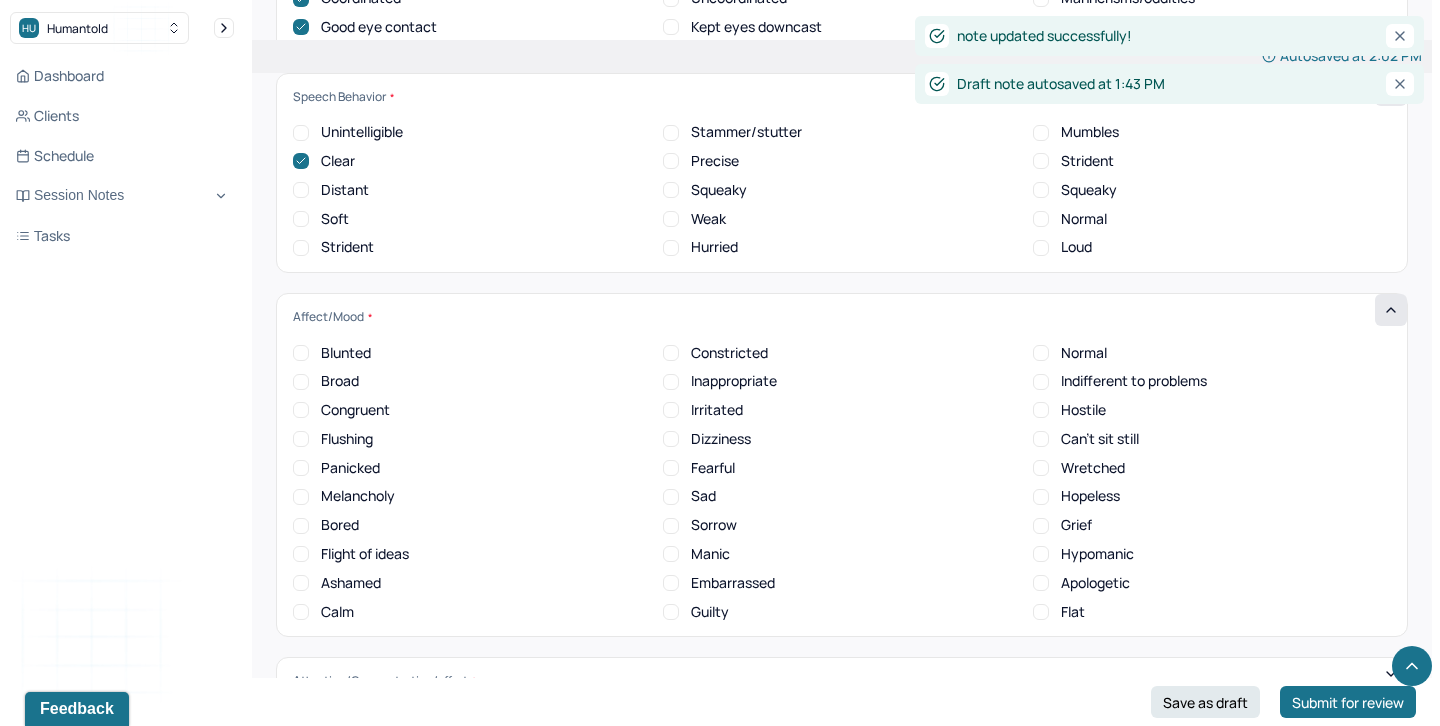 click on "Congruent" at bounding box center [355, 410] 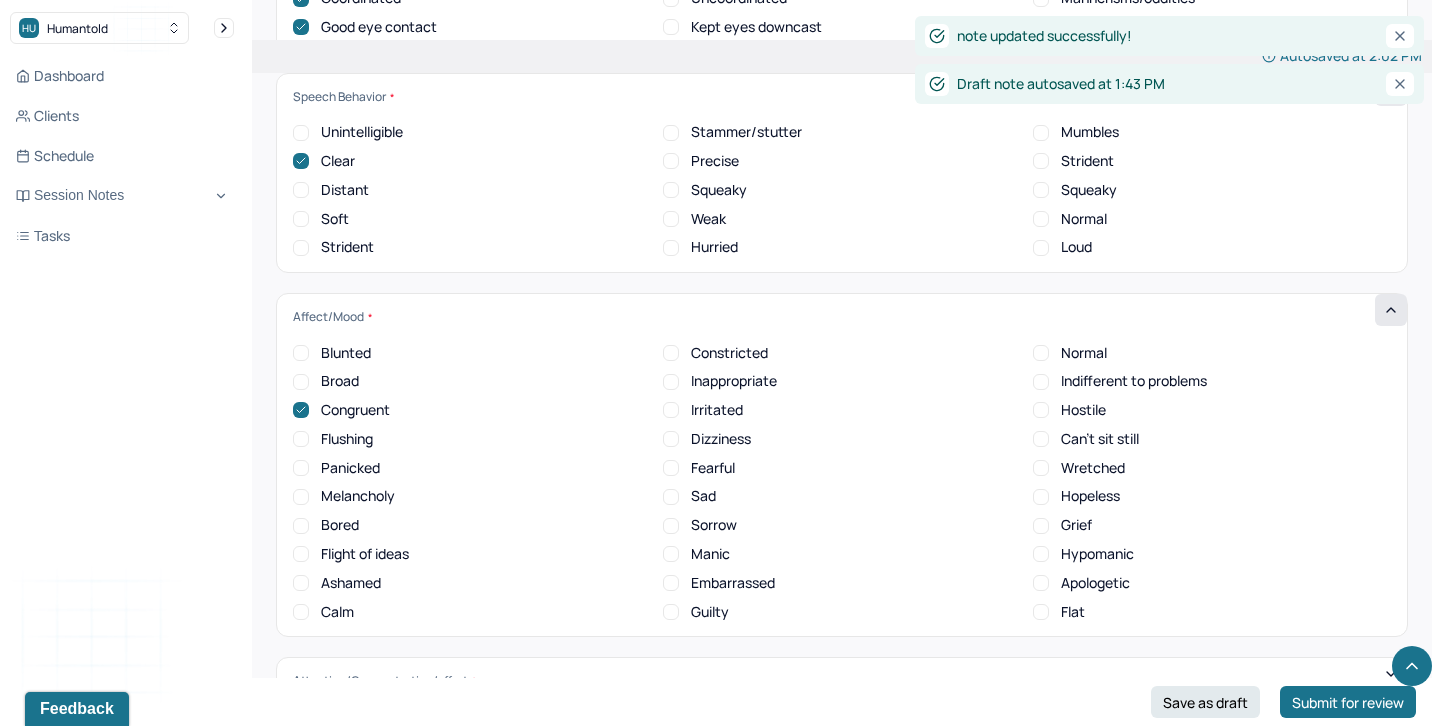 click on "Normal" at bounding box center (1084, 353) 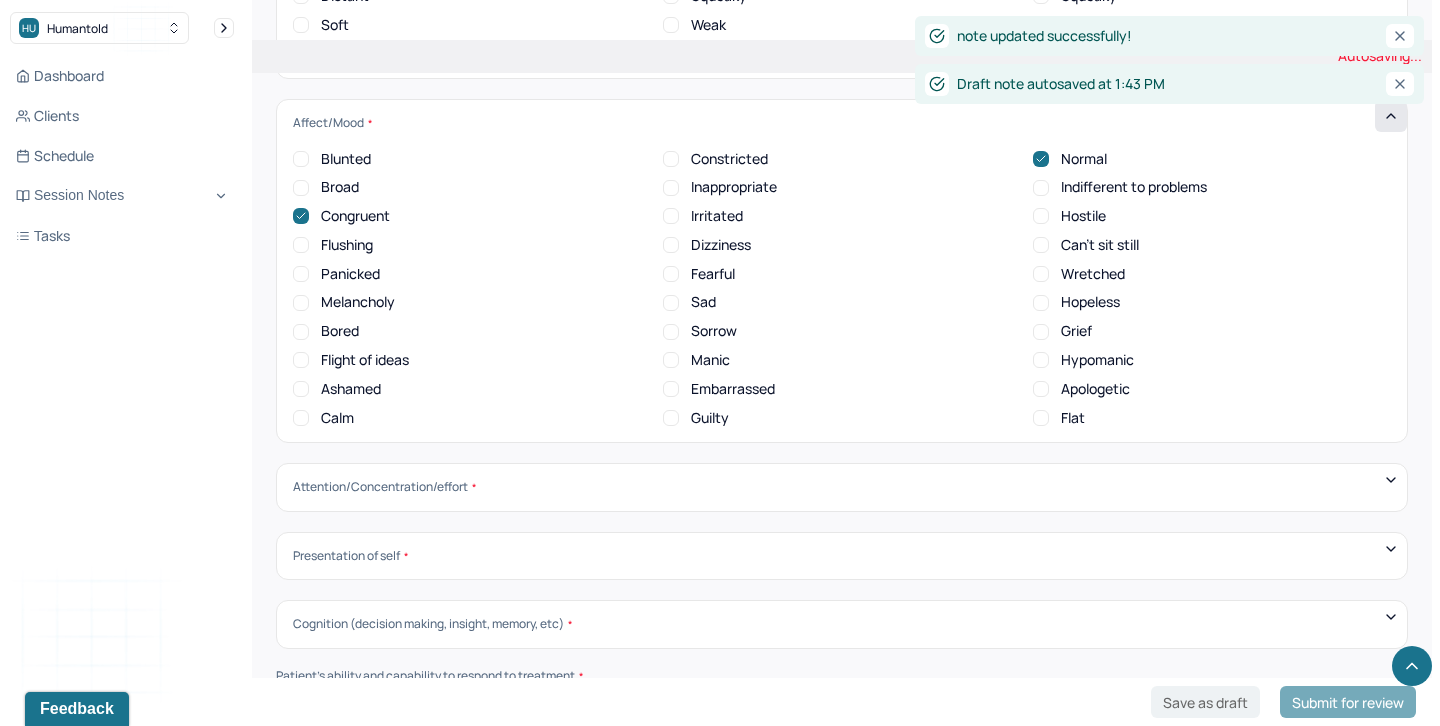 scroll, scrollTop: 7069, scrollLeft: 0, axis: vertical 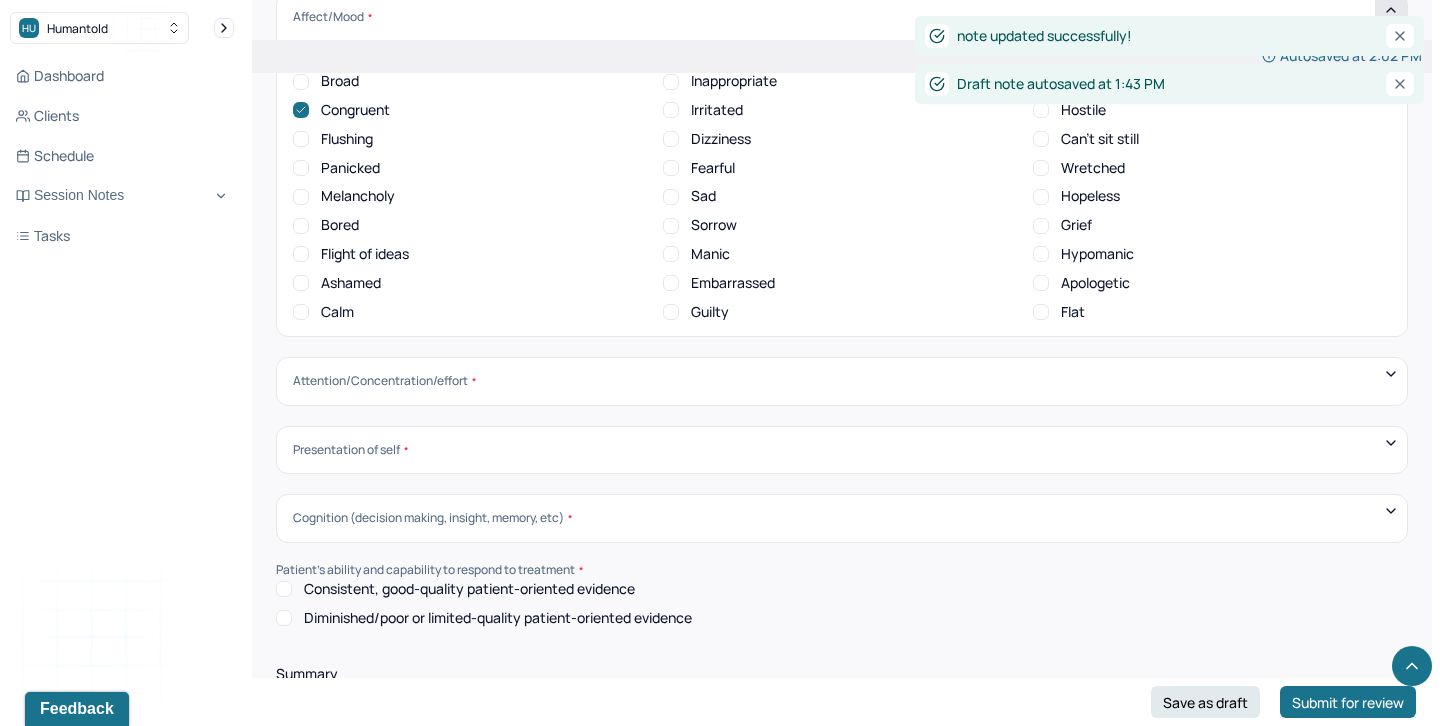 click on "Attention/Concentration/effort Sluggish Flat Distractible Normal energy Eager Indifferent Scattered Baffled Perplexed Hurried Organized Rigid Pleasant Cooperative Dependent Abusive Superior Stubborn Belligerent Argumentative Hostile Demanding Resentful Surly Guarded Indifferent" at bounding box center [842, 381] 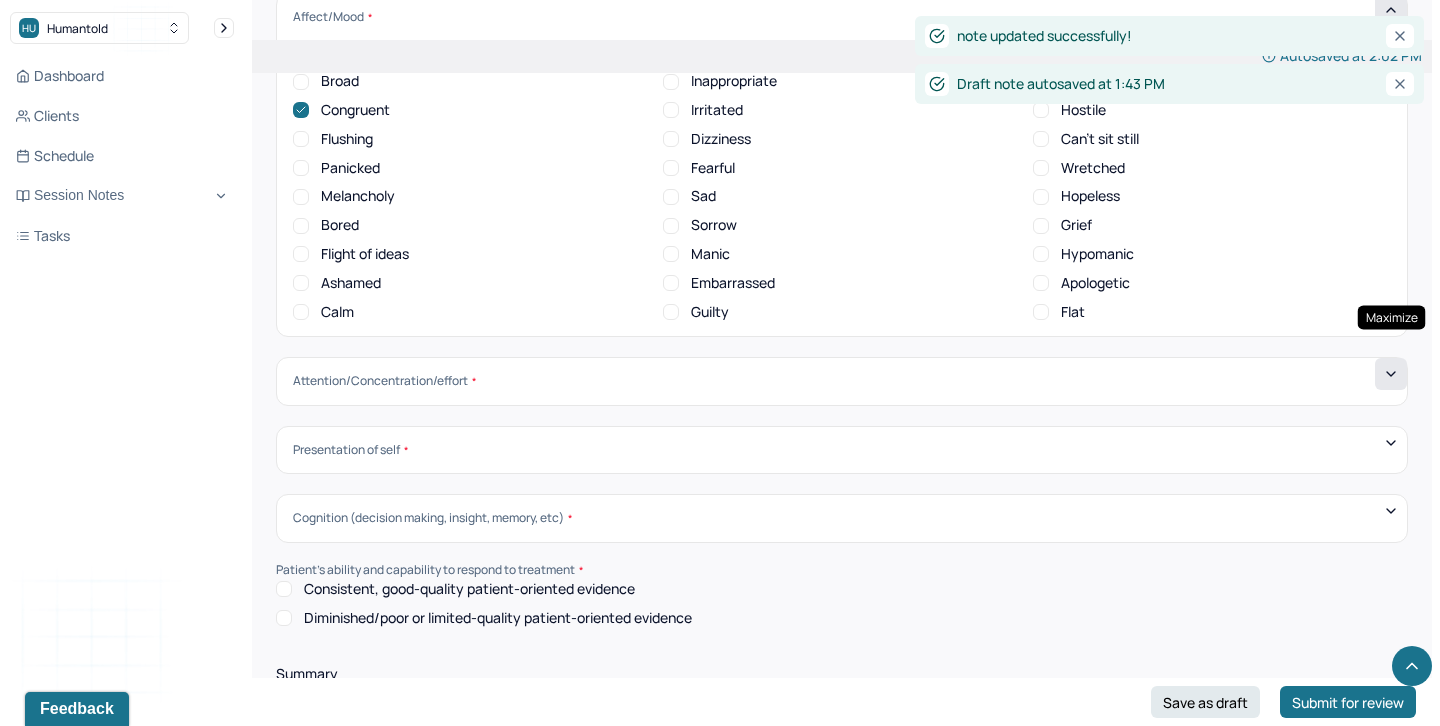 click 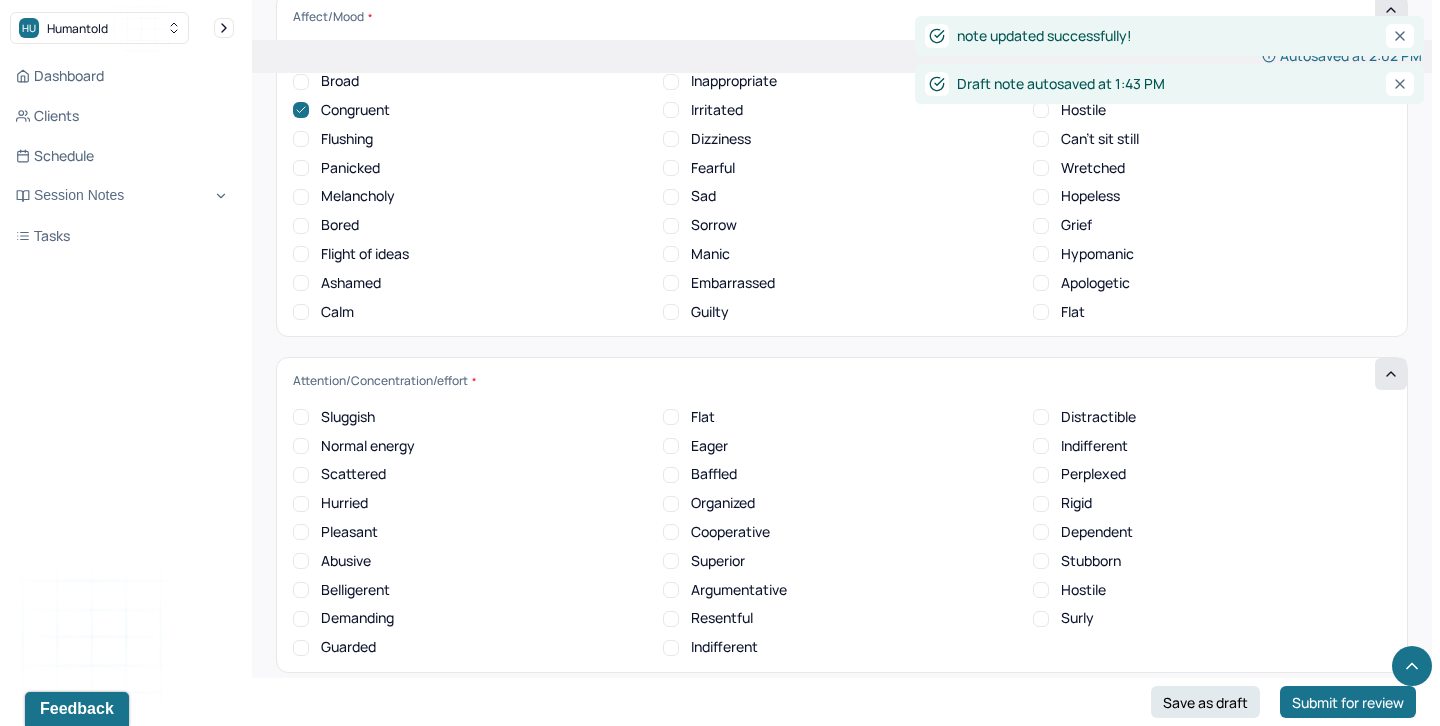 scroll, scrollTop: 1, scrollLeft: 0, axis: vertical 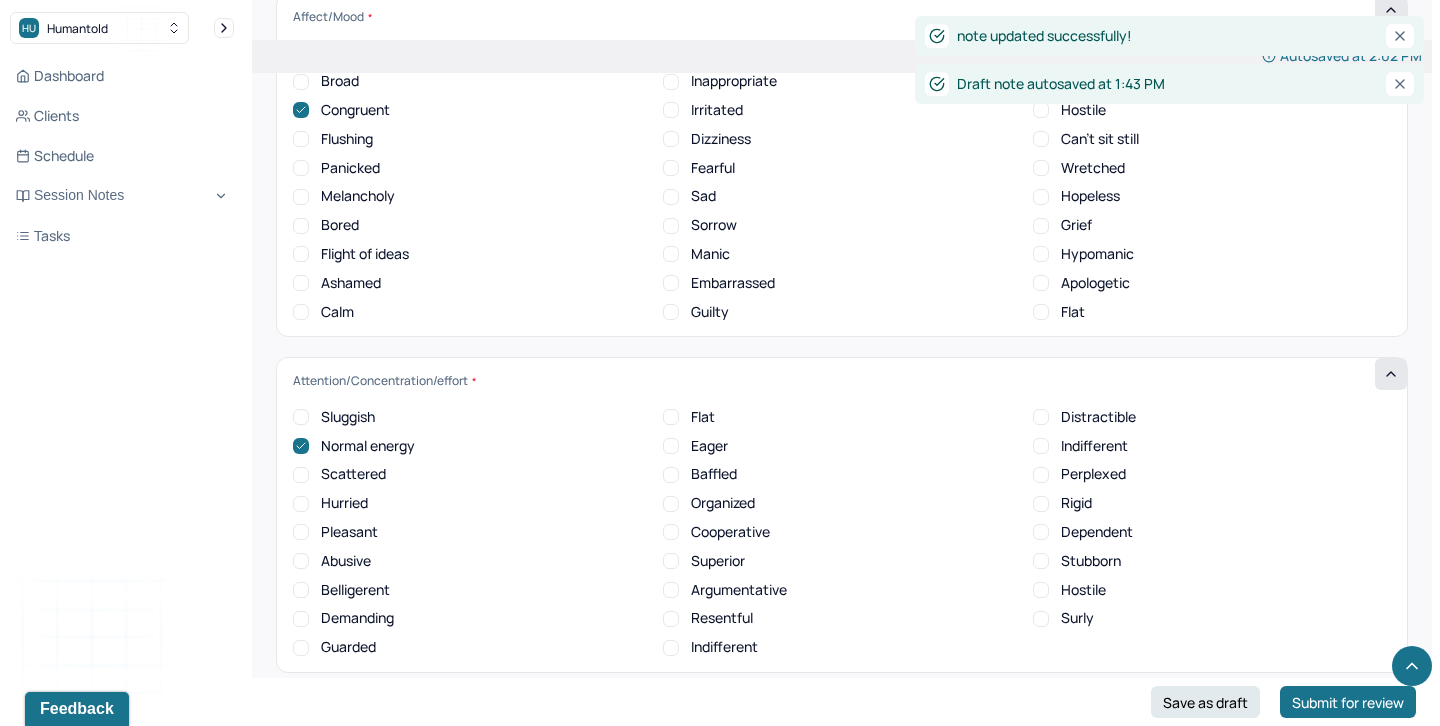 click on "Pleasant" at bounding box center [349, 532] 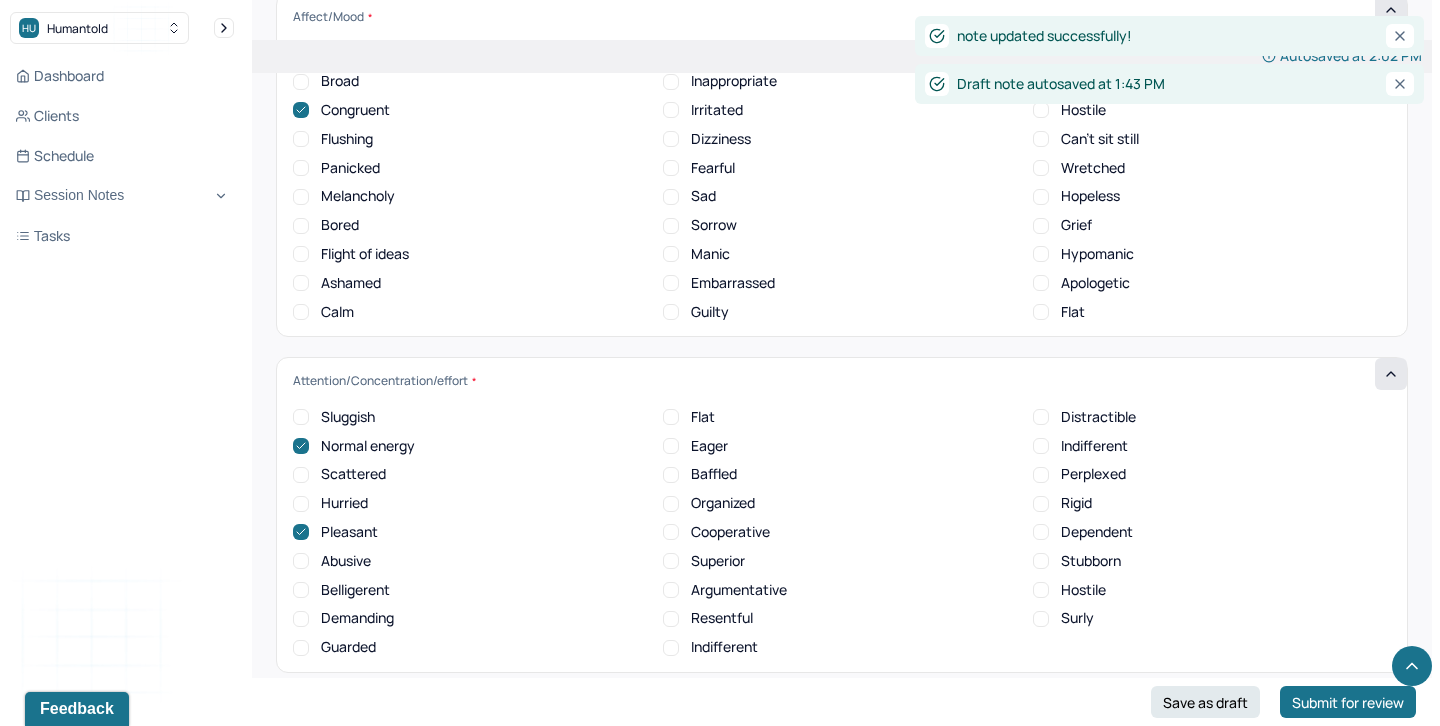 click on "Organized" at bounding box center [723, 503] 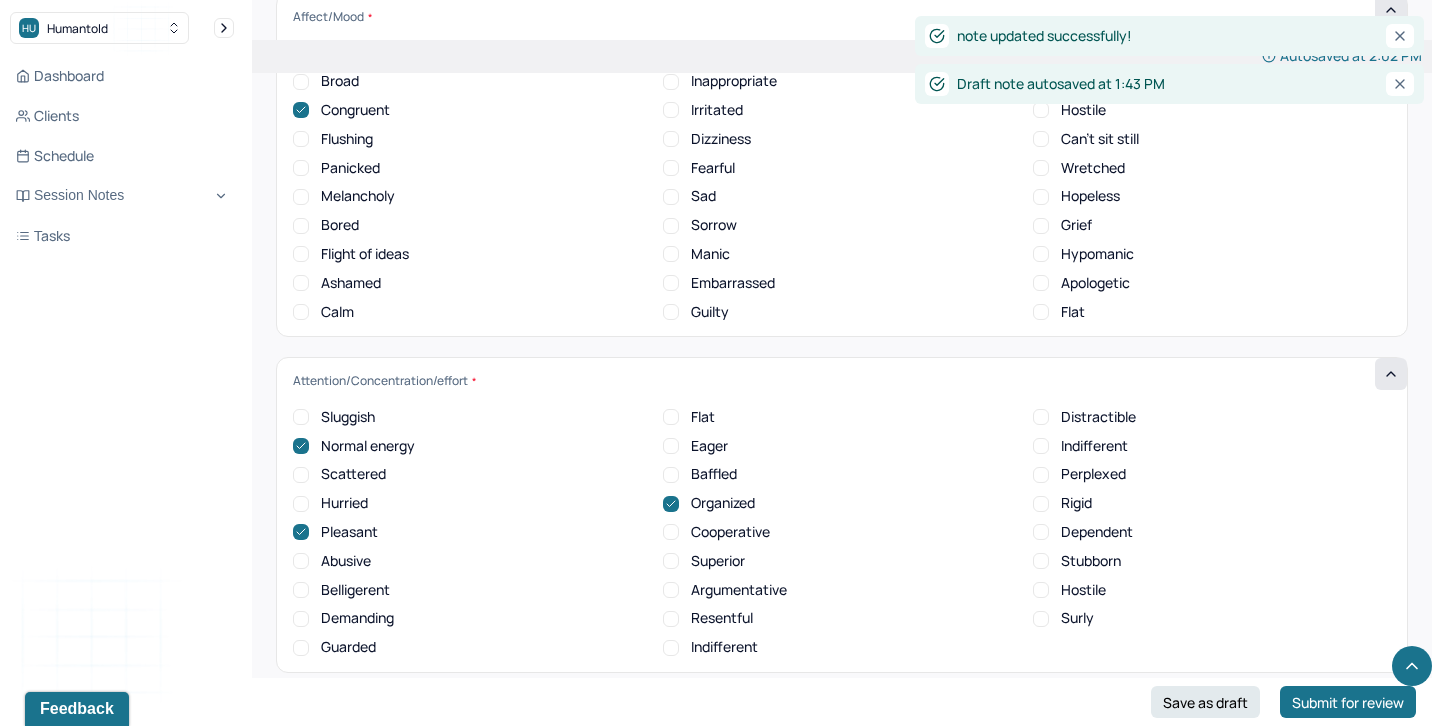 click on "Cooperative" at bounding box center (730, 532) 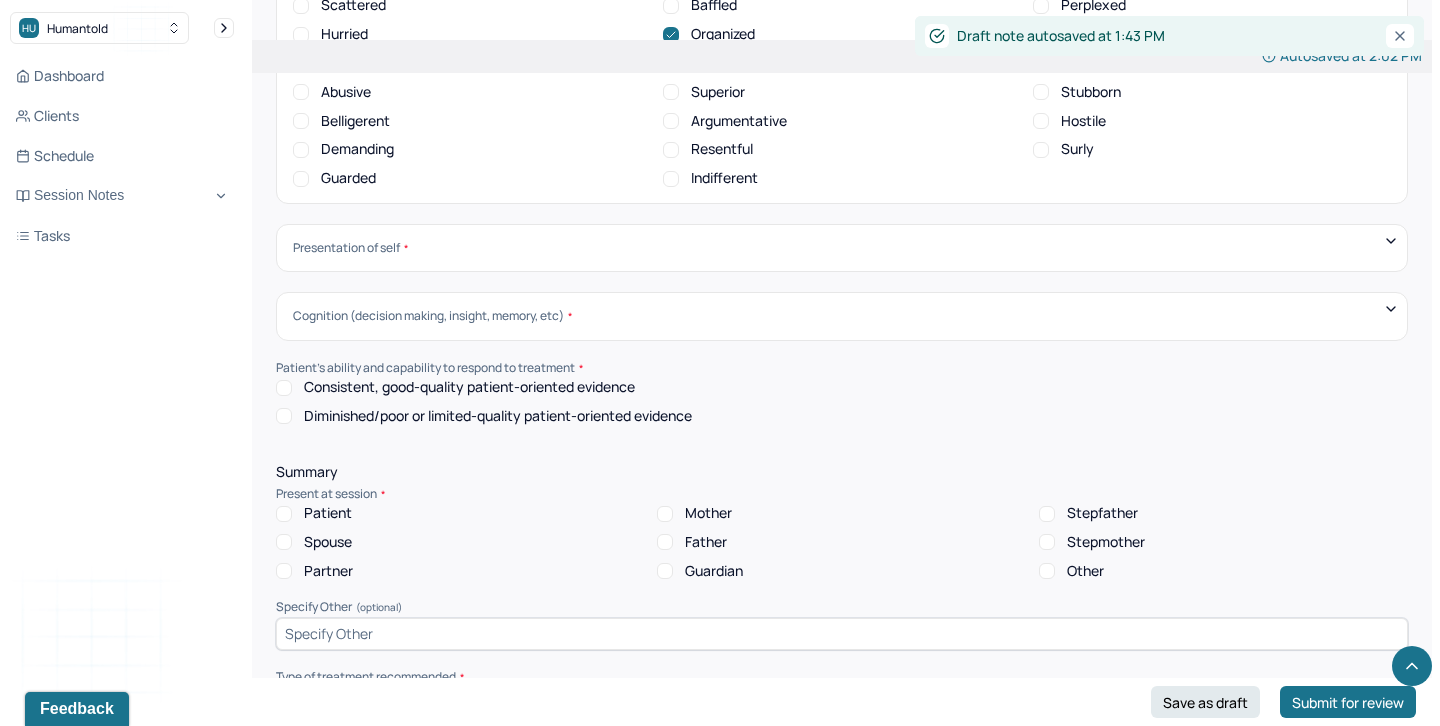 scroll, scrollTop: 7508, scrollLeft: 0, axis: vertical 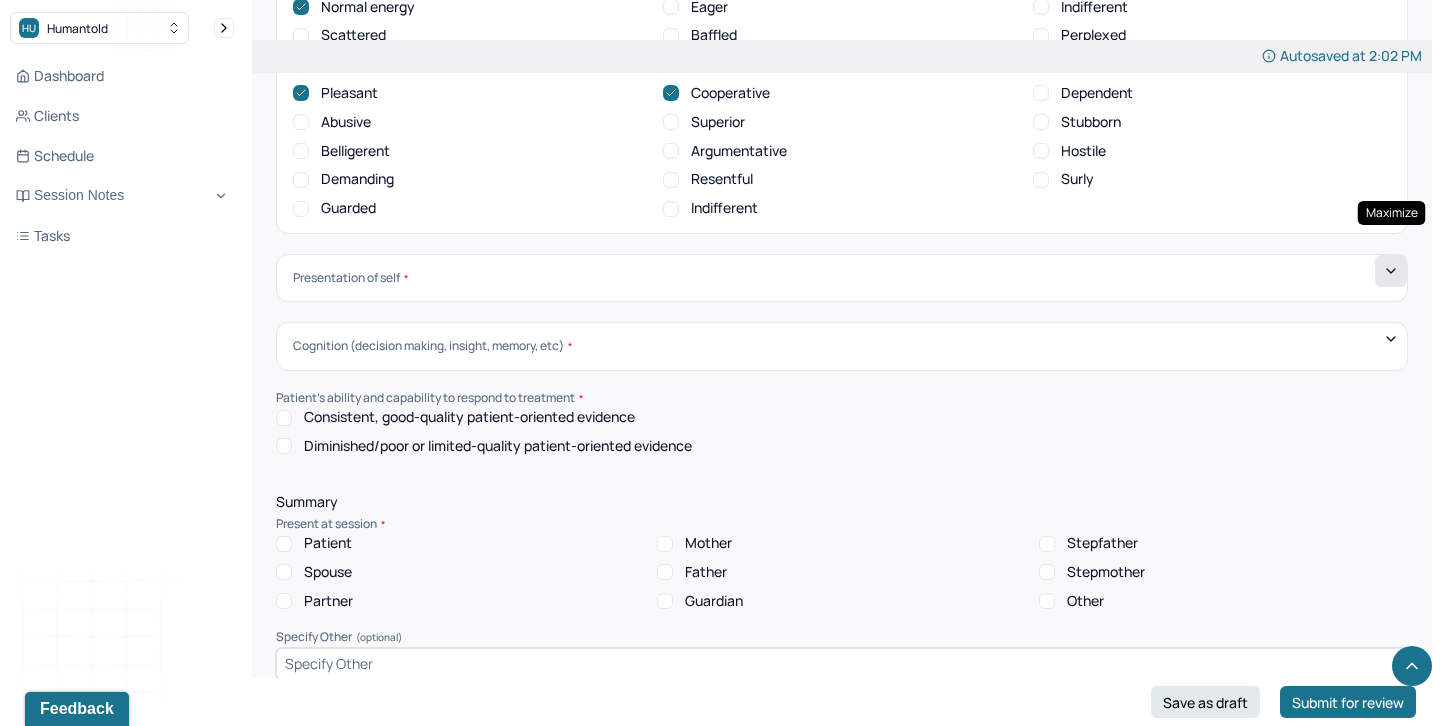 click at bounding box center [1391, 271] 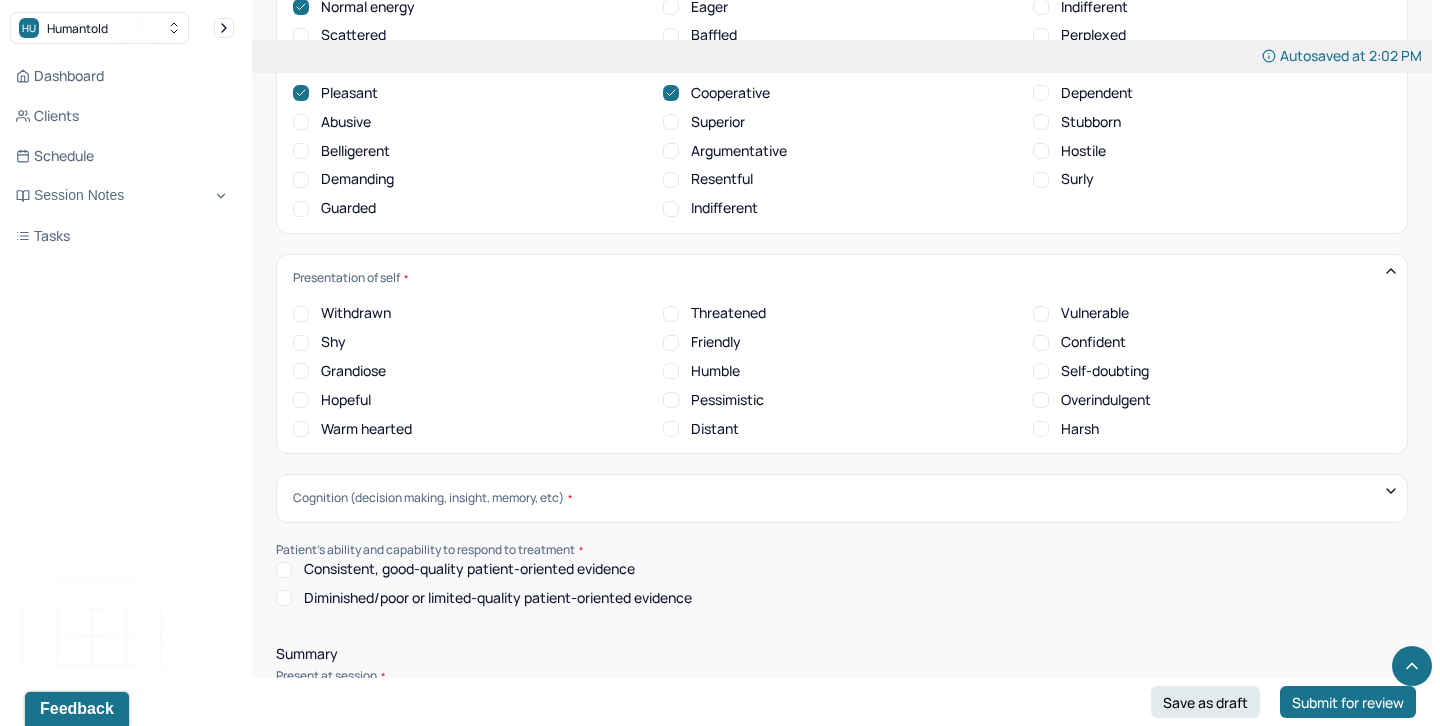 click on "Vulnerable" at bounding box center [1041, 314] 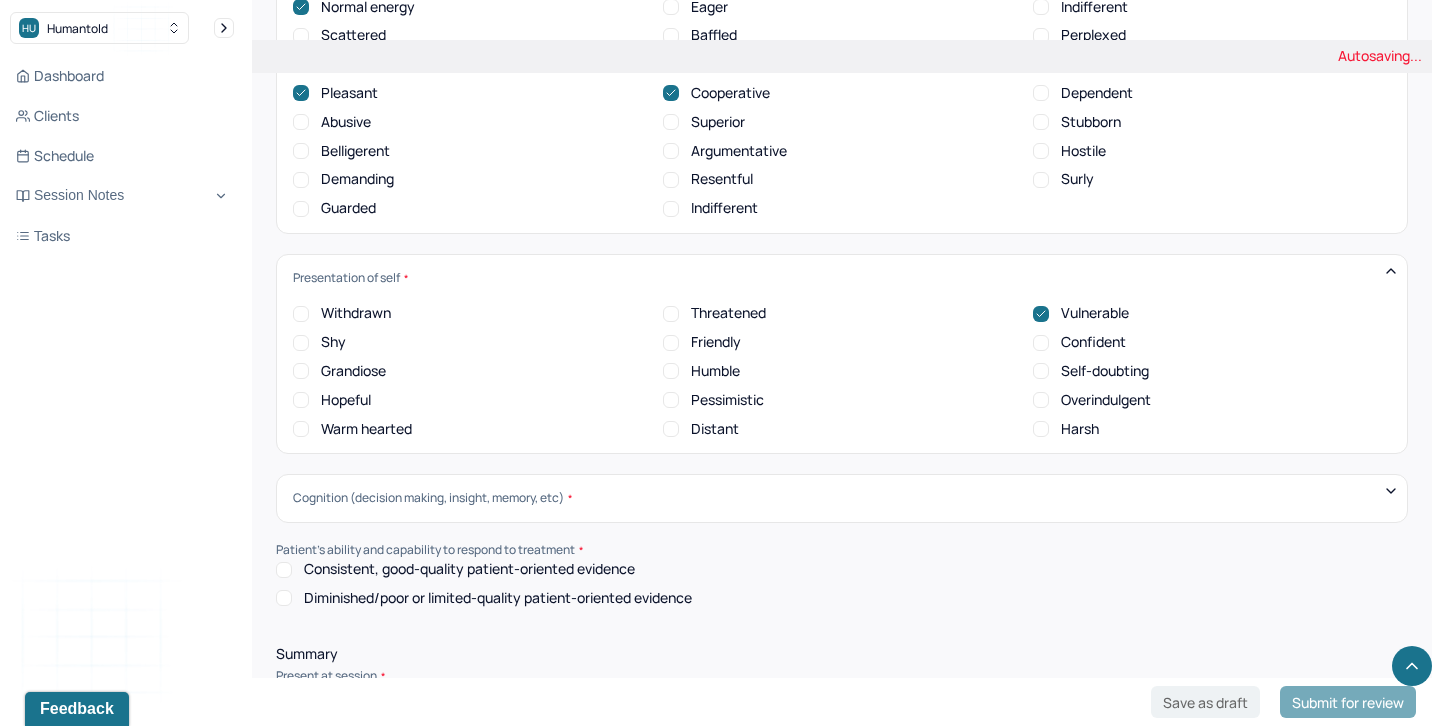 scroll, scrollTop: 7627, scrollLeft: 0, axis: vertical 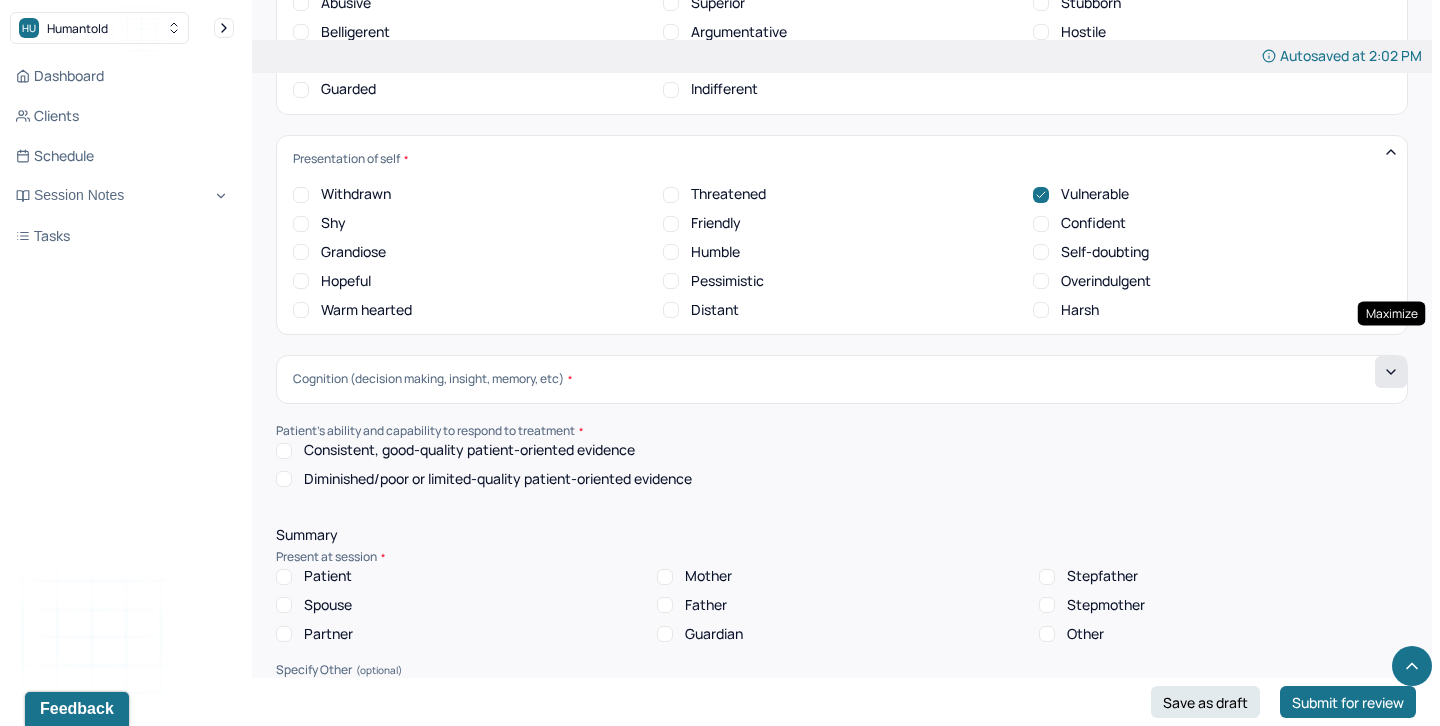 click 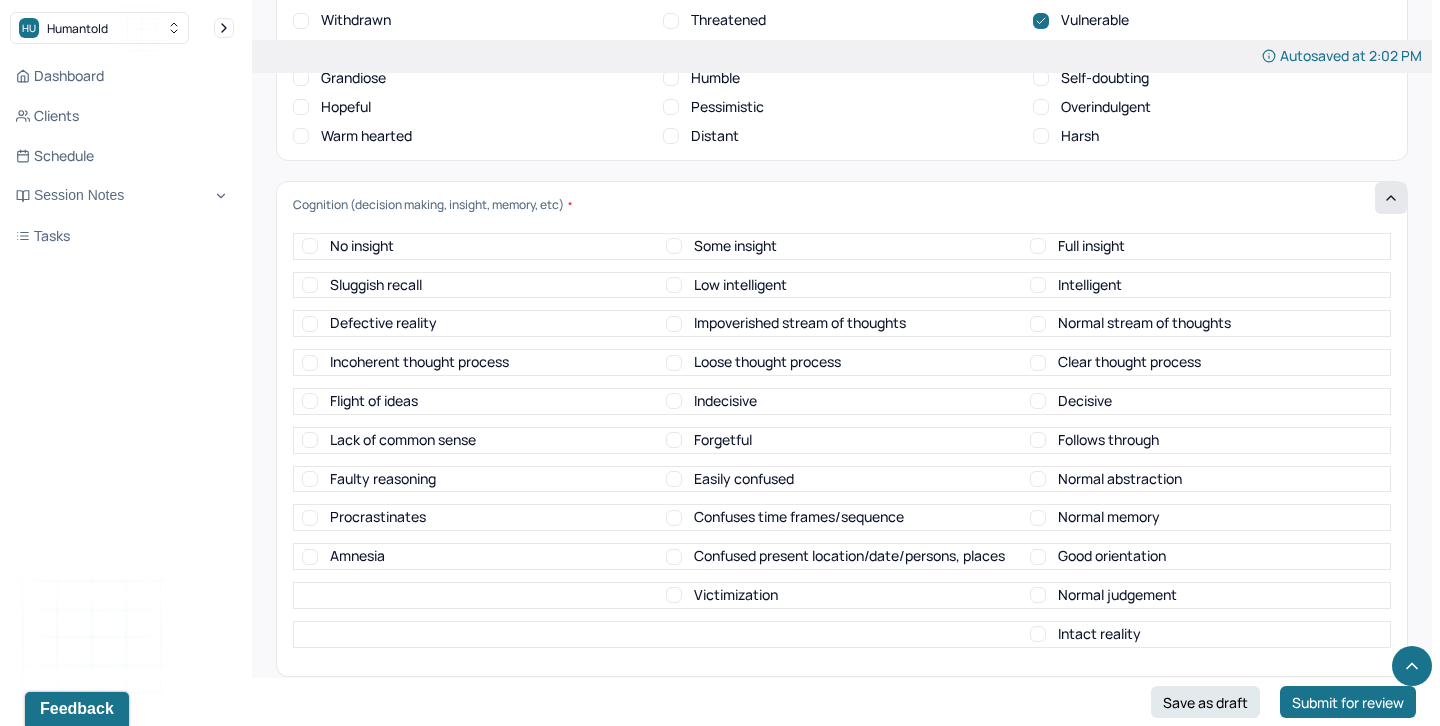 scroll, scrollTop: 7805, scrollLeft: 0, axis: vertical 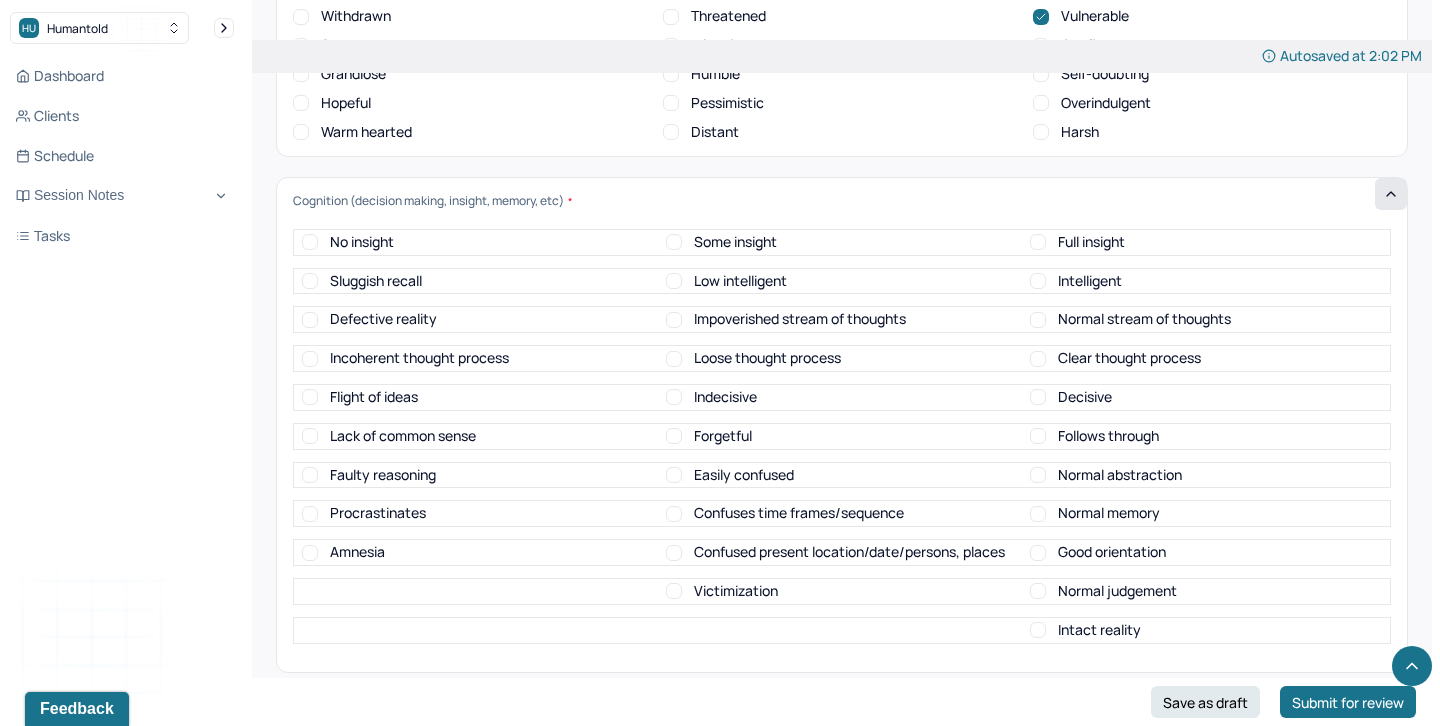 click on "Full insight" at bounding box center [1091, 242] 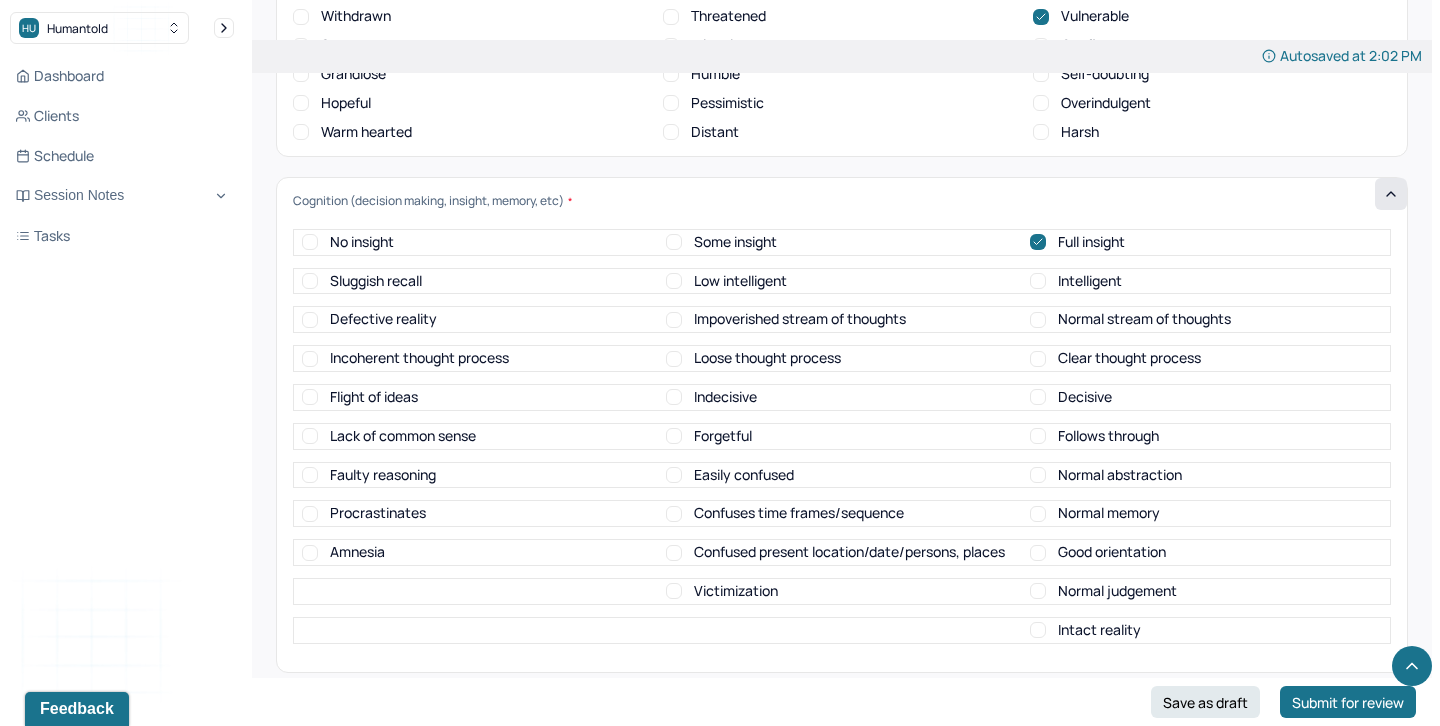 click on "Intelligent" at bounding box center [1090, 281] 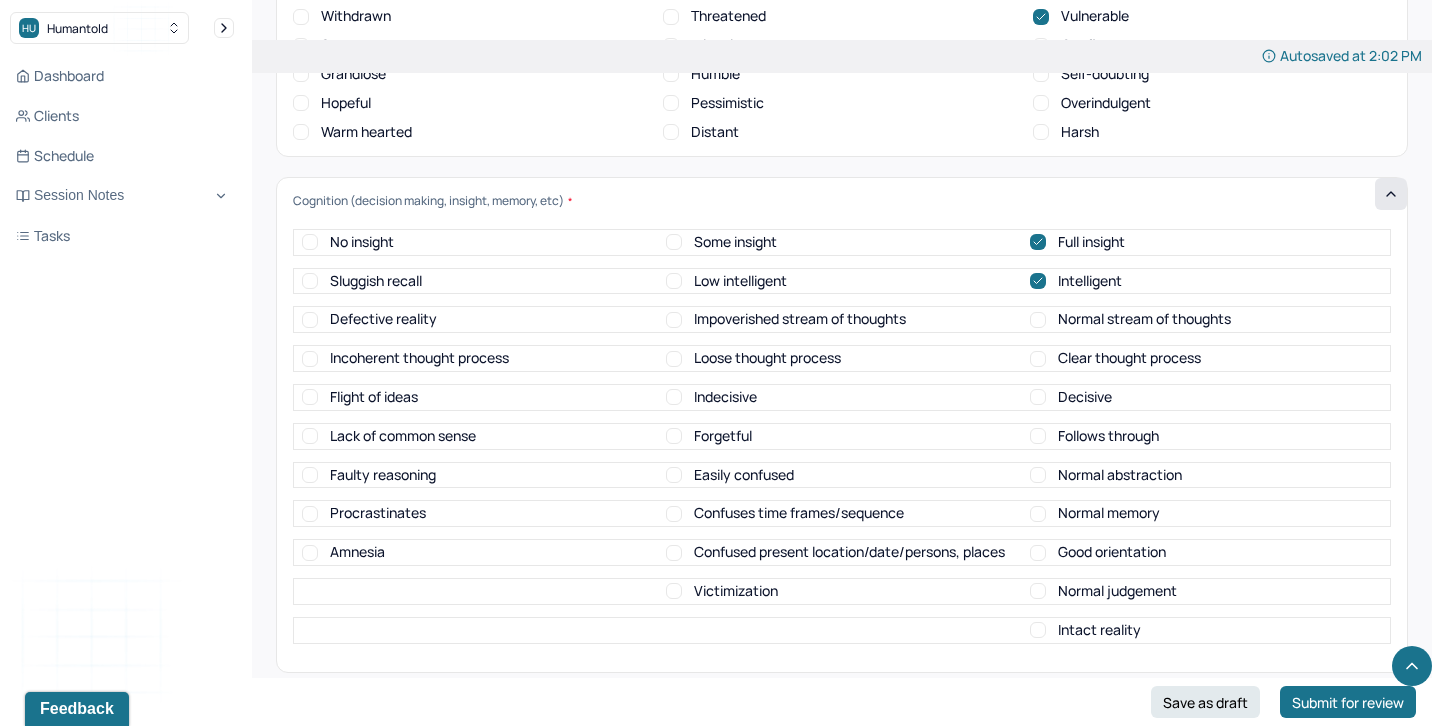click on "Normal stream of thoughts" at bounding box center [1144, 319] 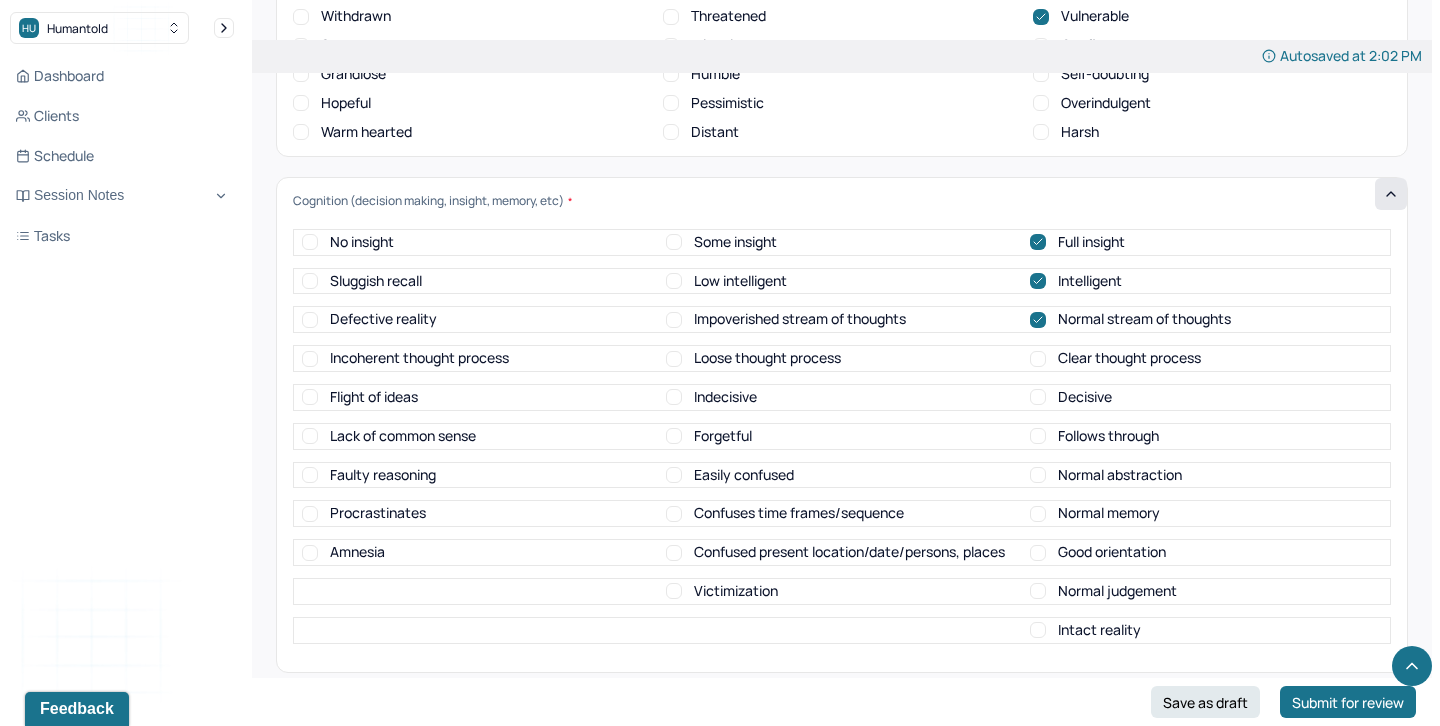click on "Clear thought process" at bounding box center (1129, 358) 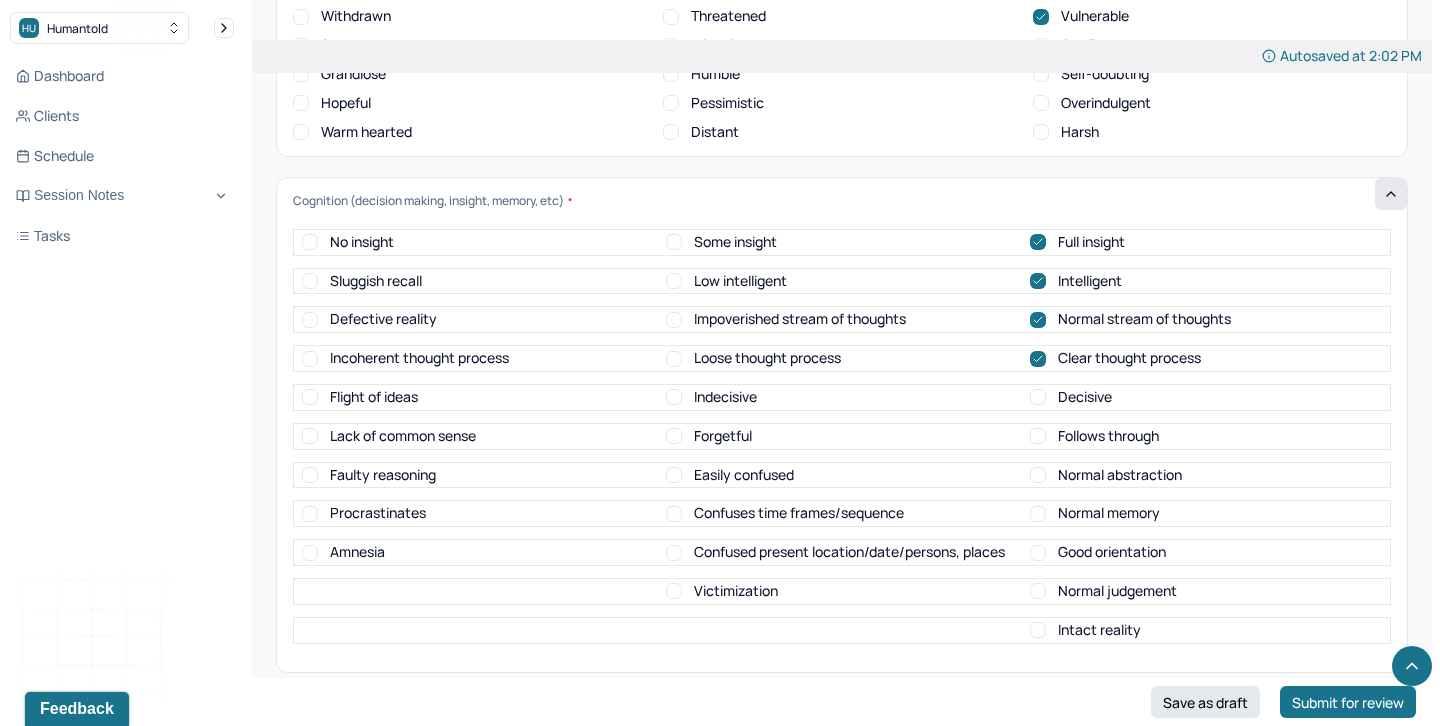 click on "Intact reality" at bounding box center [1099, 630] 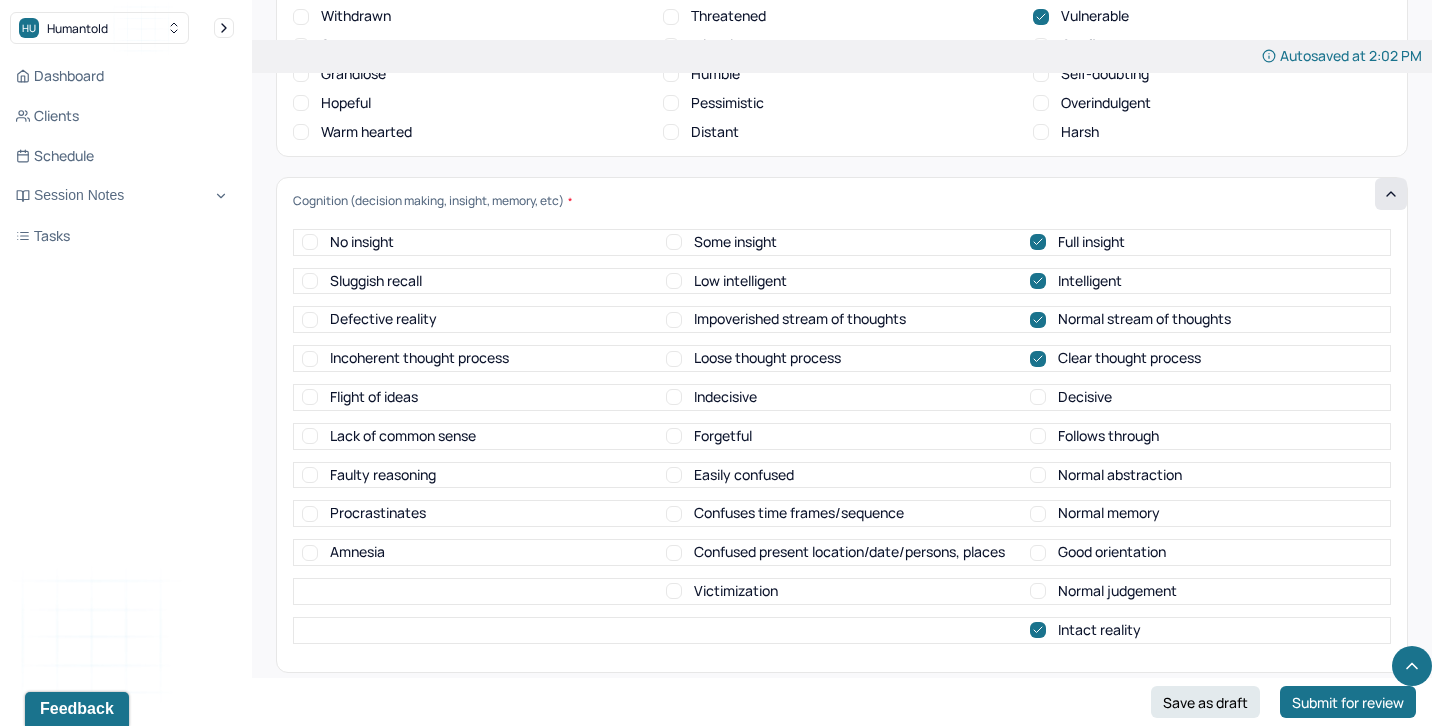 click on "Normal judgement" at bounding box center [1117, 591] 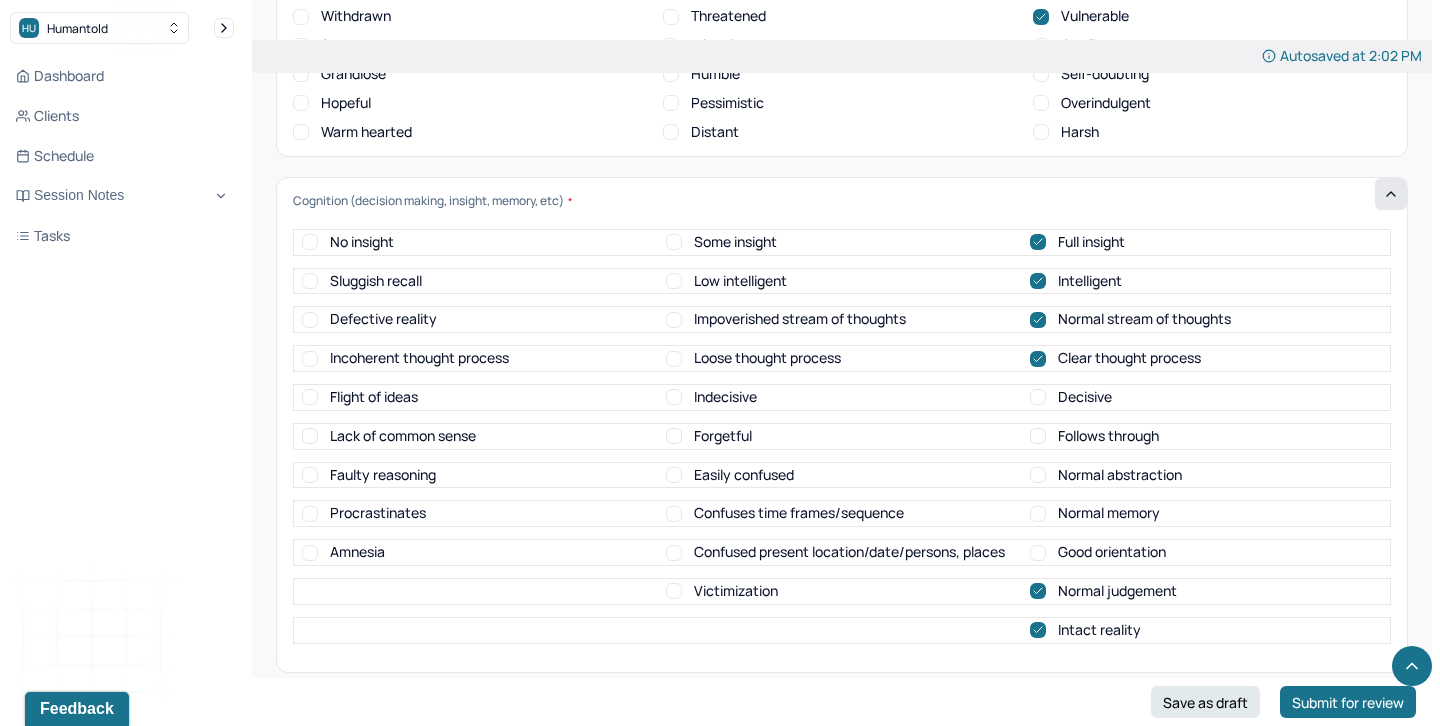click on "Good orientation" at bounding box center (1112, 552) 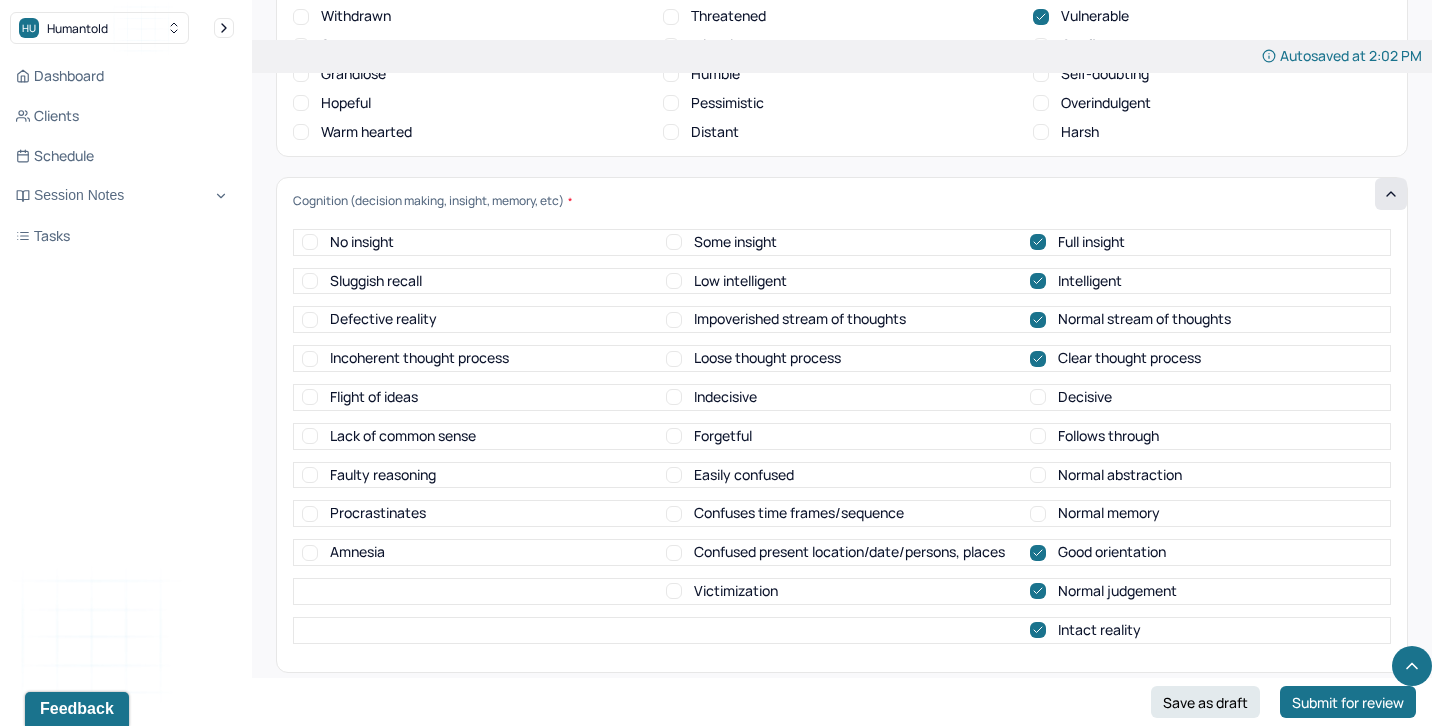 click on "Normal memory" at bounding box center [1109, 513] 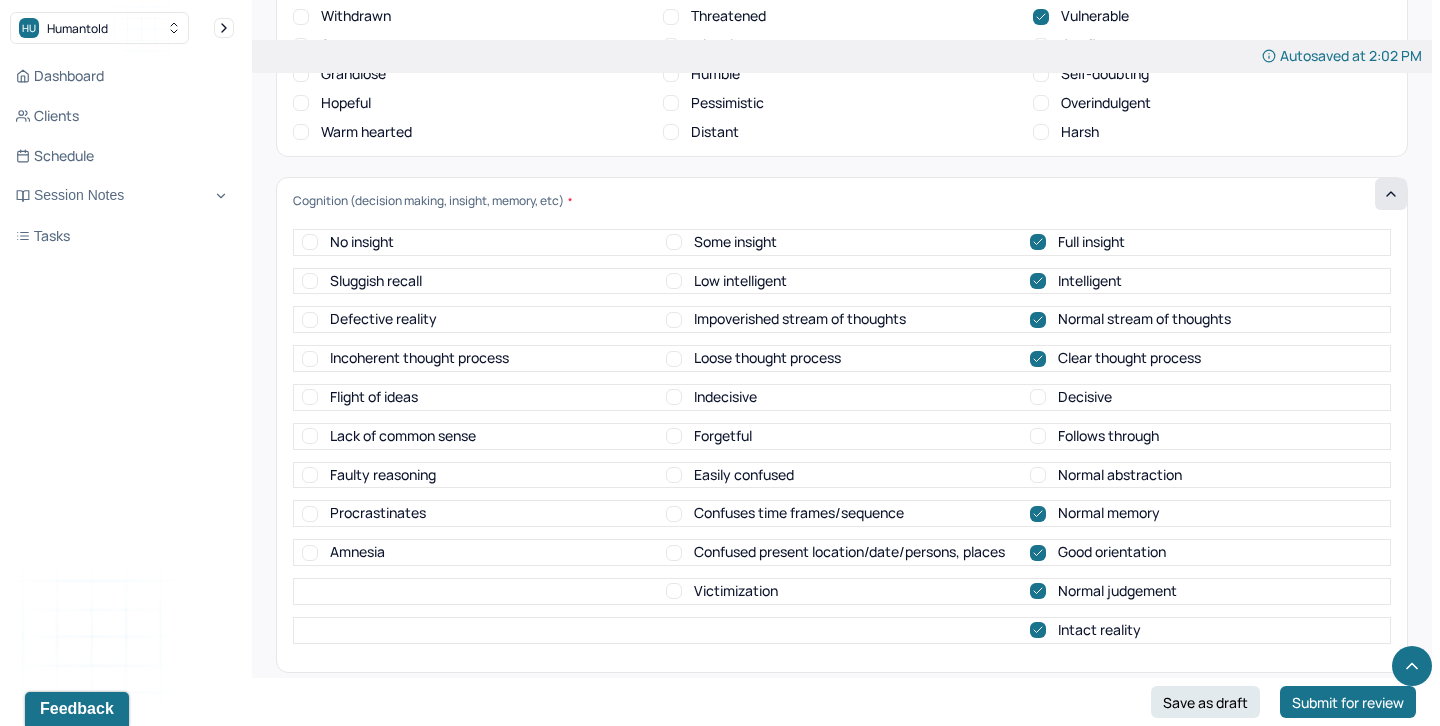 click on "No insight Some insight Full insight Sluggish recall Low intelligent Intelligent Defective reality Impoverished stream of thoughts Normal stream of thoughts Incoherent thought process Loose thought process Clear thought process Flight of ideas Indecisive Decisive Lack of common sense Forgetful Follows through Faulty reasoning Easily confused Normal abstraction Procrastinates Confuses time frames/sequence Normal memory Amnesia Confused present location/date/persons, places Good orientation Victimization Normal judgement Intact reality" at bounding box center [842, 436] 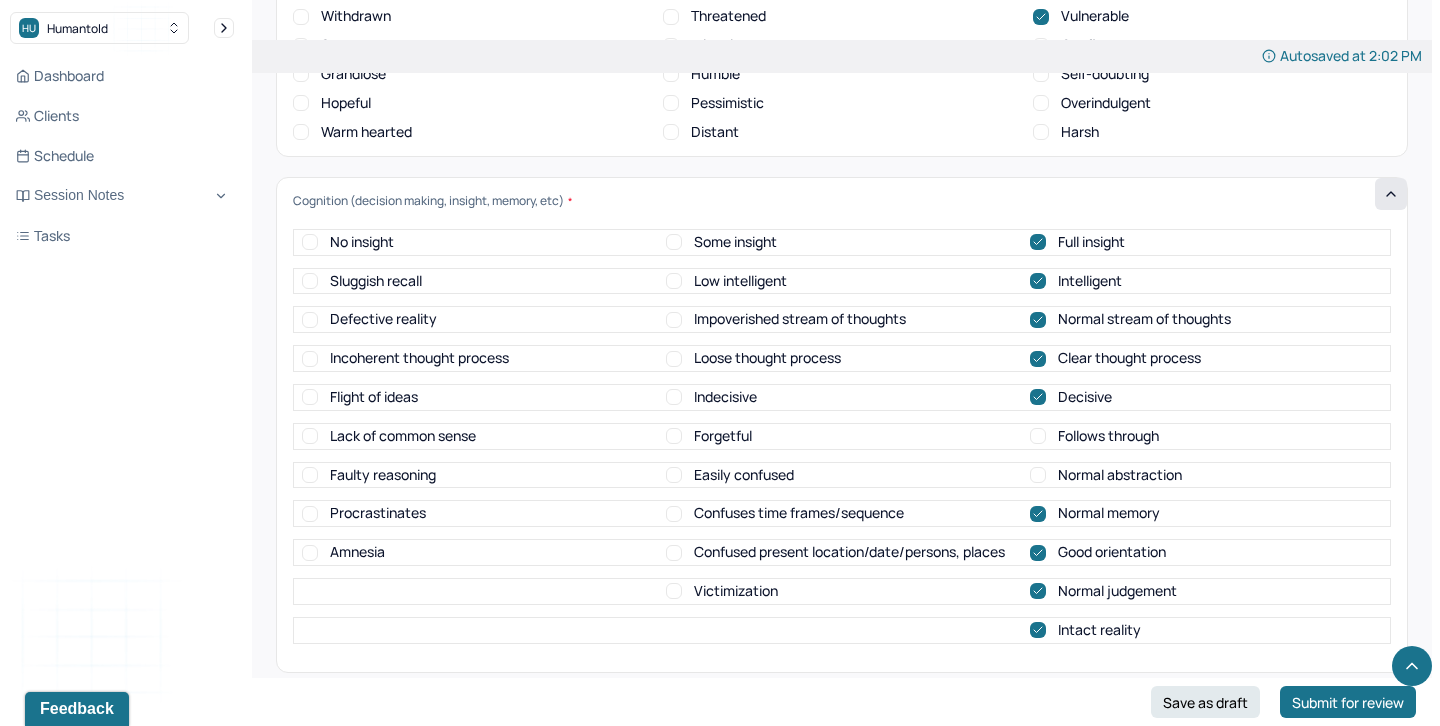 click on "Follows through" at bounding box center (1108, 436) 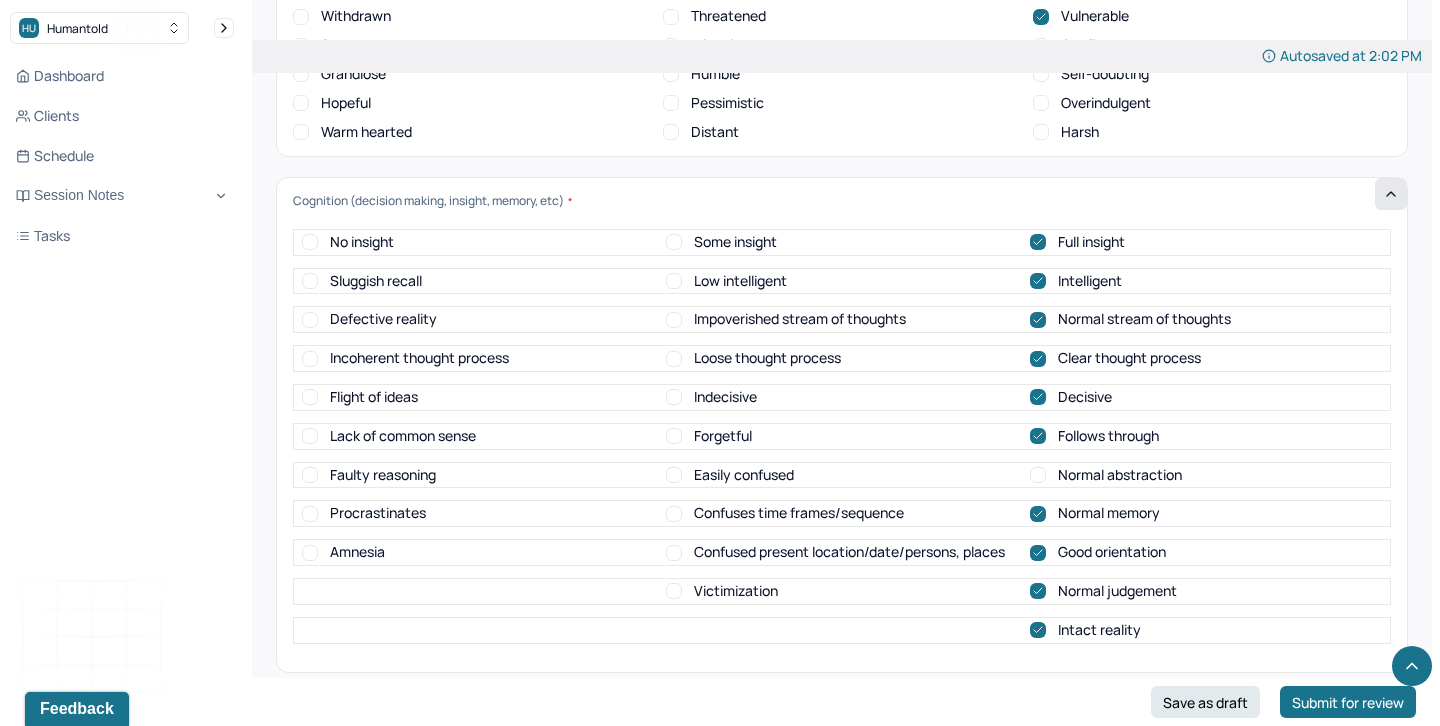 click on "Normal abstraction" at bounding box center [1120, 475] 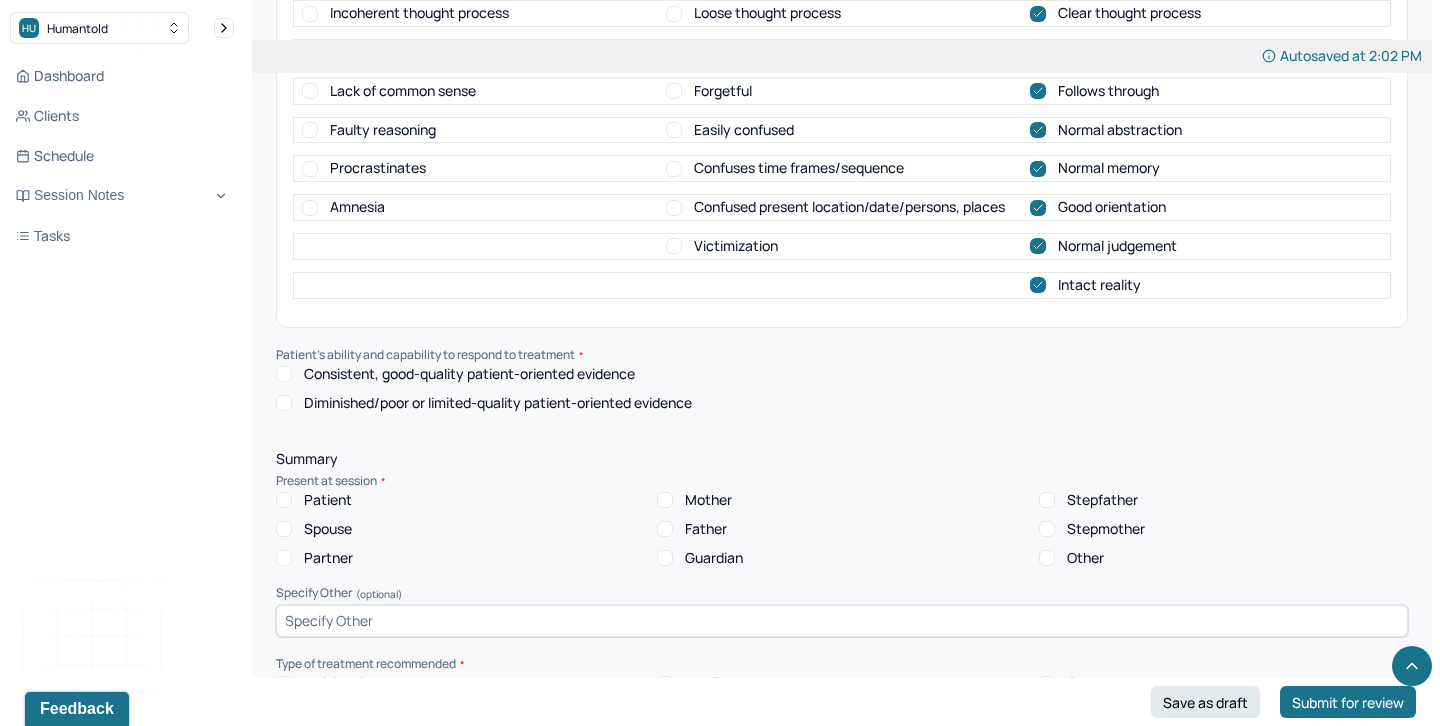 scroll, scrollTop: 8183, scrollLeft: 0, axis: vertical 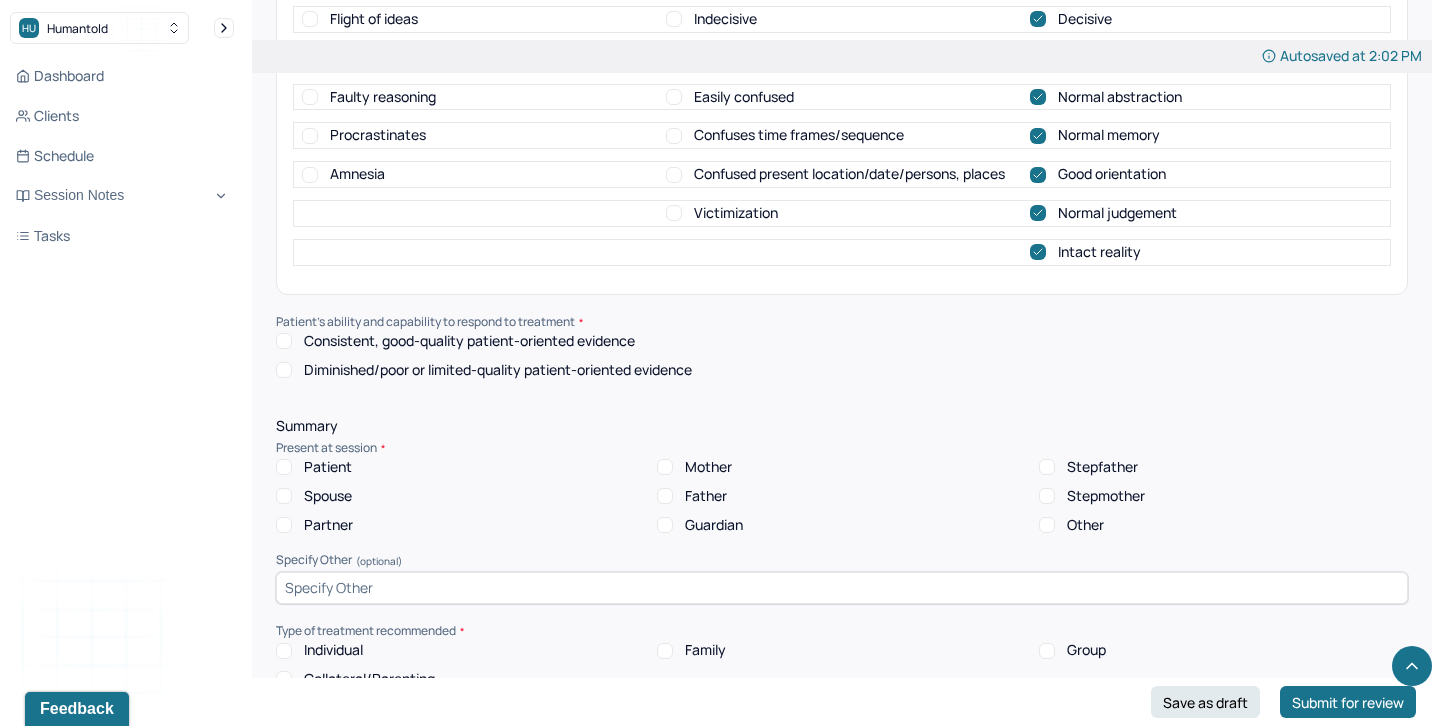 click on "Consistent, good-quality patient-oriented evidence" at bounding box center [469, 341] 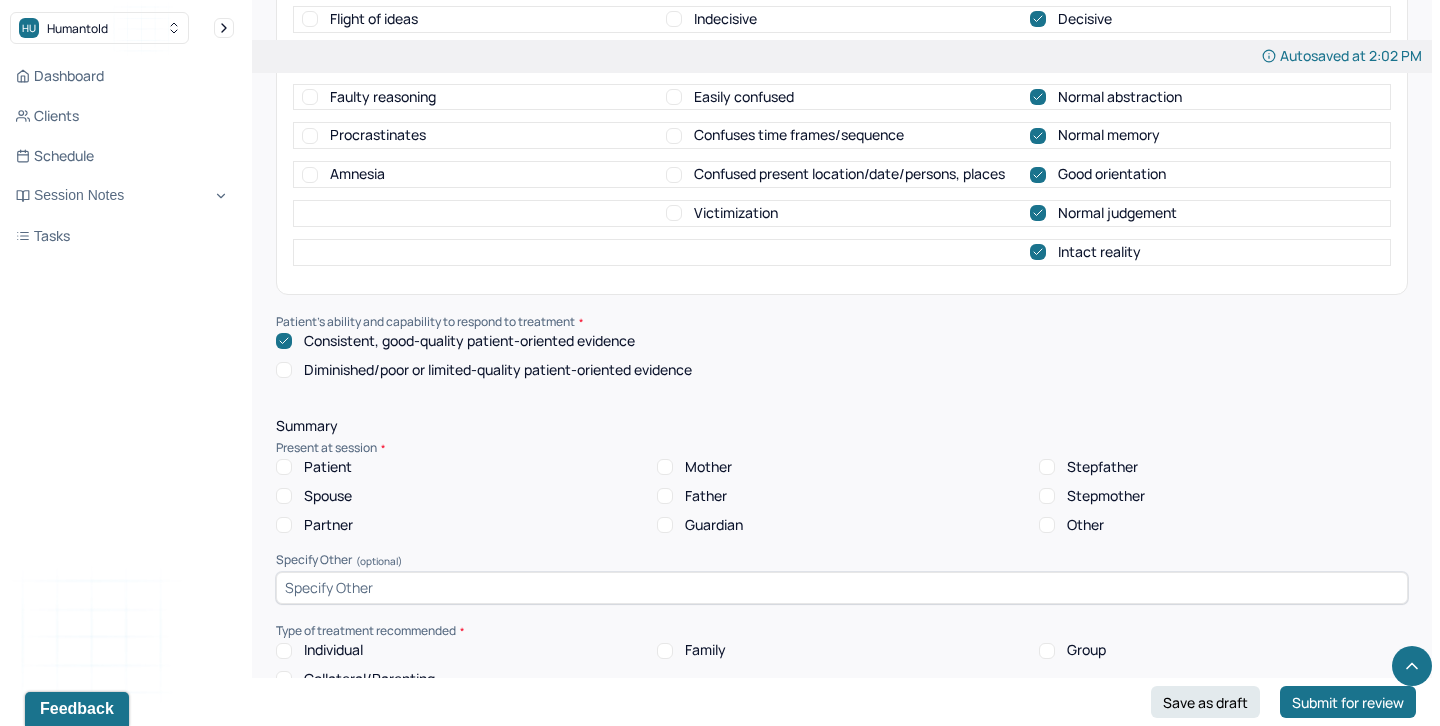 click on "Patient" at bounding box center [328, 467] 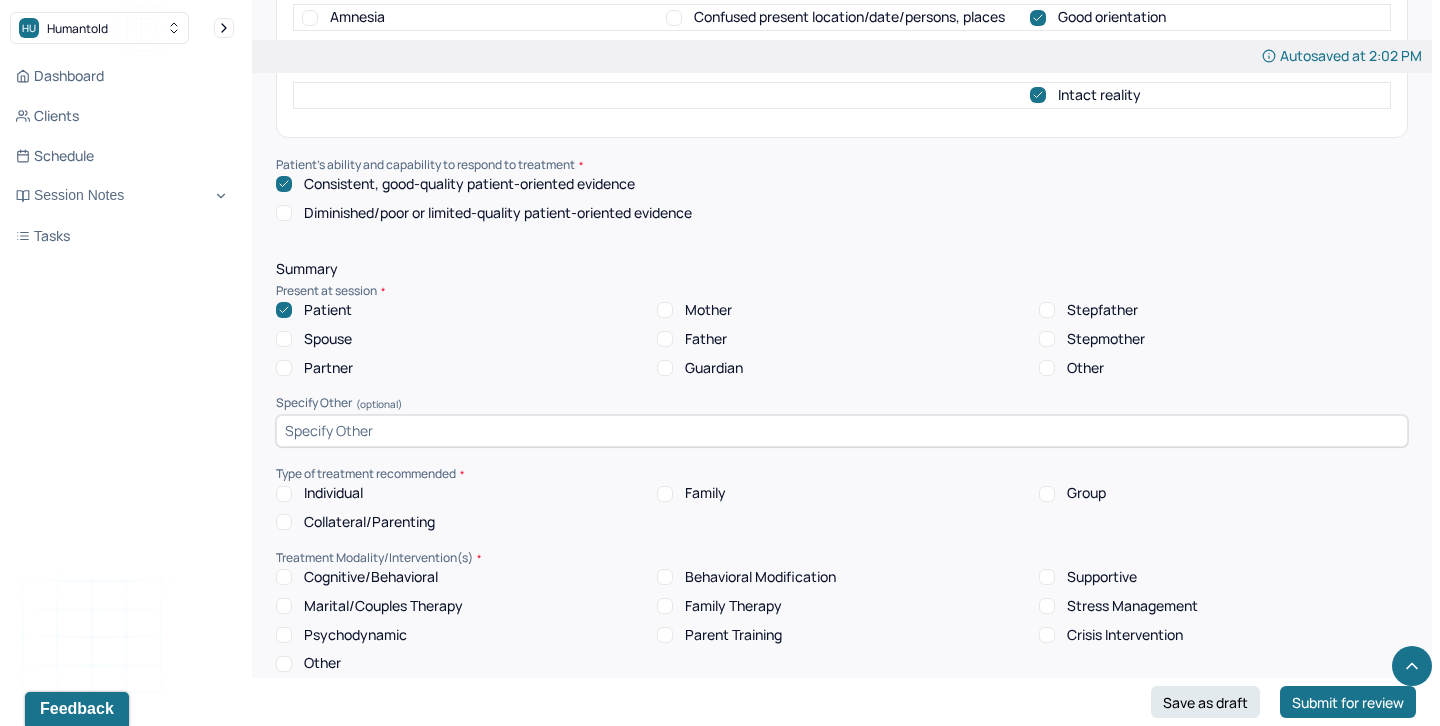 scroll, scrollTop: 8388, scrollLeft: 0, axis: vertical 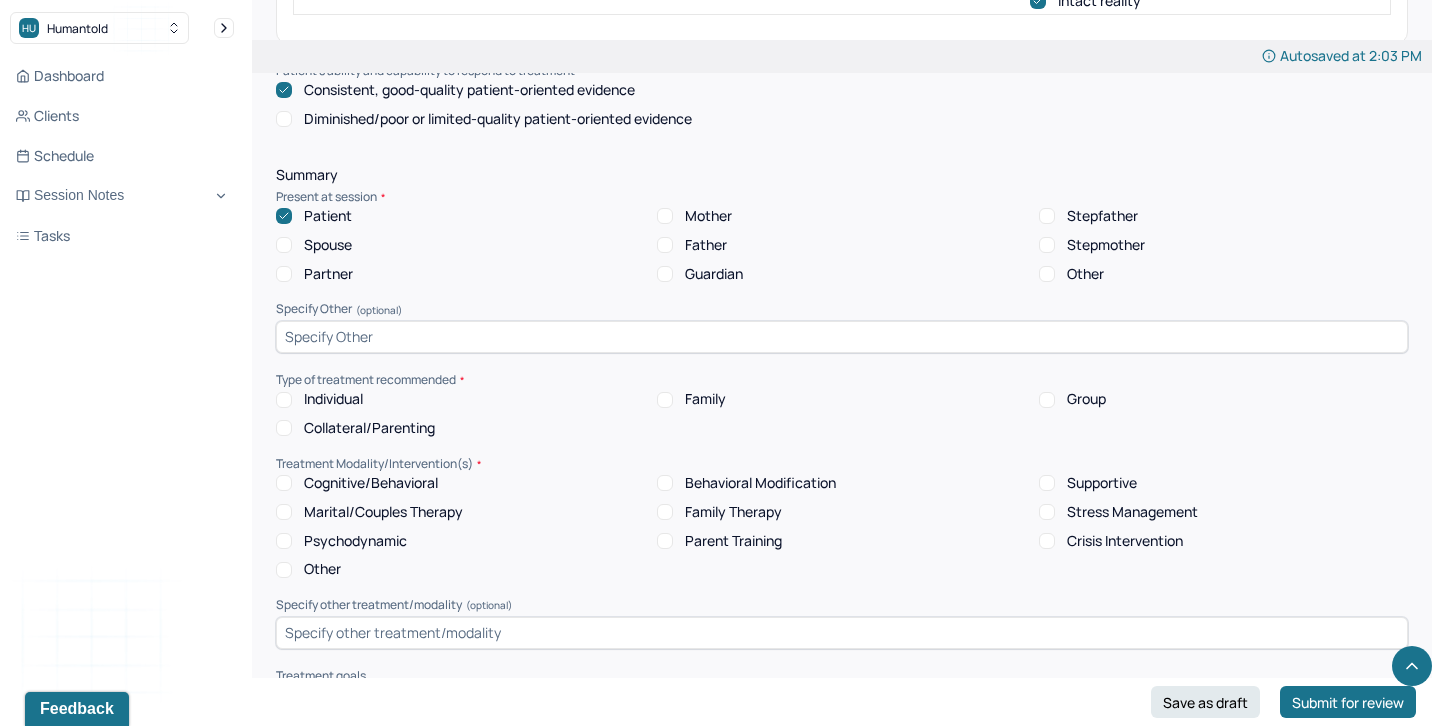 click on "Individual" at bounding box center [333, 399] 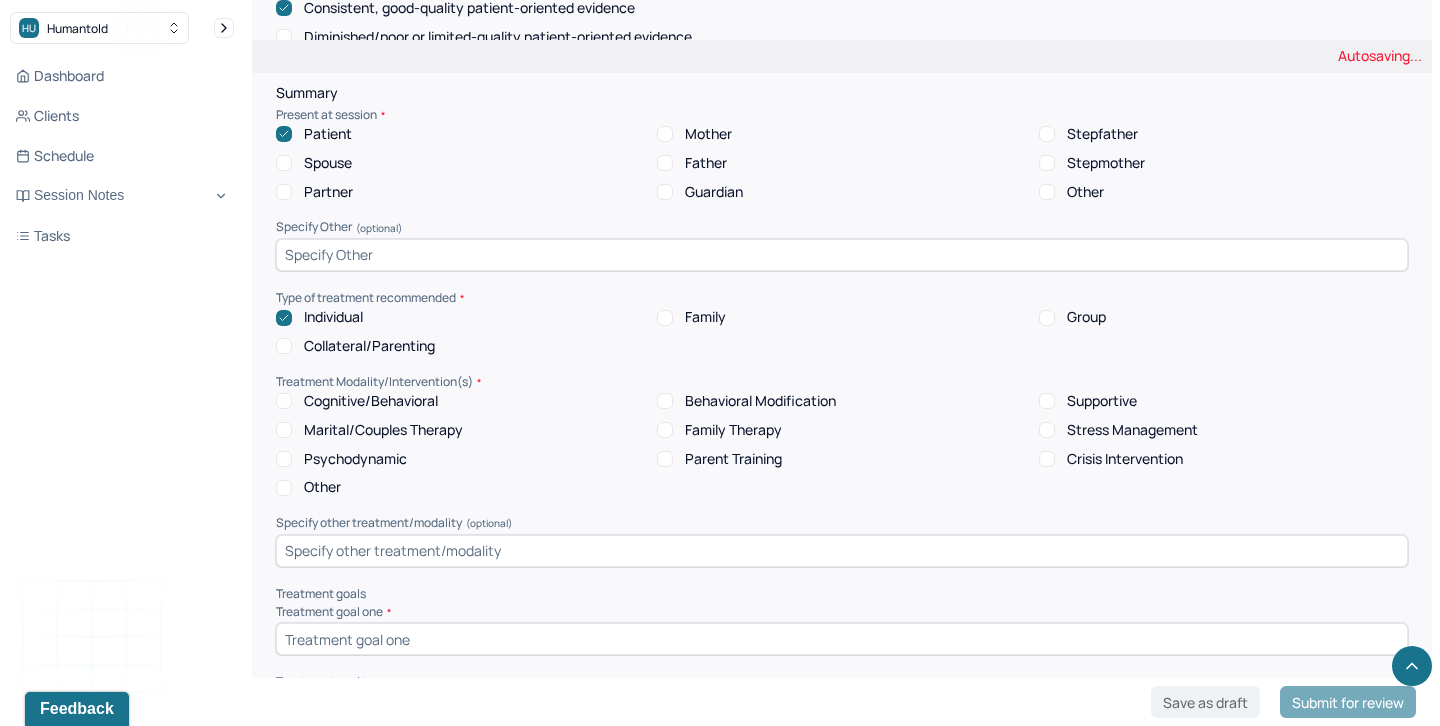 scroll, scrollTop: 8537, scrollLeft: 0, axis: vertical 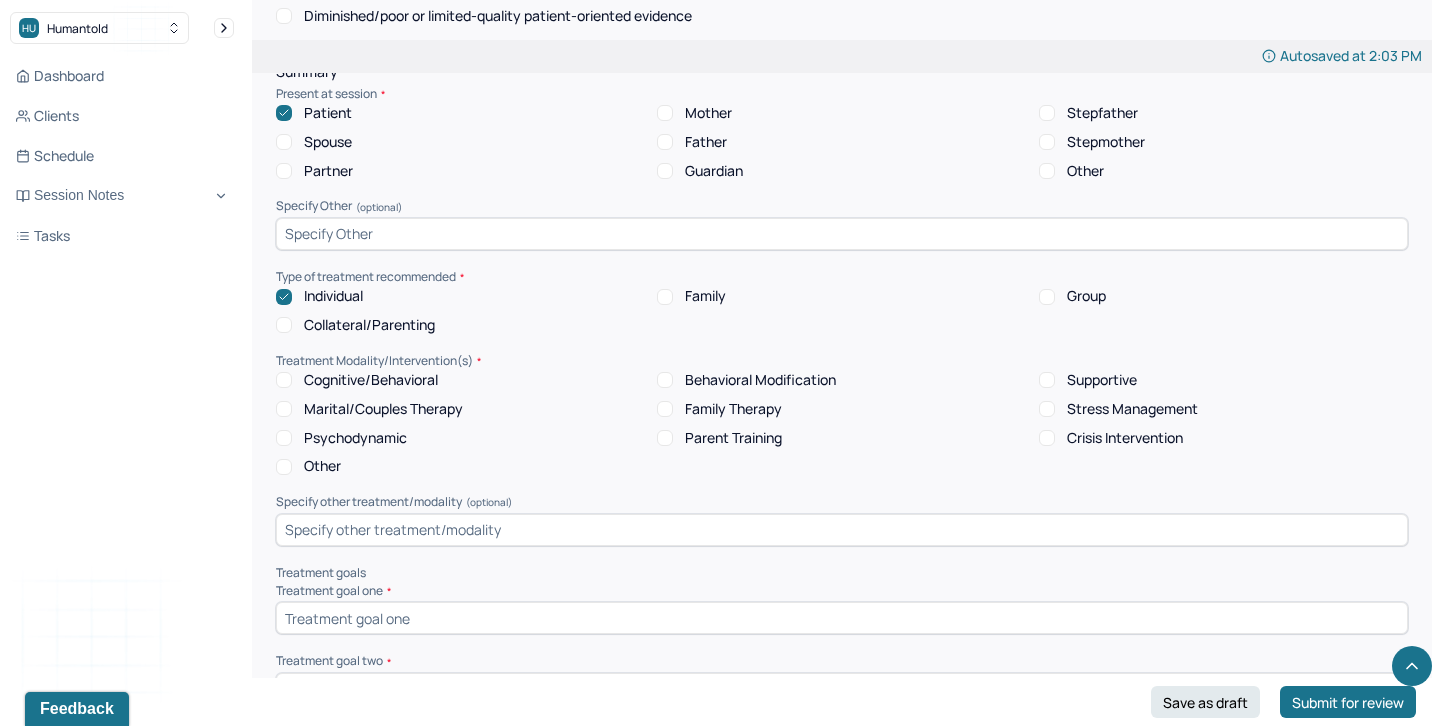 click on "Psychodynamic" at bounding box center (355, 438) 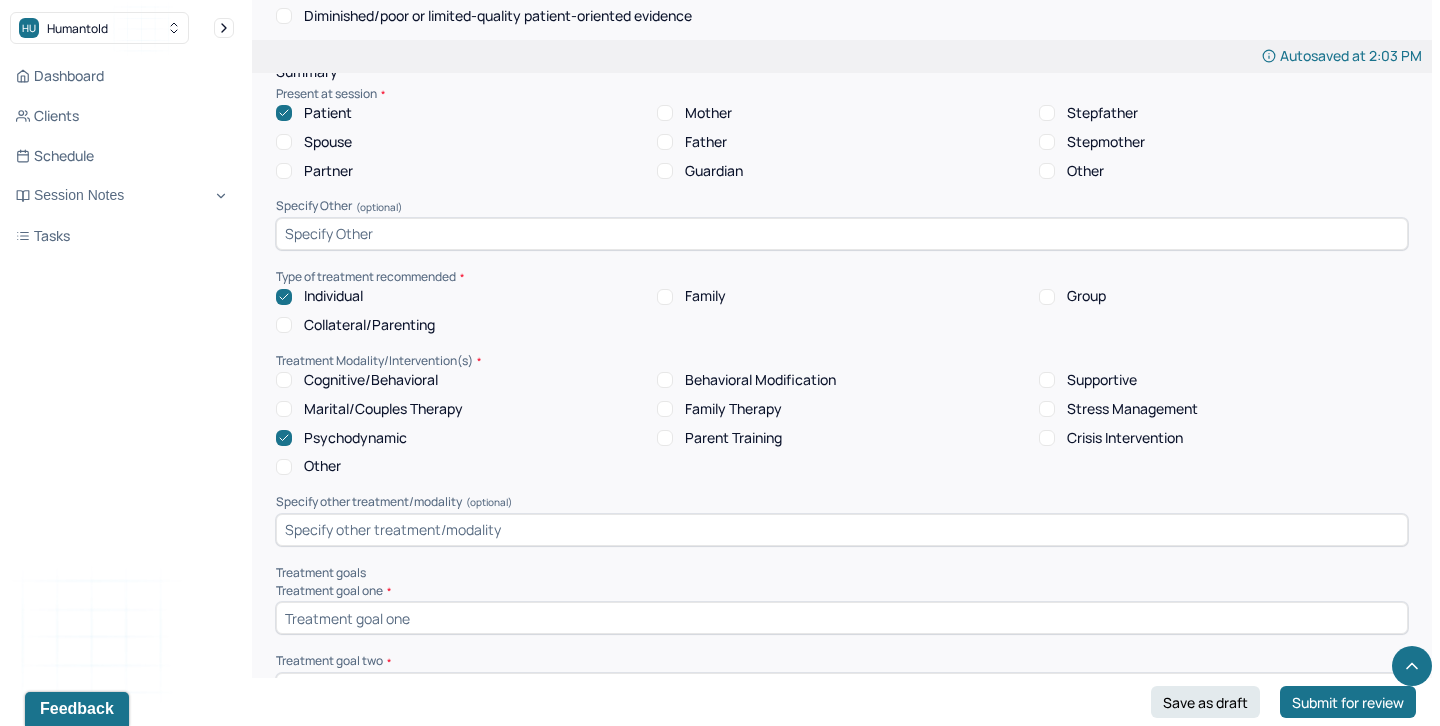 click on "Supportive" at bounding box center [1102, 380] 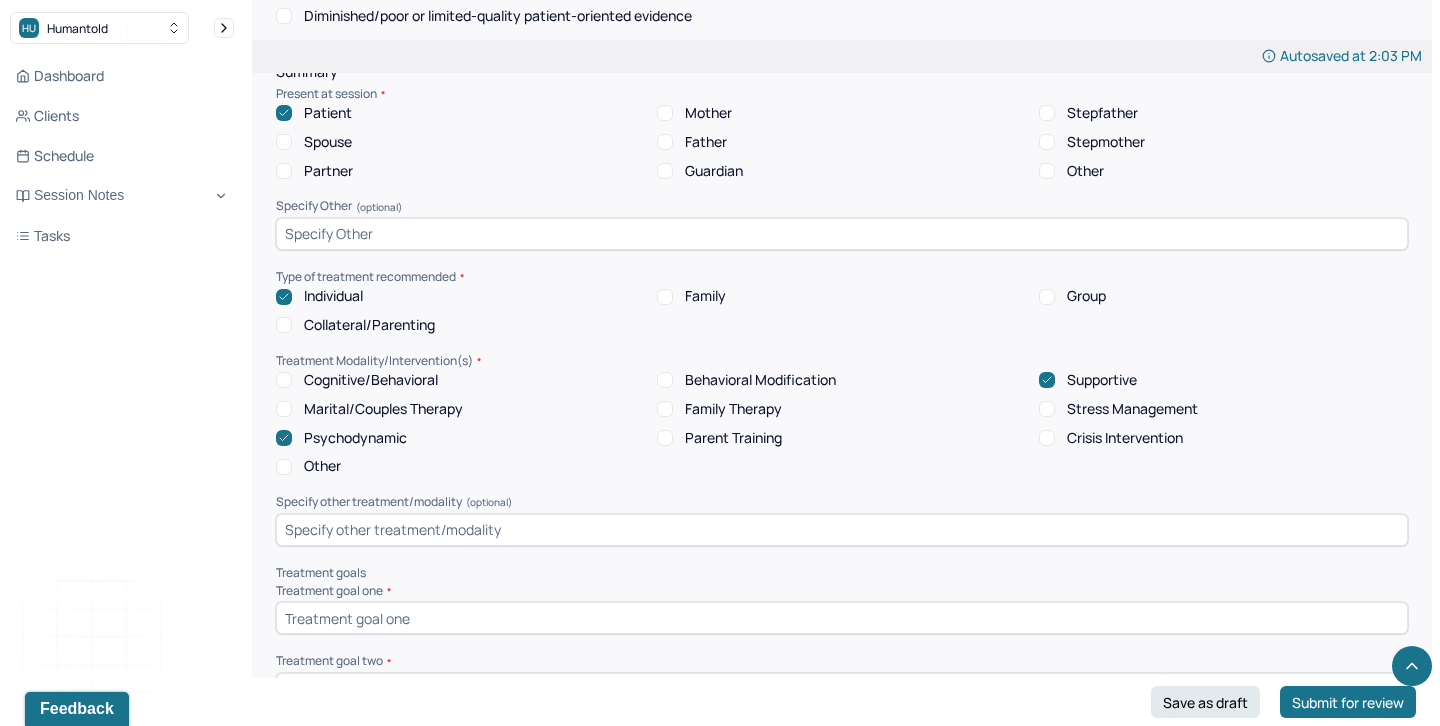 click on "Stress Management" at bounding box center (1132, 409) 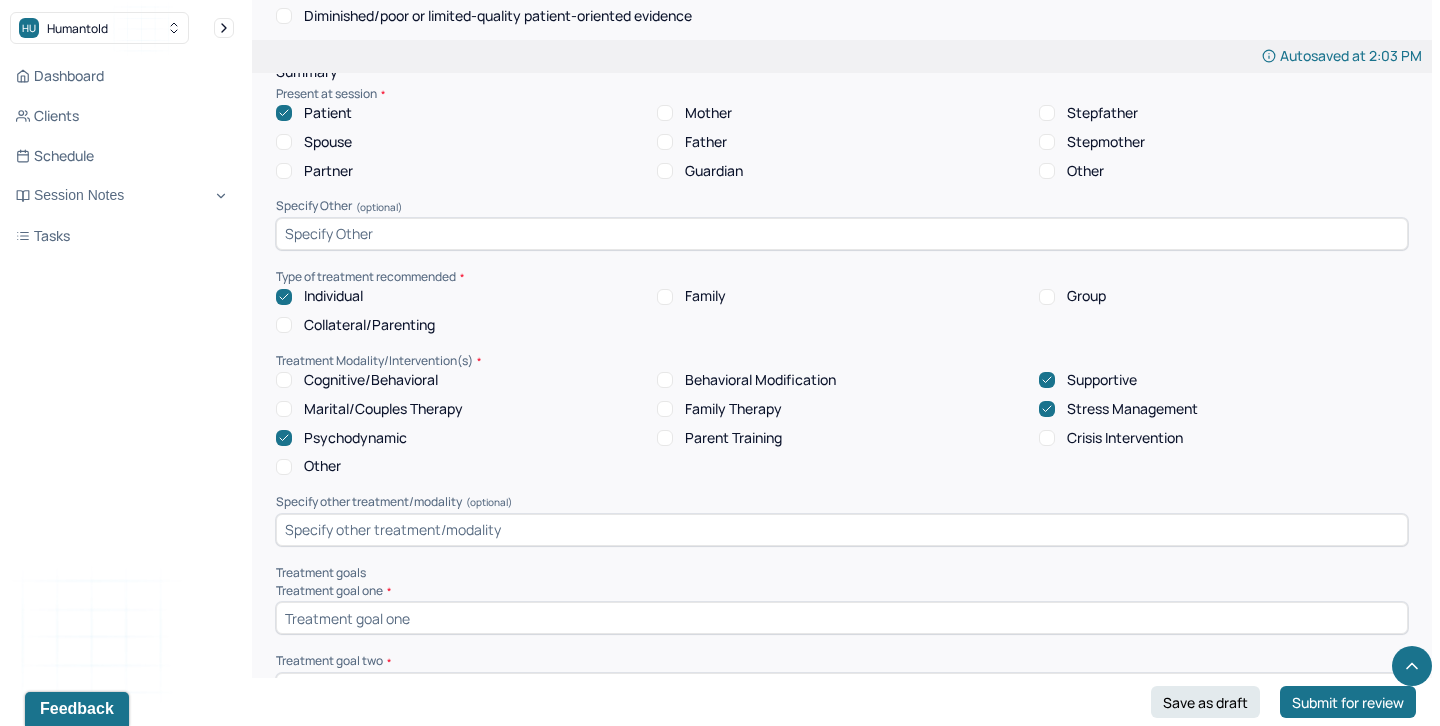 click on "Behavioral Modification" at bounding box center (760, 380) 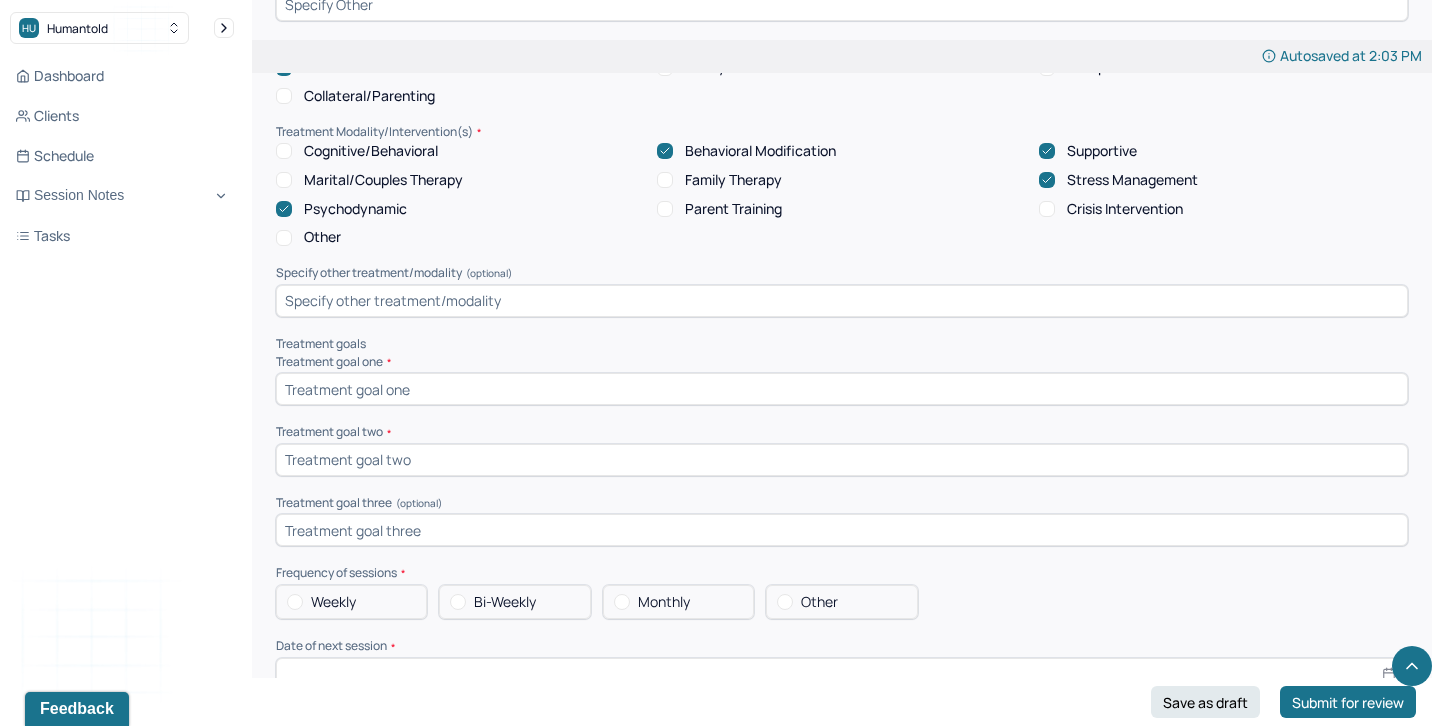 scroll, scrollTop: 8788, scrollLeft: 0, axis: vertical 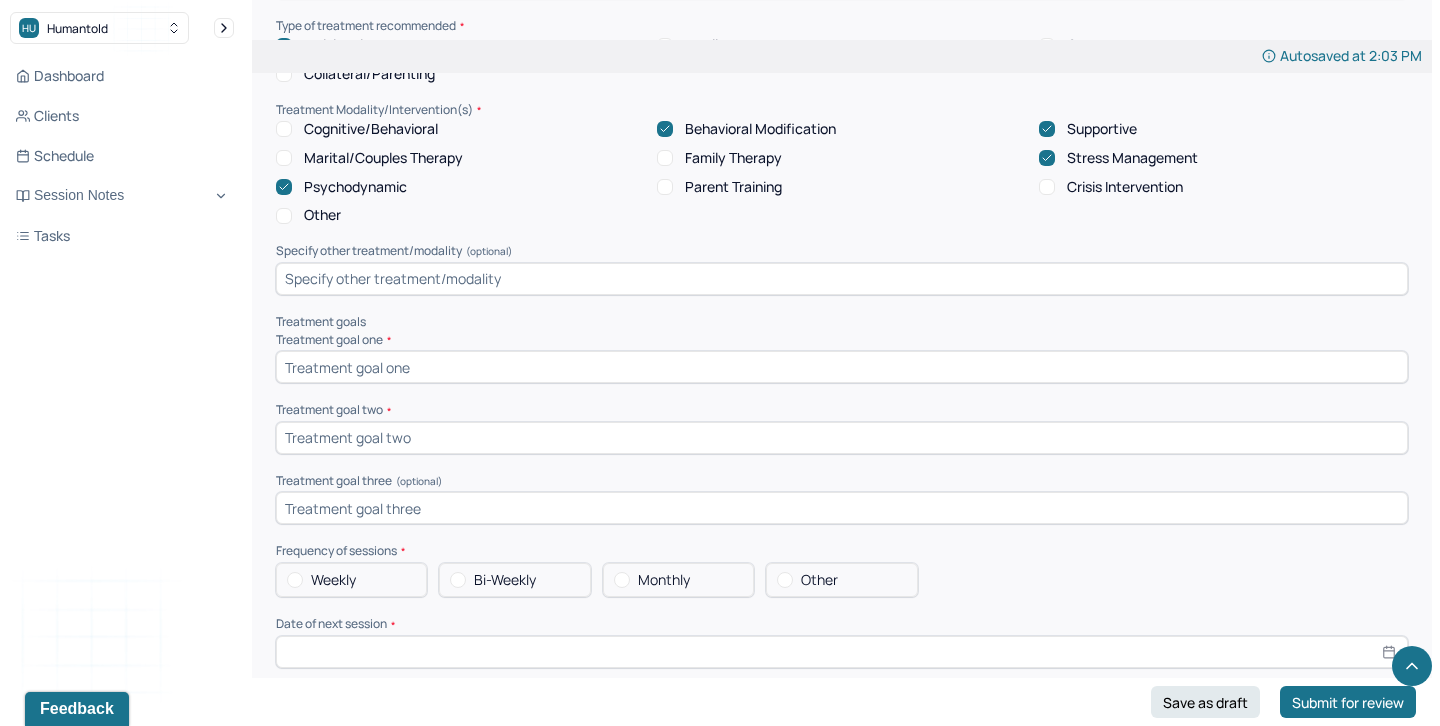 click at bounding box center [842, 279] 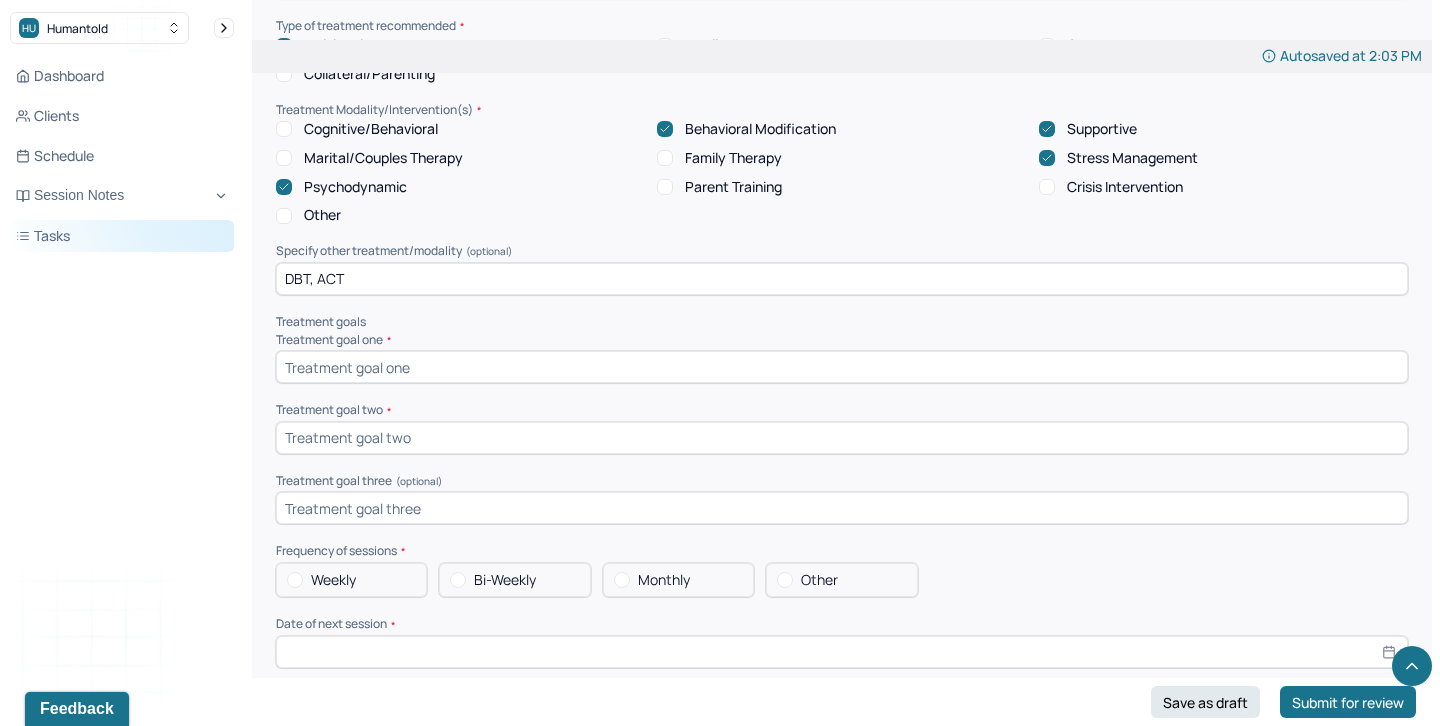 drag, startPoint x: 373, startPoint y: 252, endPoint x: 211, endPoint y: 248, distance: 162.04938 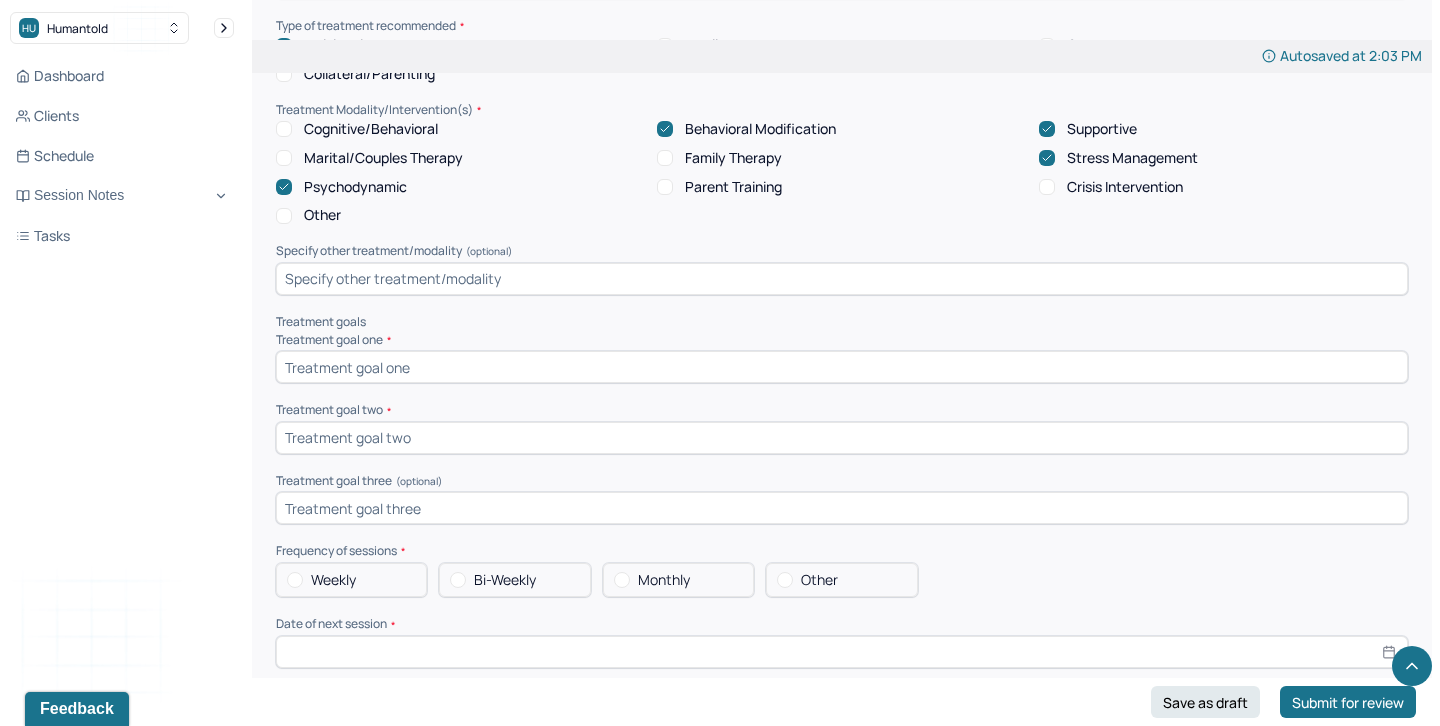 type 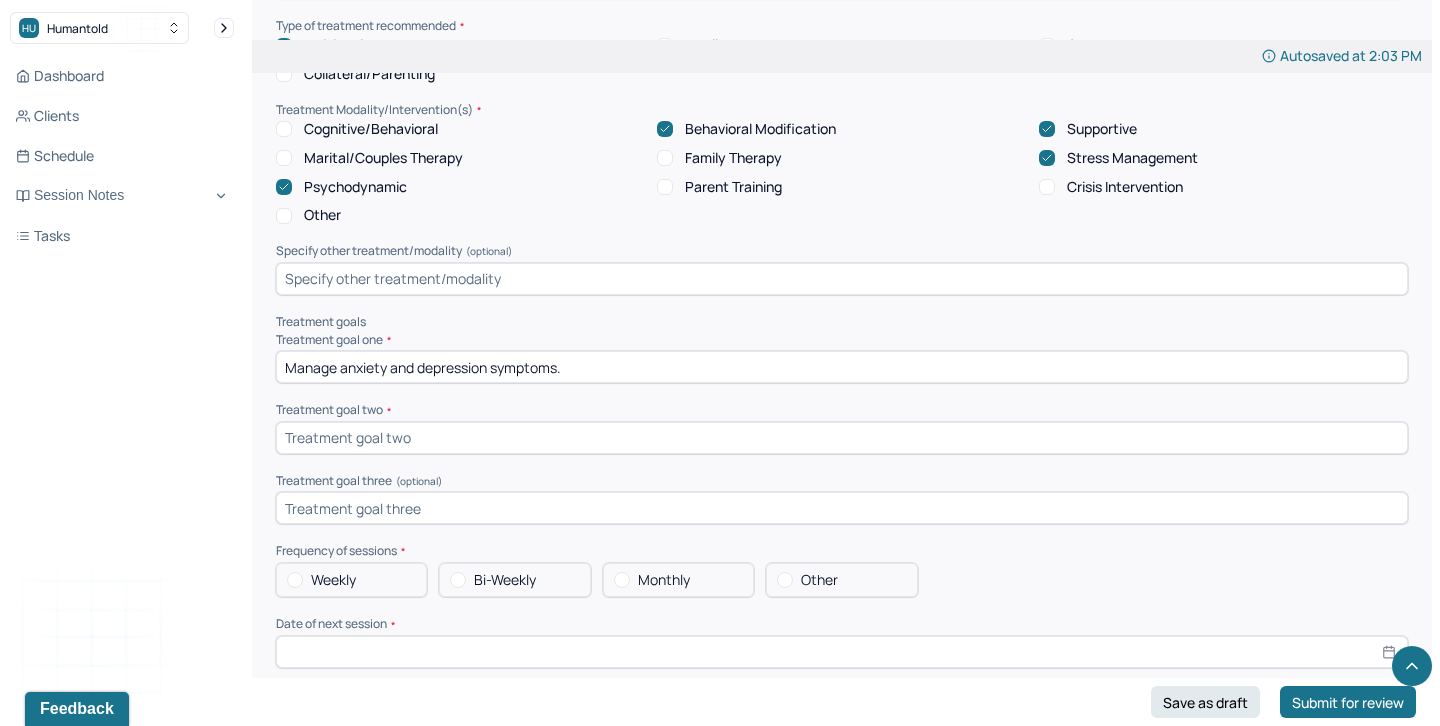 type on "Manage anxiety and depression symptoms." 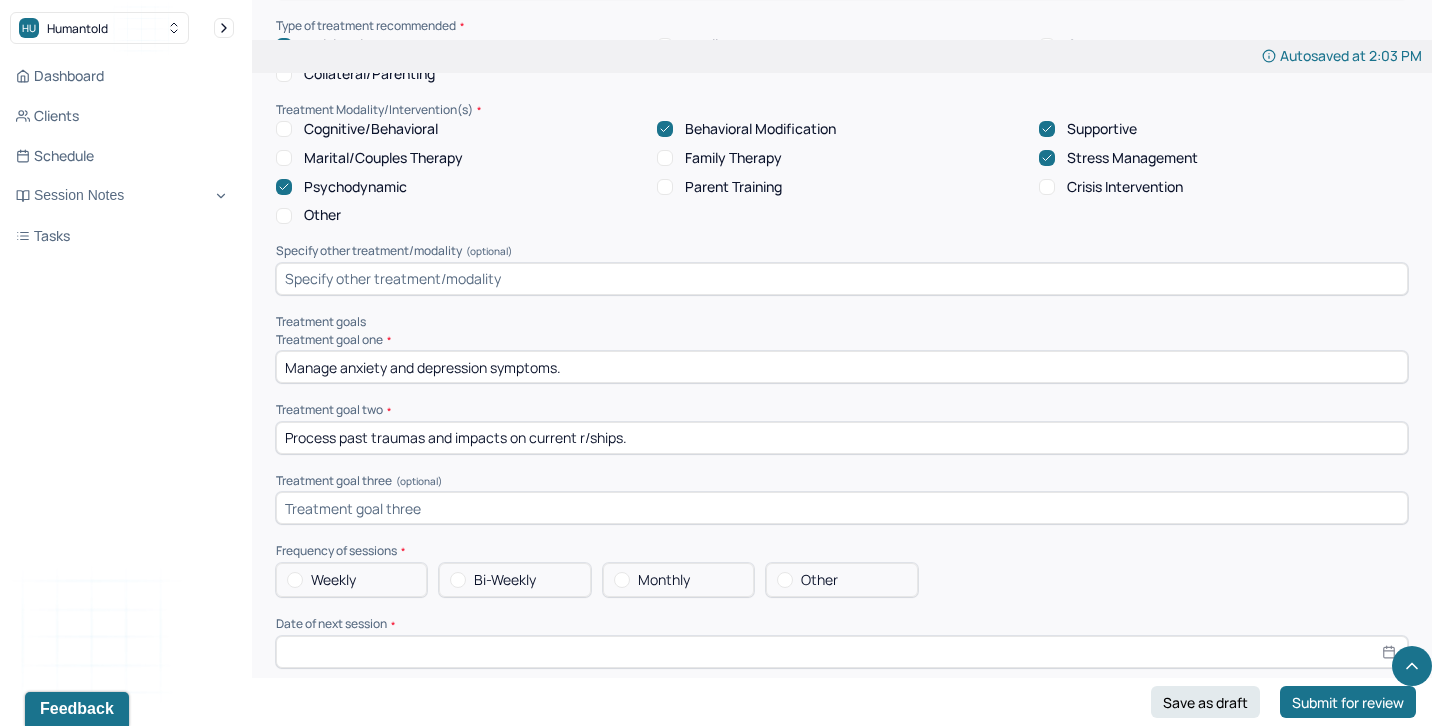 type on "Process past traumas and impacts on current r/ships." 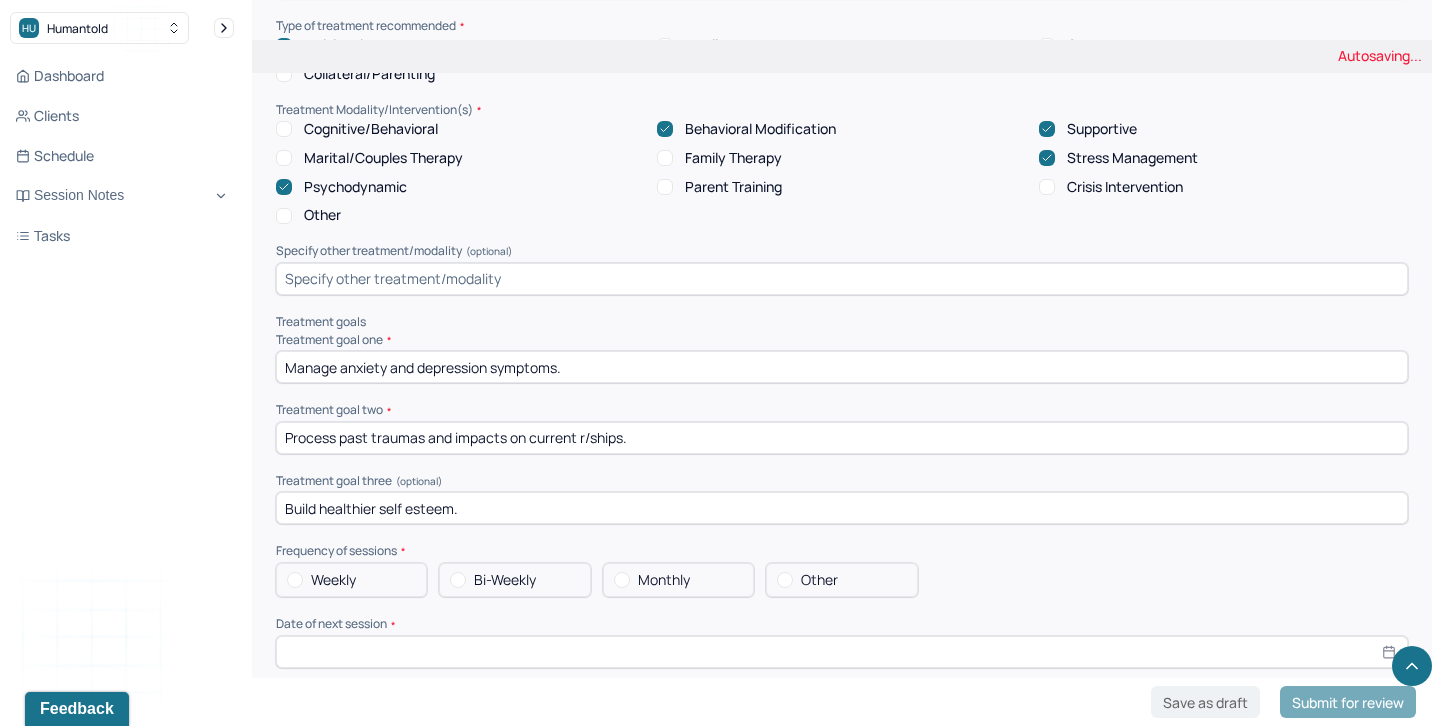 type on "Build healthier self esteem." 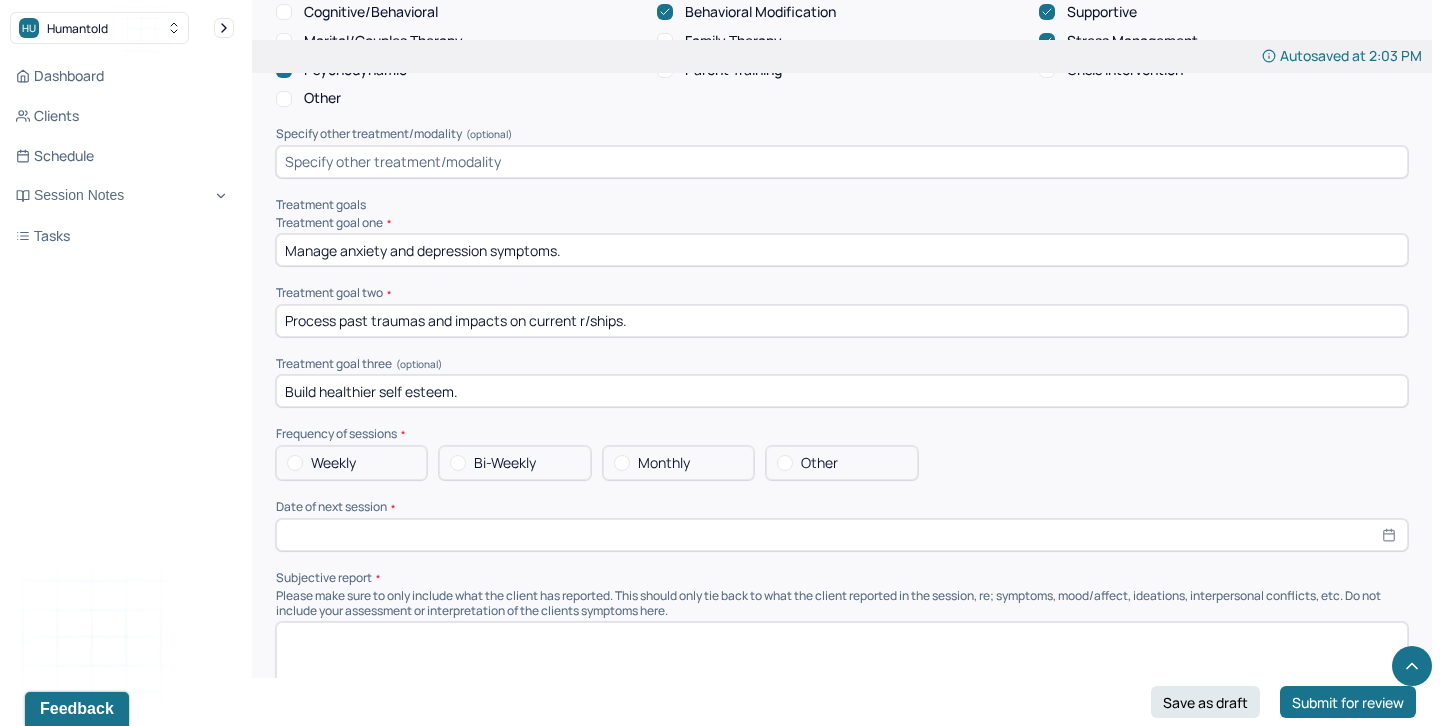 scroll, scrollTop: 8930, scrollLeft: 0, axis: vertical 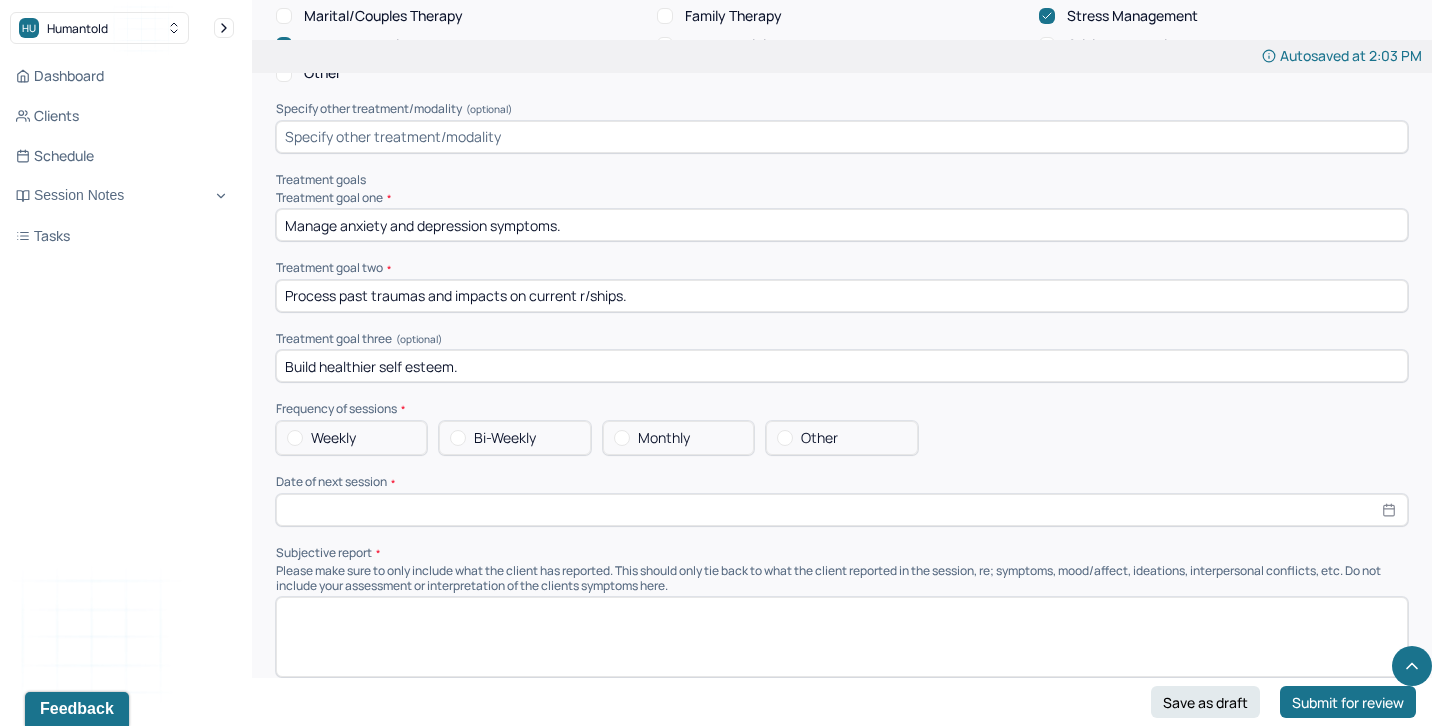 click on "Bi-Weekly" at bounding box center [505, 438] 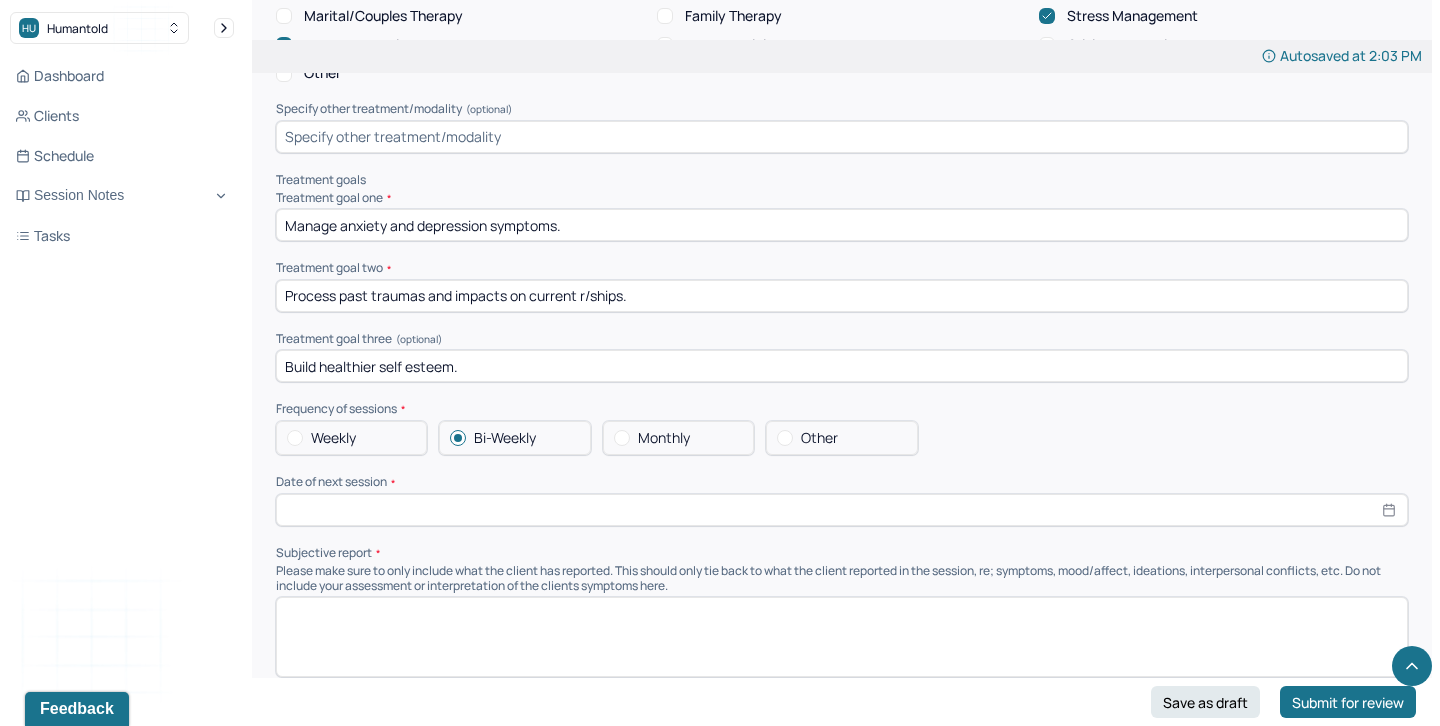 click at bounding box center [842, 510] 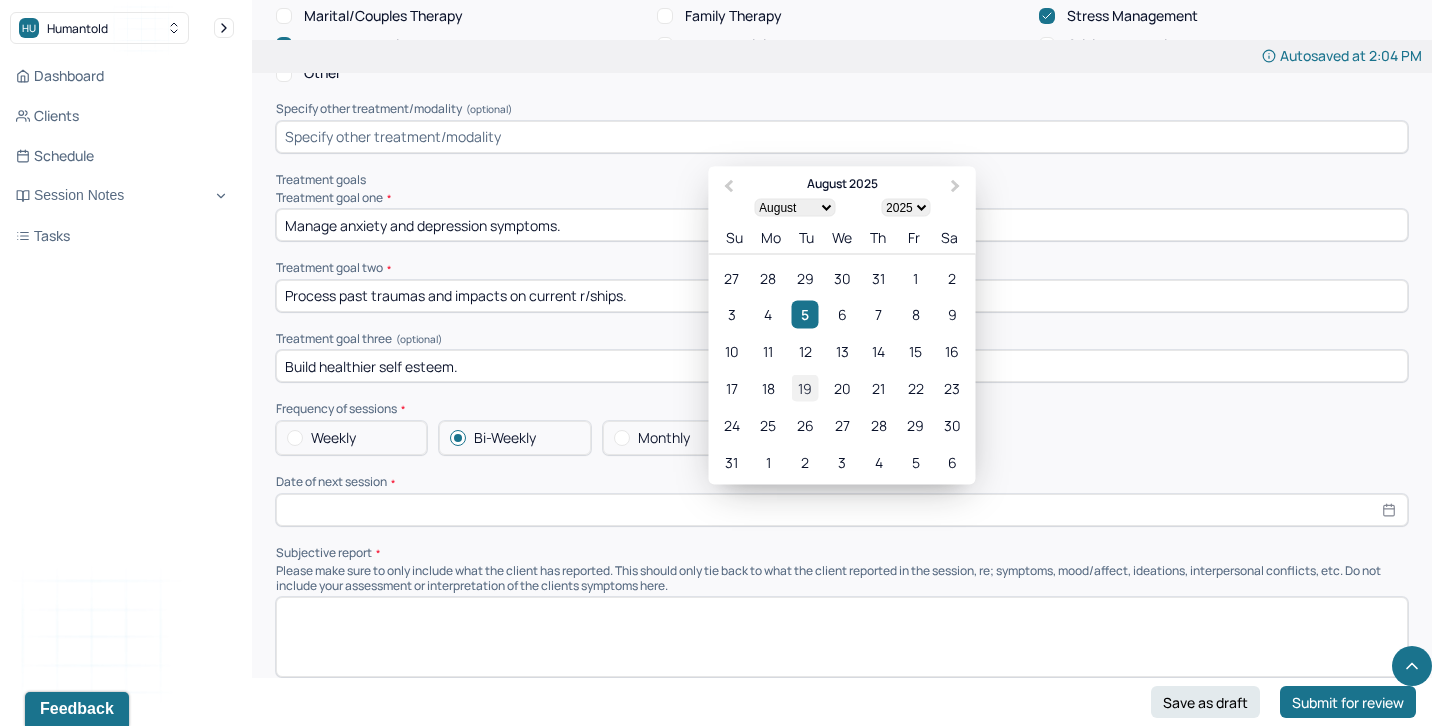 click on "19" at bounding box center (805, 387) 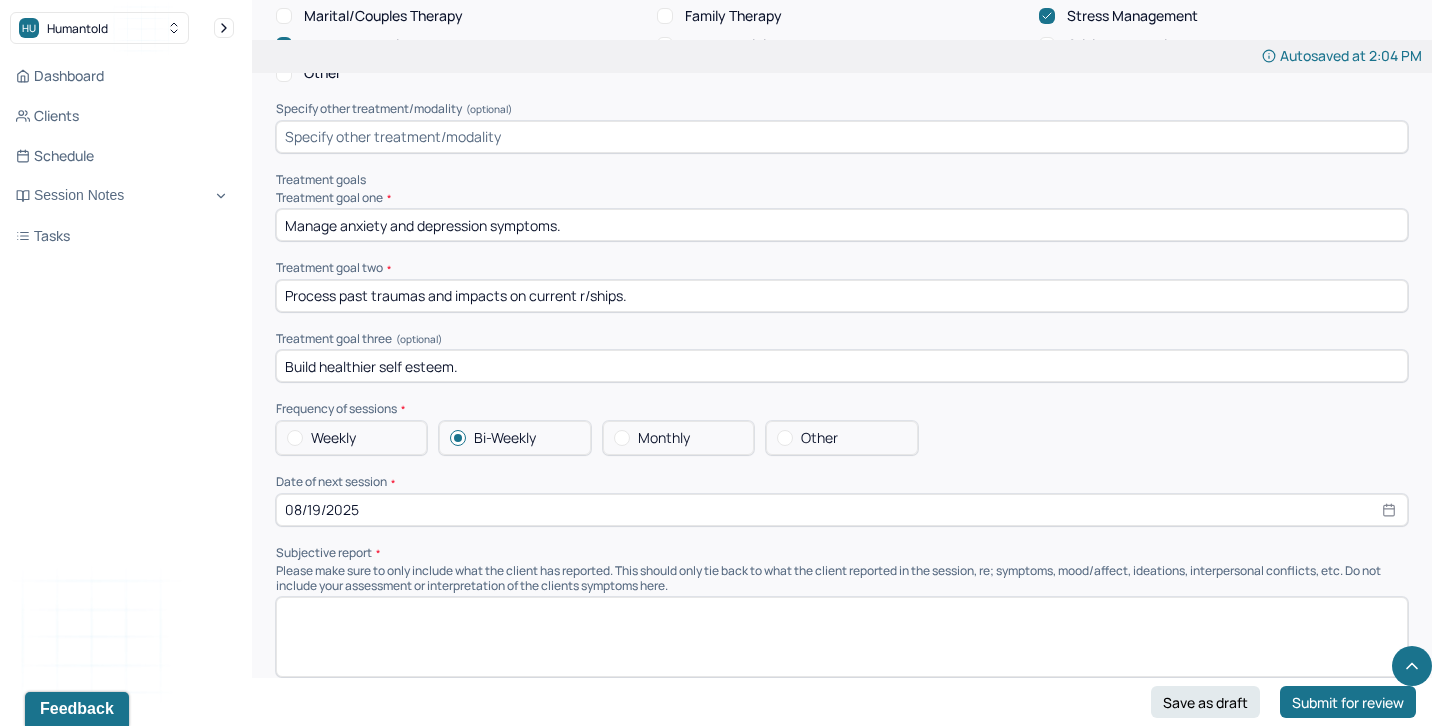 click on "Subjective report" at bounding box center [842, 553] 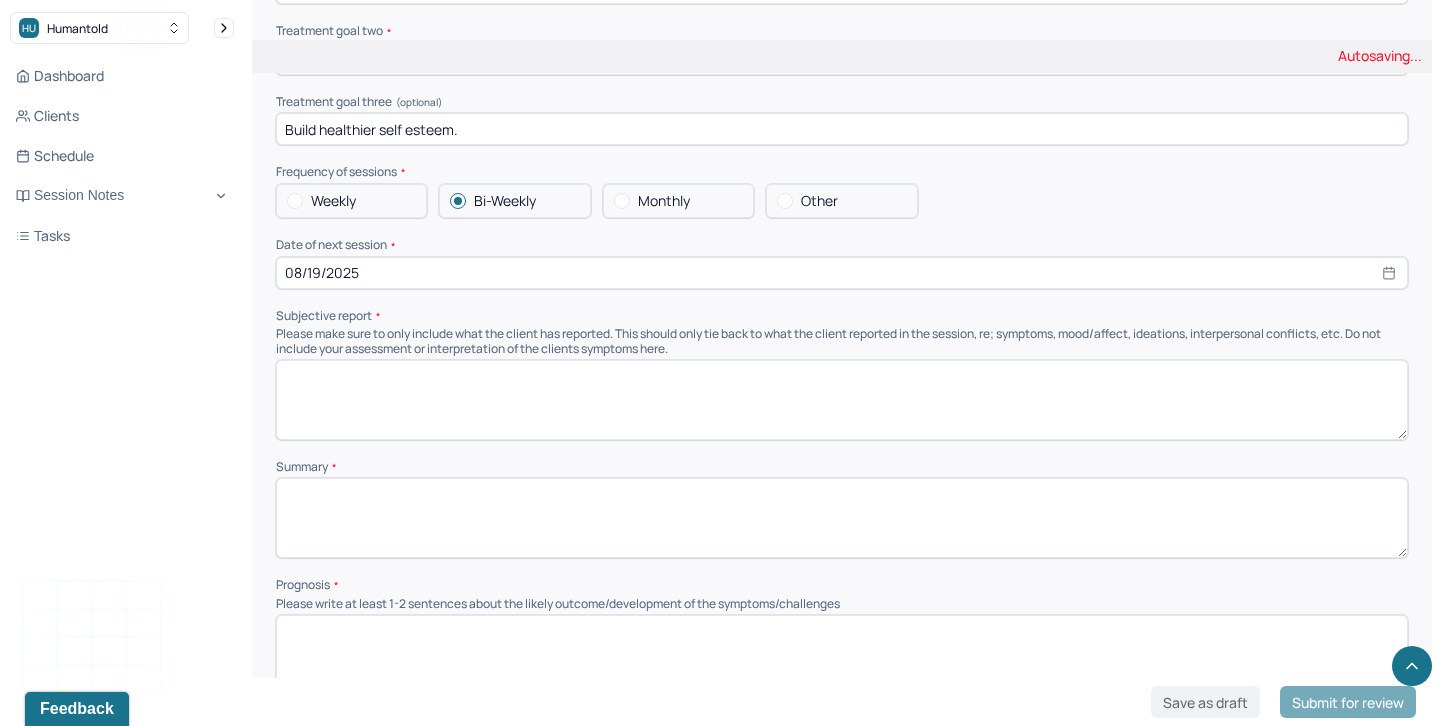 scroll, scrollTop: 9169, scrollLeft: 0, axis: vertical 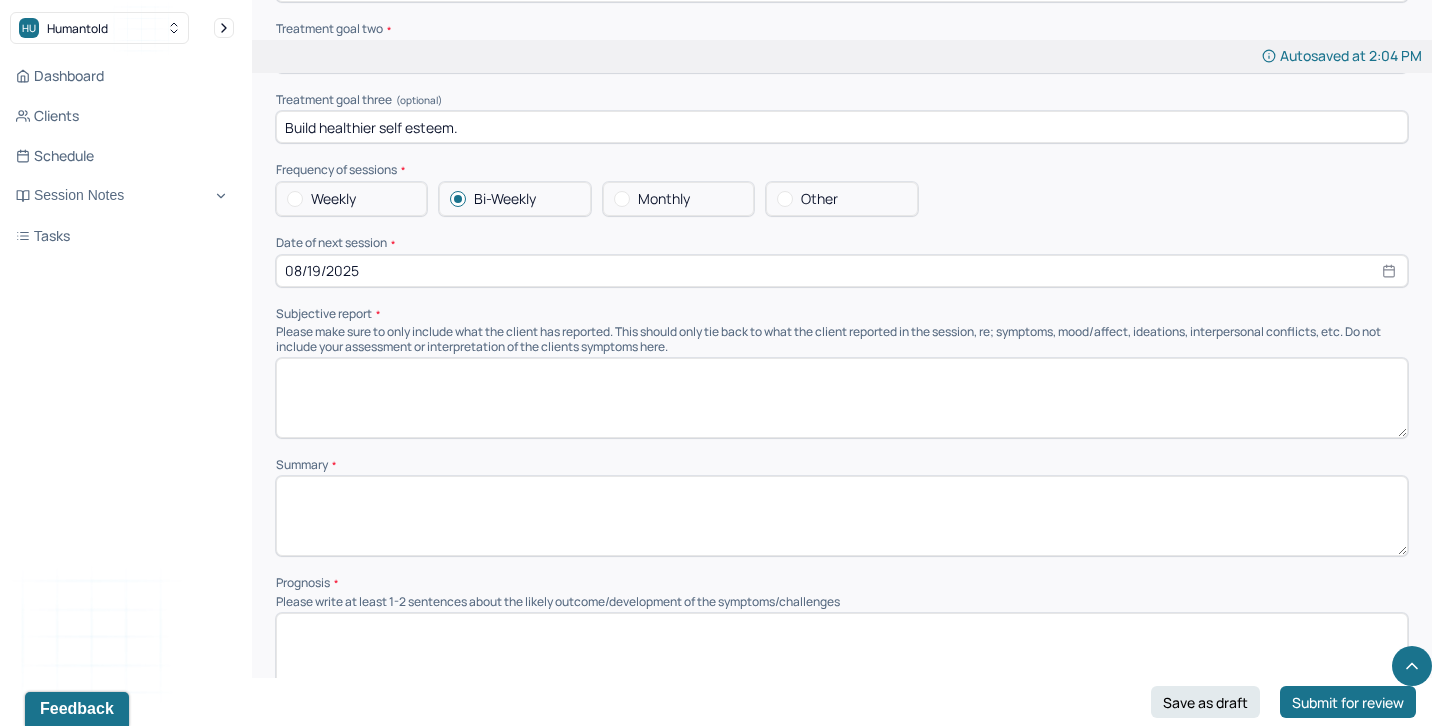 click on "Please make sure to only include what the client has reported. This should only tie back to what the client reported in the session, re; symptoms, mood/affect, ideations, interpersonal conflicts, etc. Do not include your assessment or interpretation of the clients symptoms here." at bounding box center [842, 339] 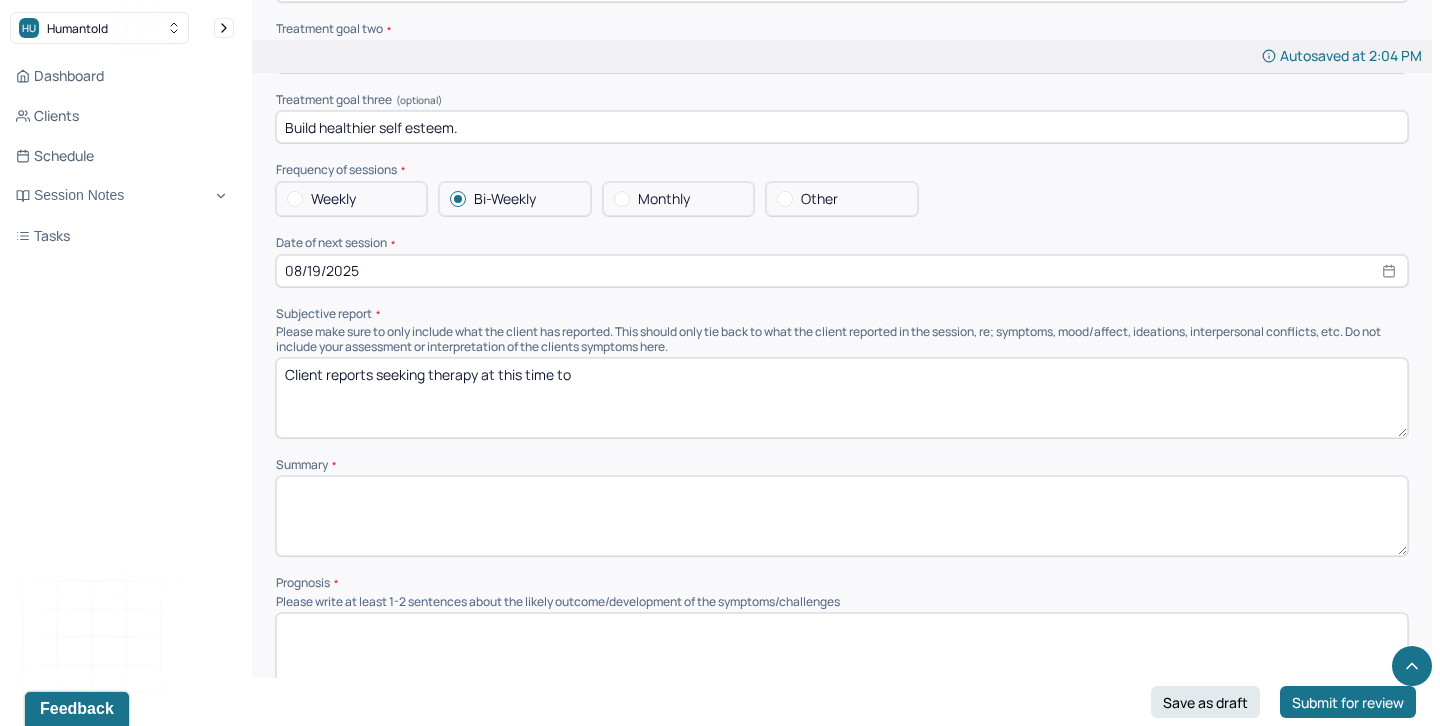 click on "Client reports seeking theraoy at this time to" at bounding box center [842, 398] 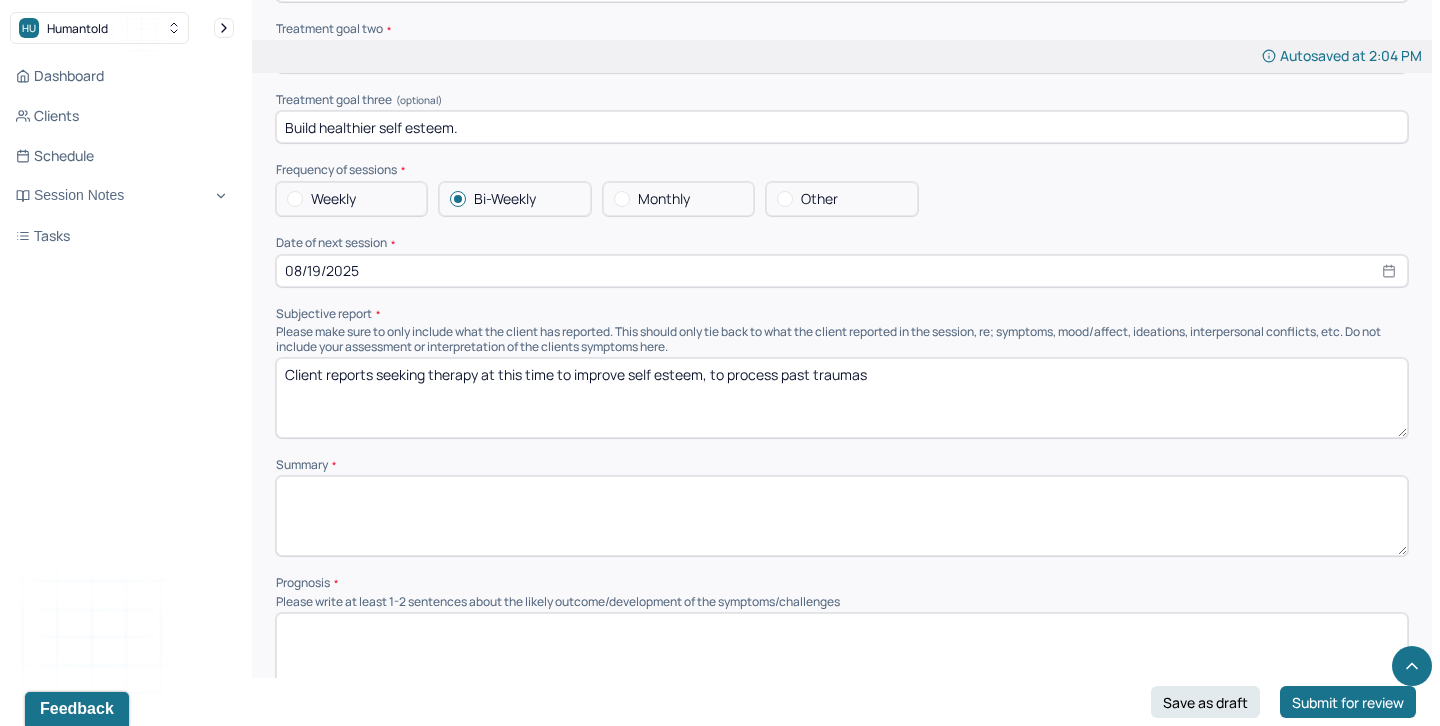 click on "Client reports seeking therapy at this time to improve self esteem, to process past traumas" at bounding box center (842, 398) 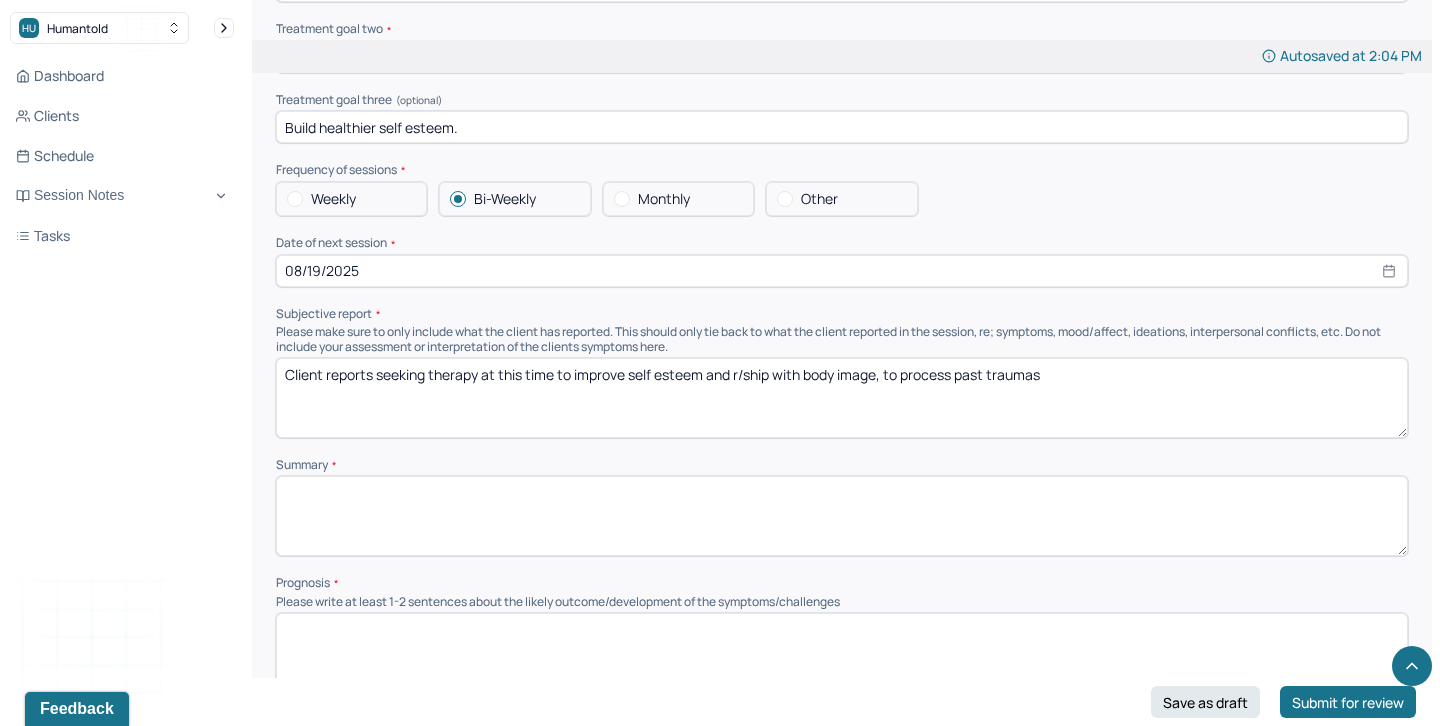 click on "Client reports seeking therapy at this time to improve self esteem and , to process past traumas" at bounding box center (842, 398) 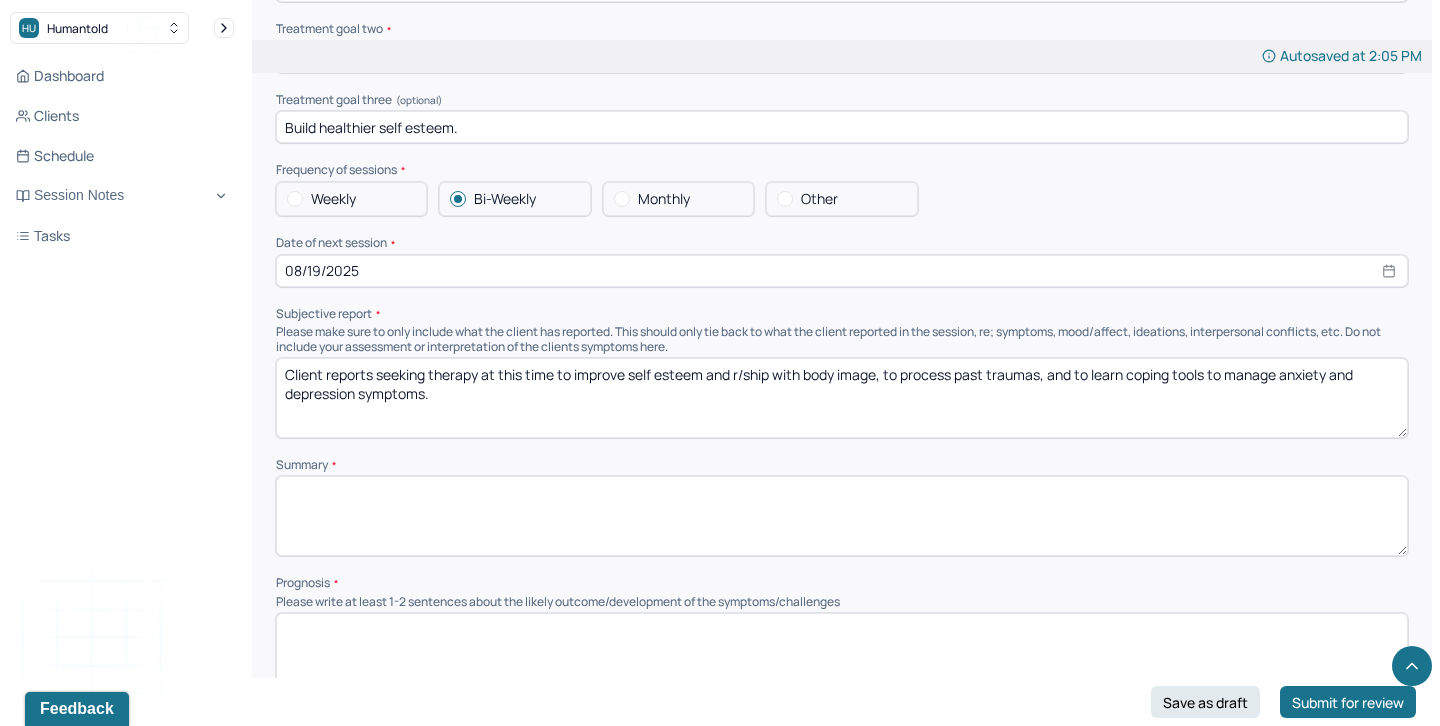 type on "Client reports seeking therapy at this time to improve self esteem and r/ship with body image, to process past traumas, and to learn coping tools to manage anxiety and depression symptoms." 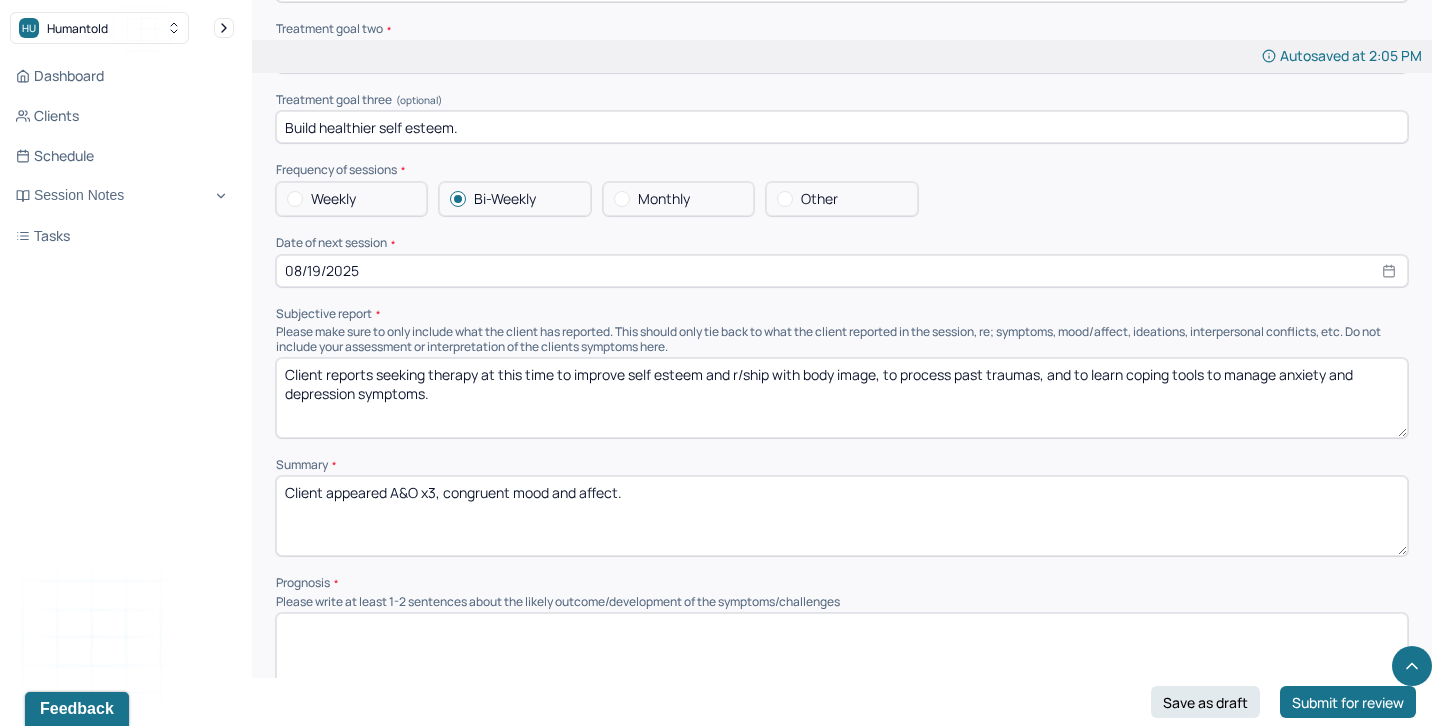 click on "Client appeared A&O x3, congrument mood and affect." at bounding box center (842, 516) 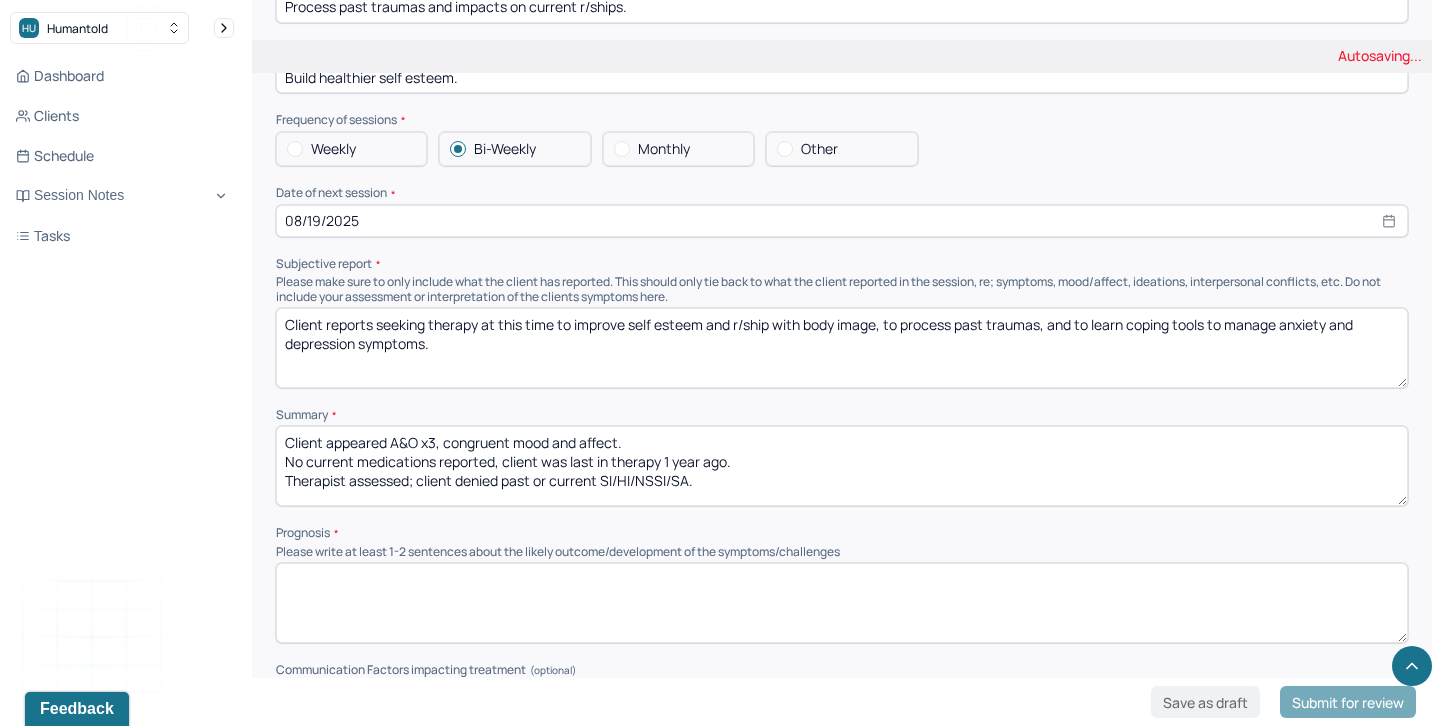 scroll, scrollTop: 9227, scrollLeft: 0, axis: vertical 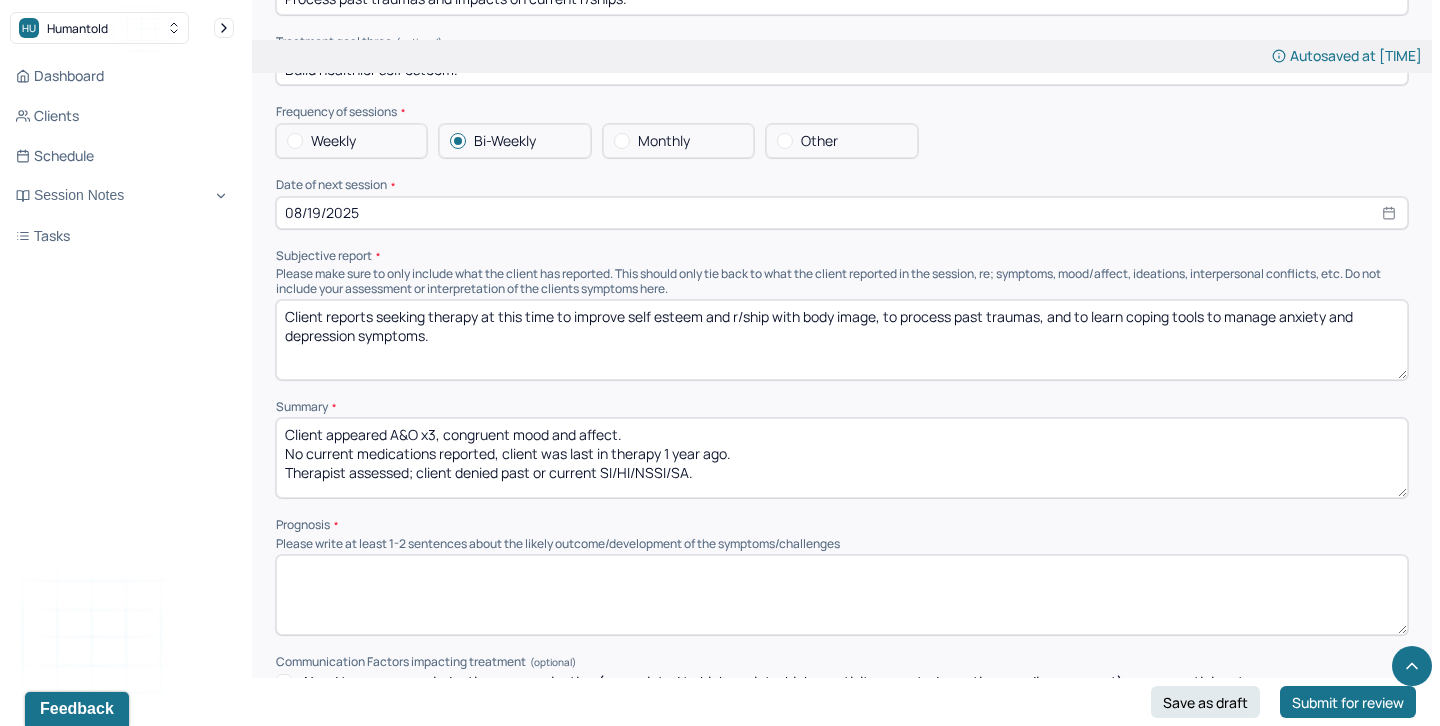 type on "Client appeared A&O x3, congruent mood and affect.
No current medications reported, client was last in therapy 1 year ago.
Therapist assessed; client denied past or current SI/HI/NSSI/SA." 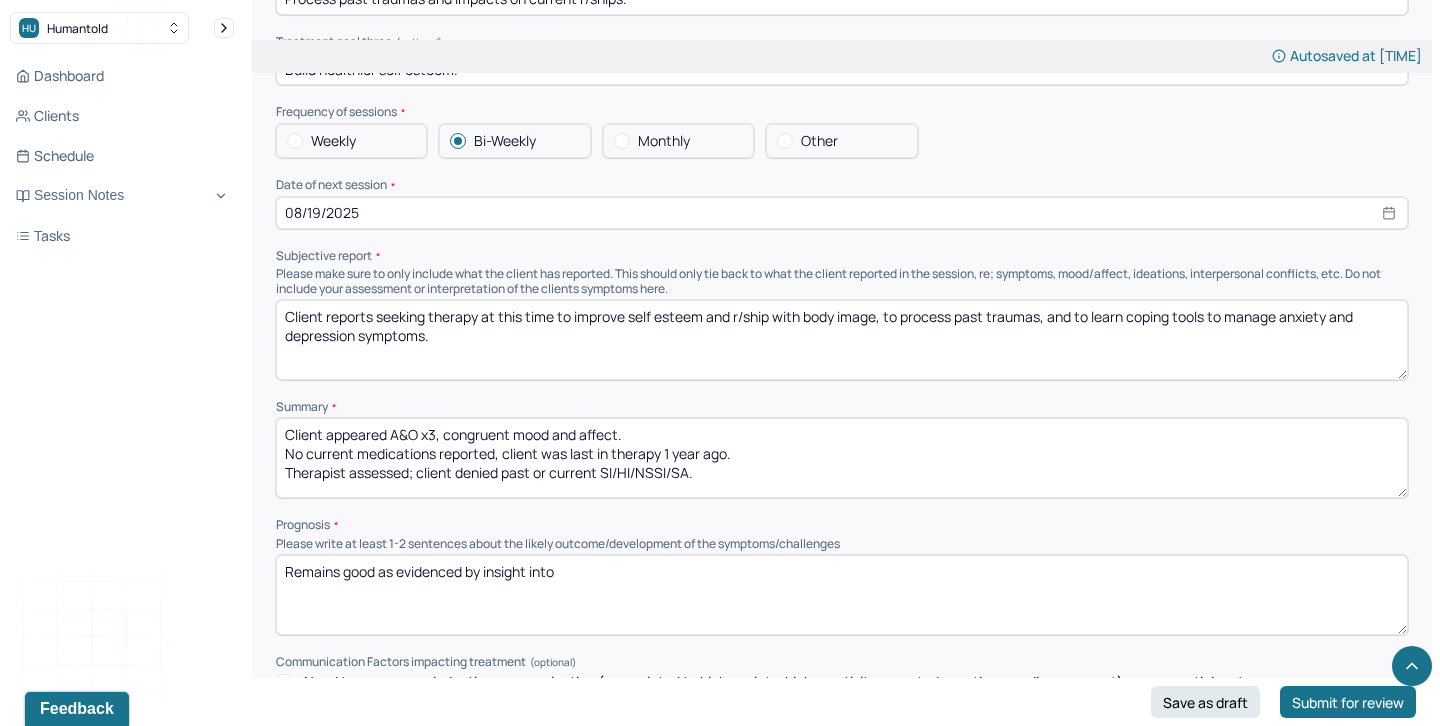 click on "Remains good as evidecned by insight into" at bounding box center [842, 595] 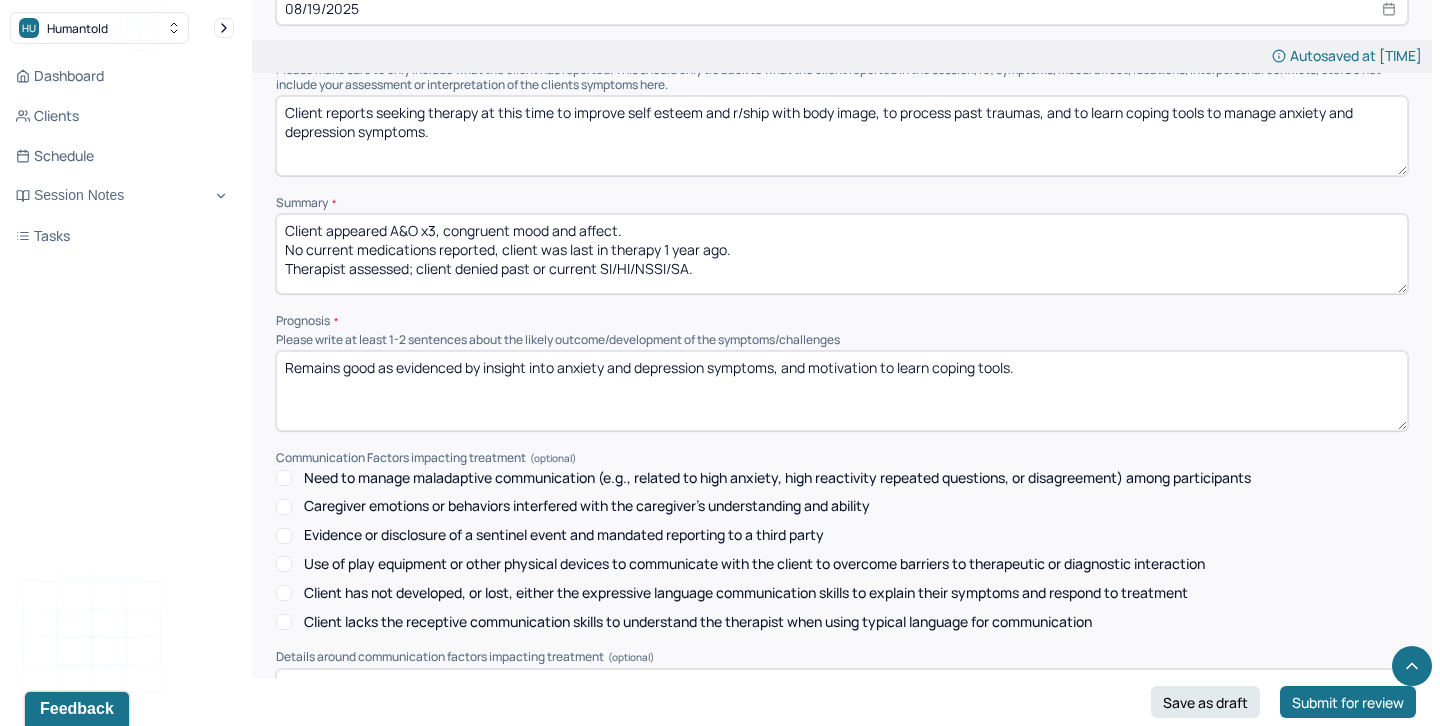 scroll, scrollTop: 9639, scrollLeft: 0, axis: vertical 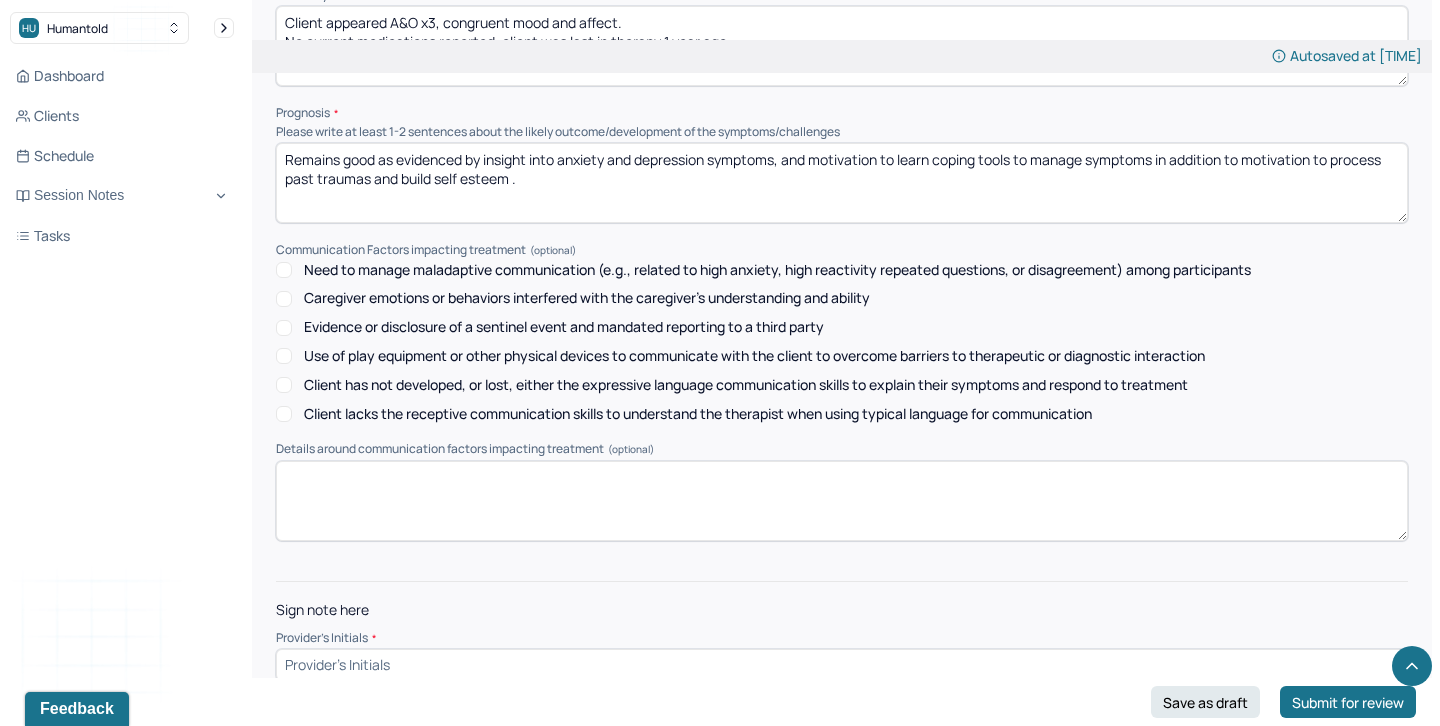 type on "Remains good as evidenced by insight into anxiety and depression symptoms, and motivation to learn coping tools to manage symptoms in addition to motivation to process past traumas and build self esteem ." 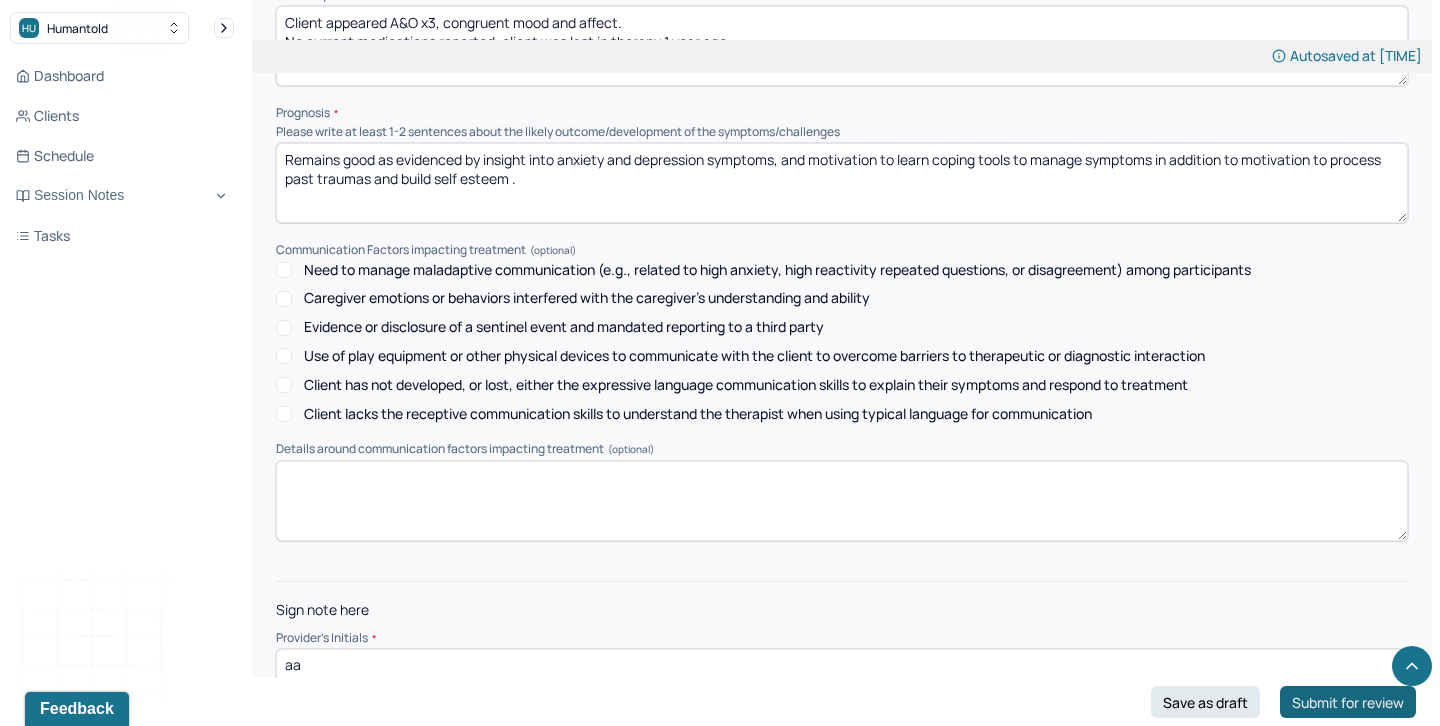 type on "aa" 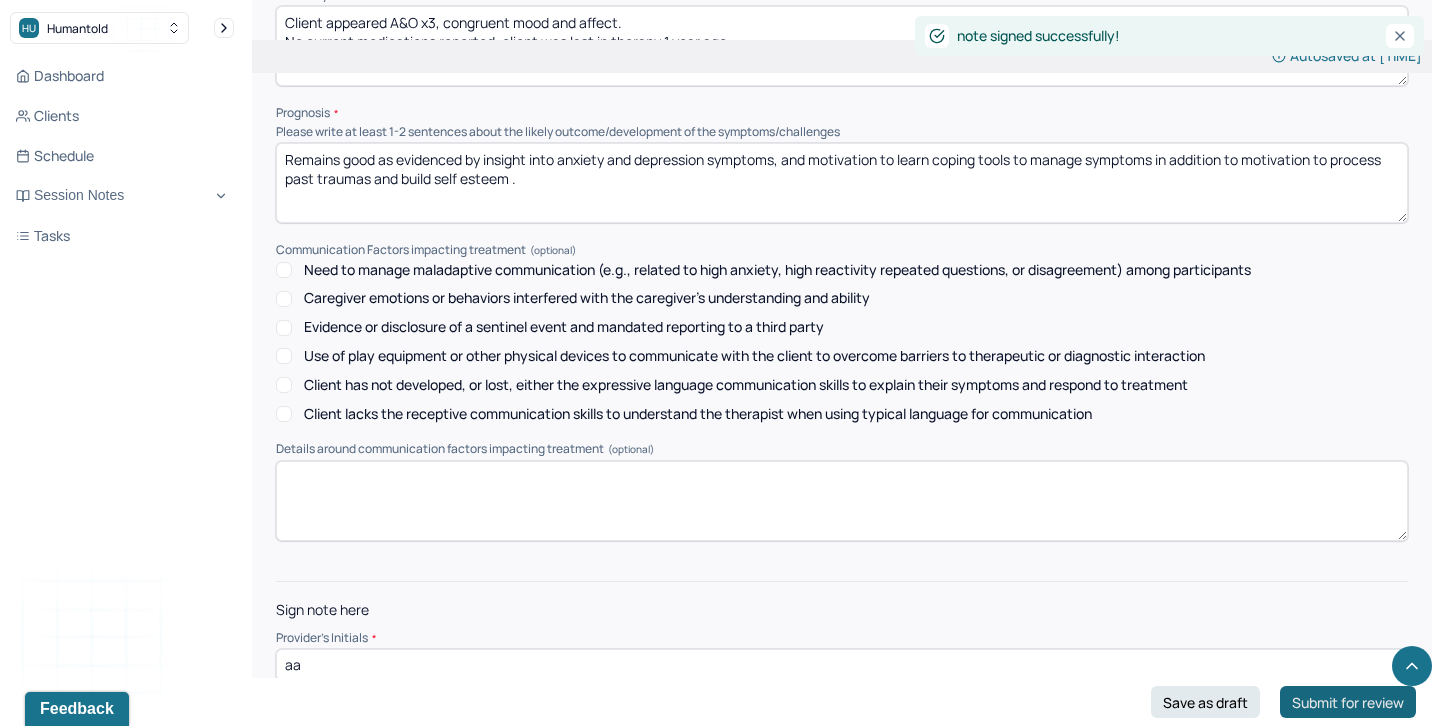 scroll, scrollTop: 0, scrollLeft: 0, axis: both 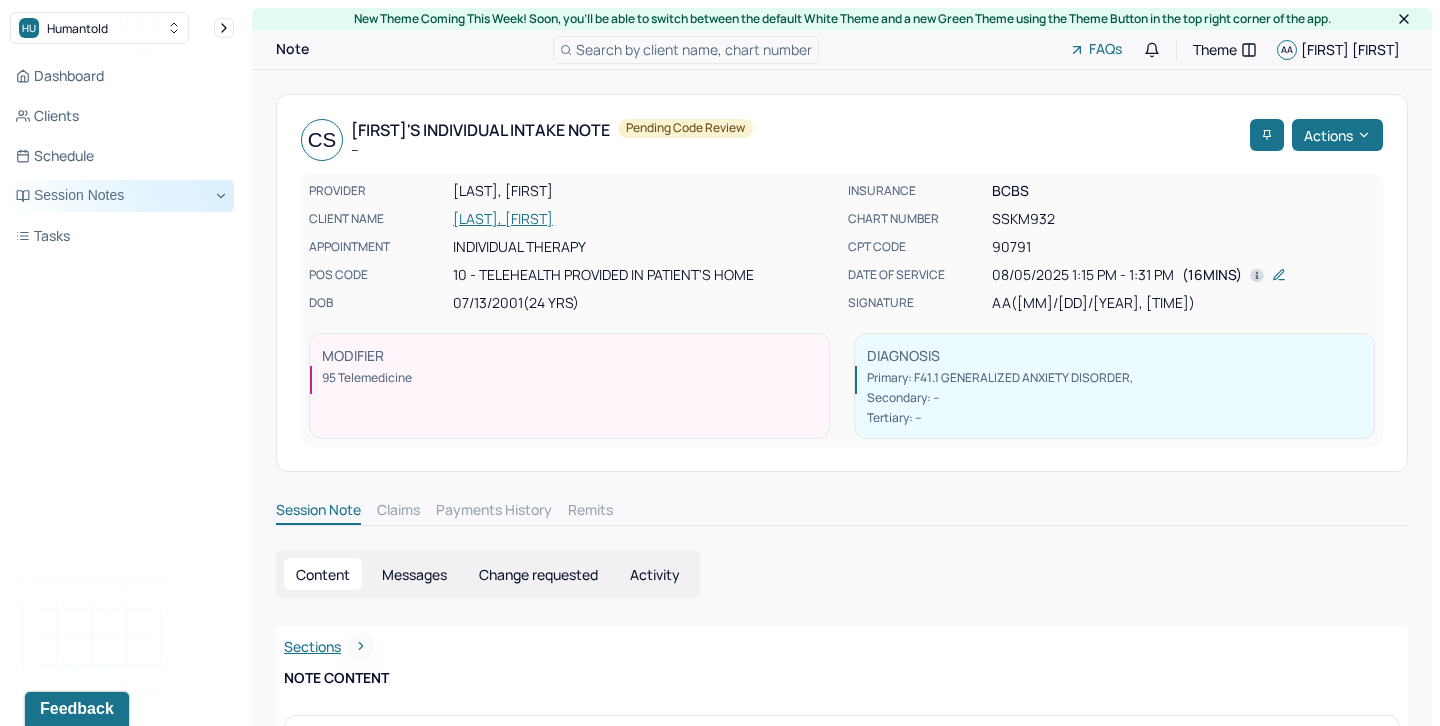 click on "Session Notes" at bounding box center [122, 196] 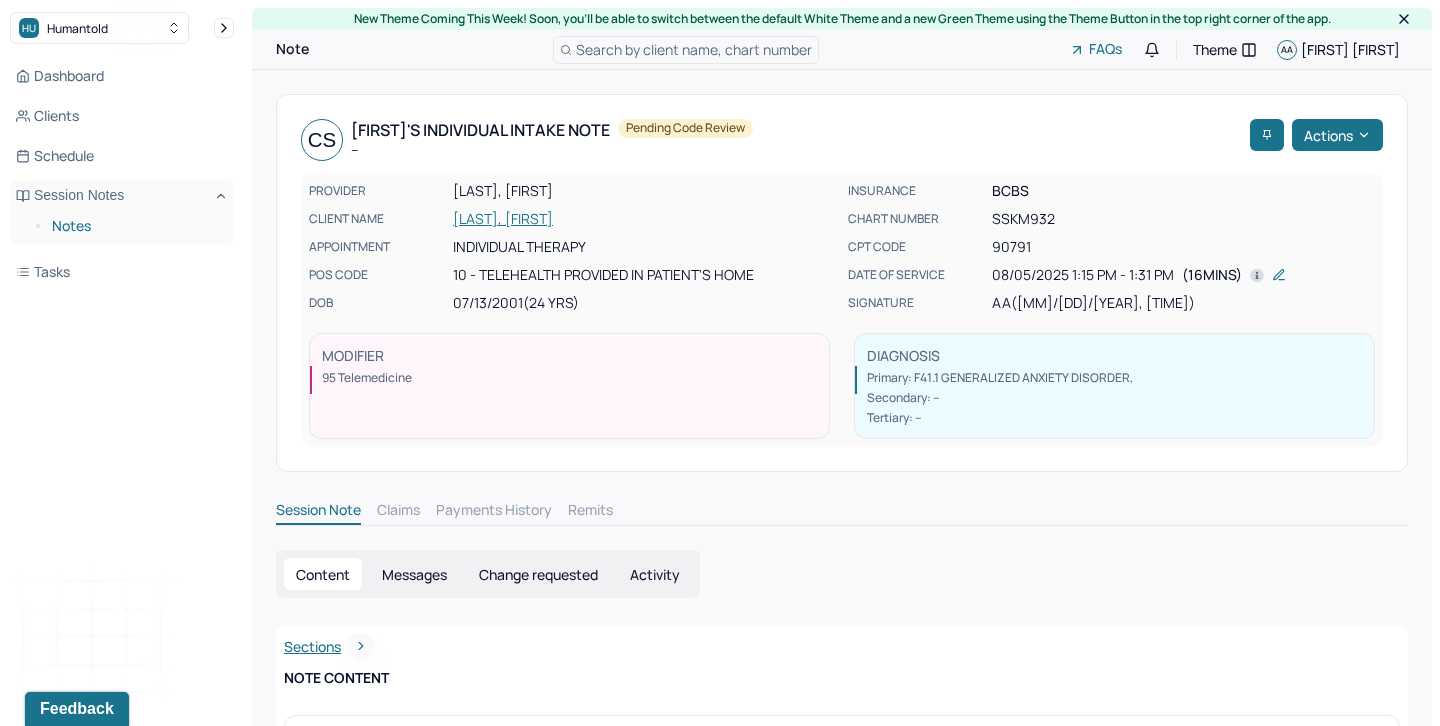 click on "Notes" at bounding box center (135, 226) 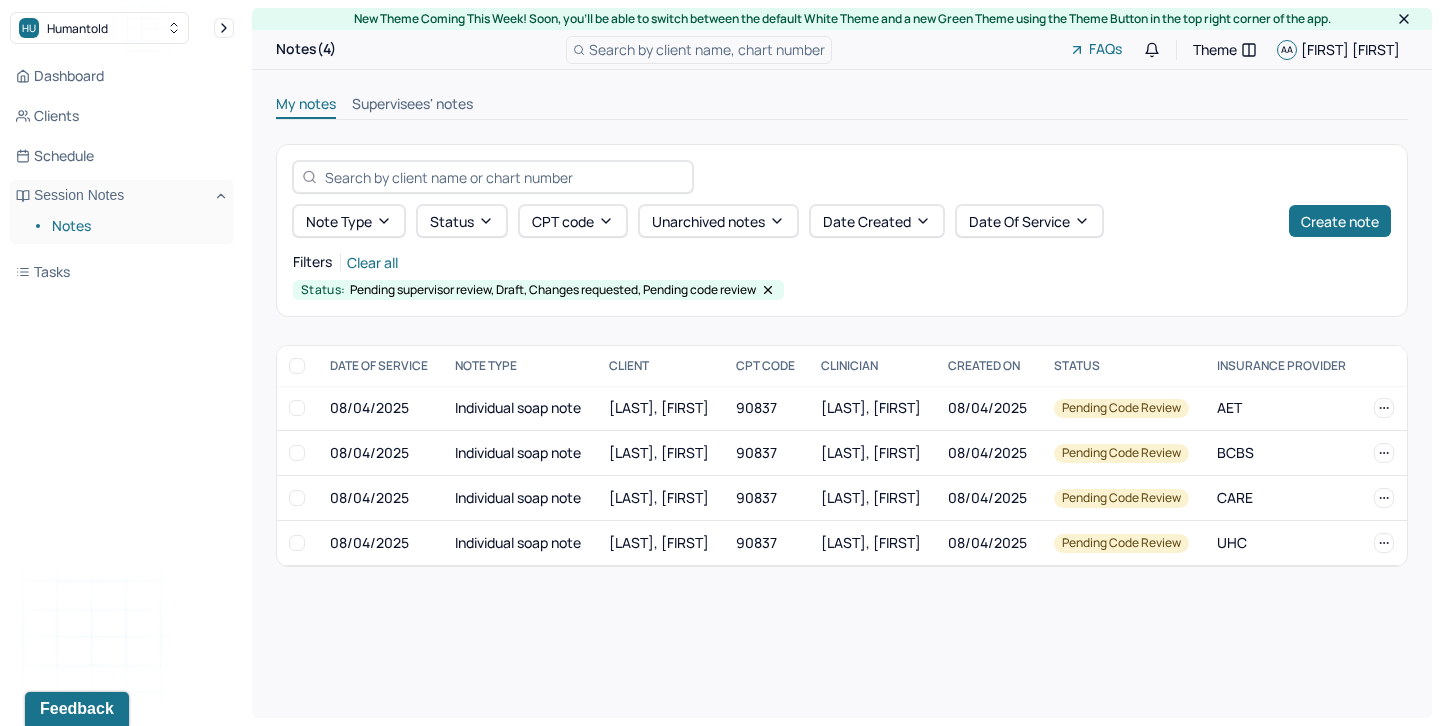 click on "Supervisees' notes" at bounding box center [412, 106] 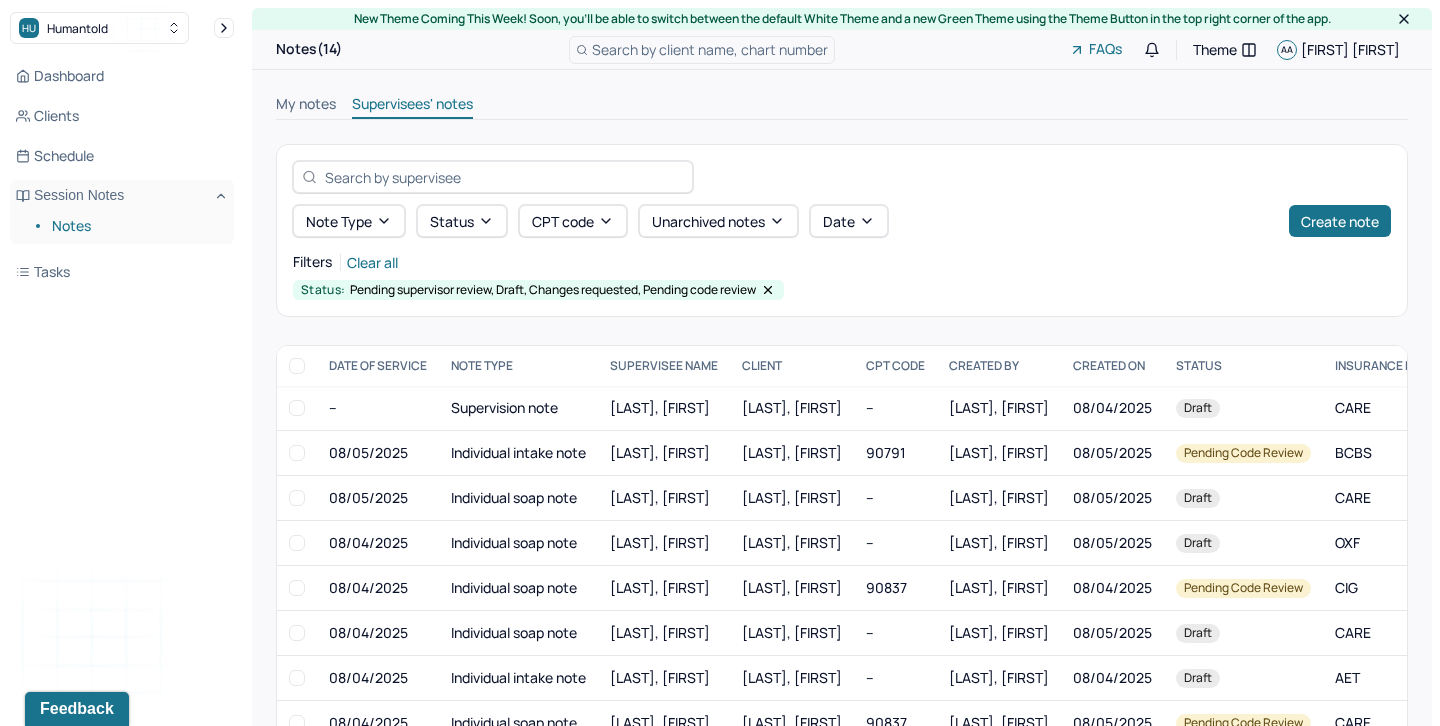 click on "My notes" at bounding box center (306, 106) 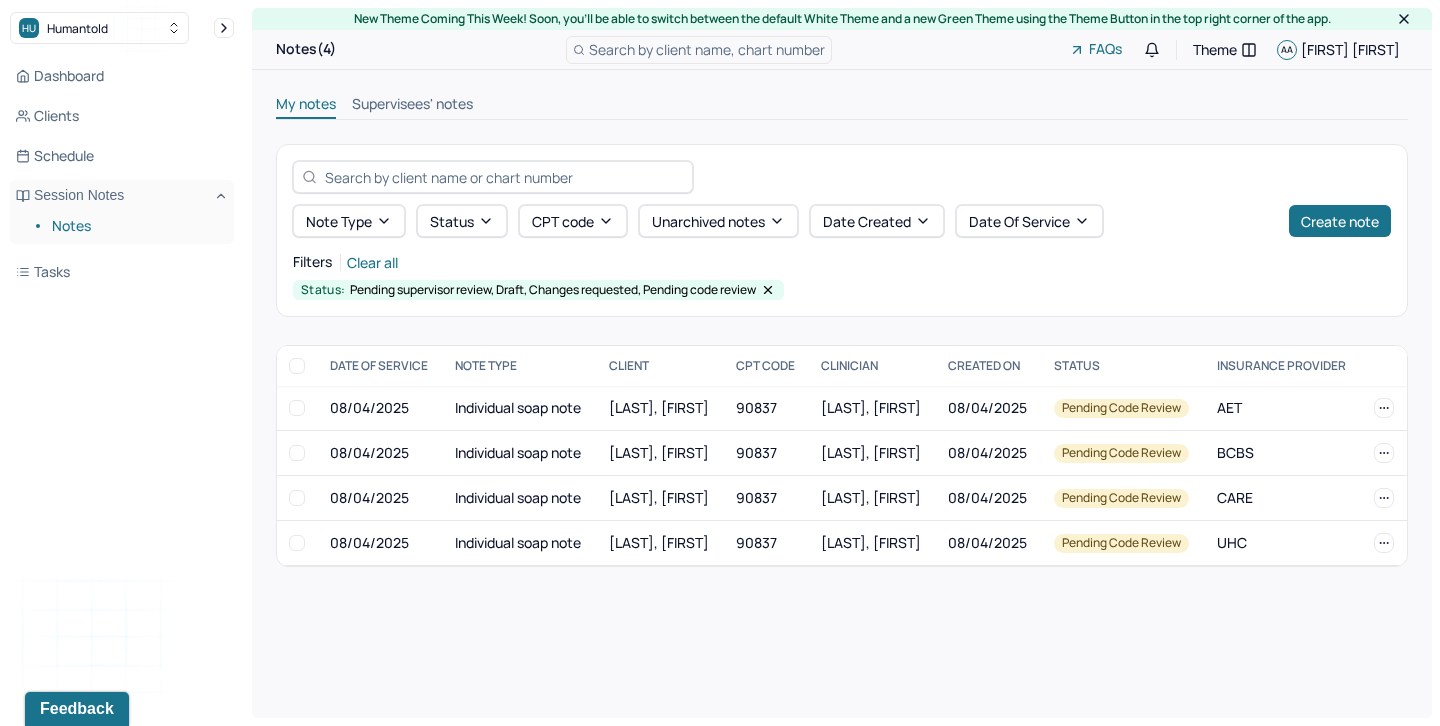 click on "Supervisees' notes" at bounding box center (412, 106) 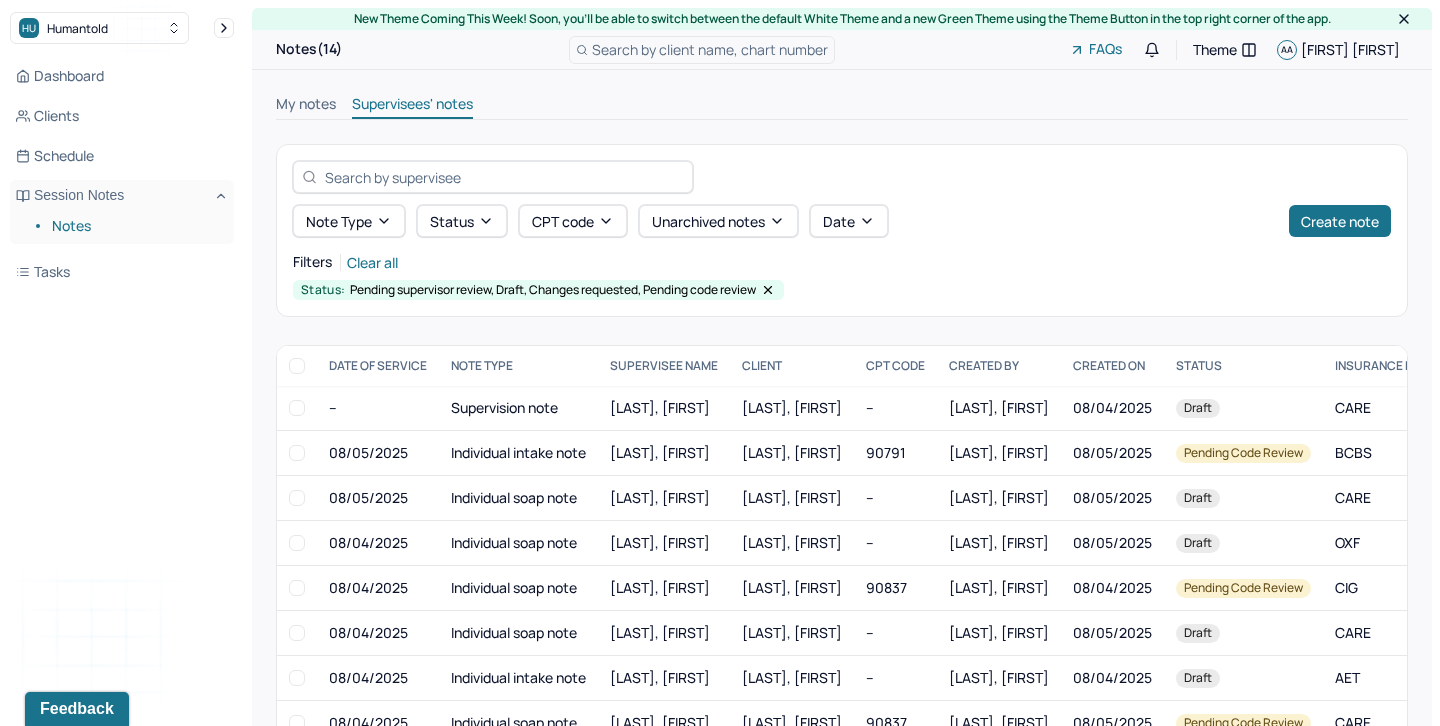 click on "My notes" at bounding box center (306, 106) 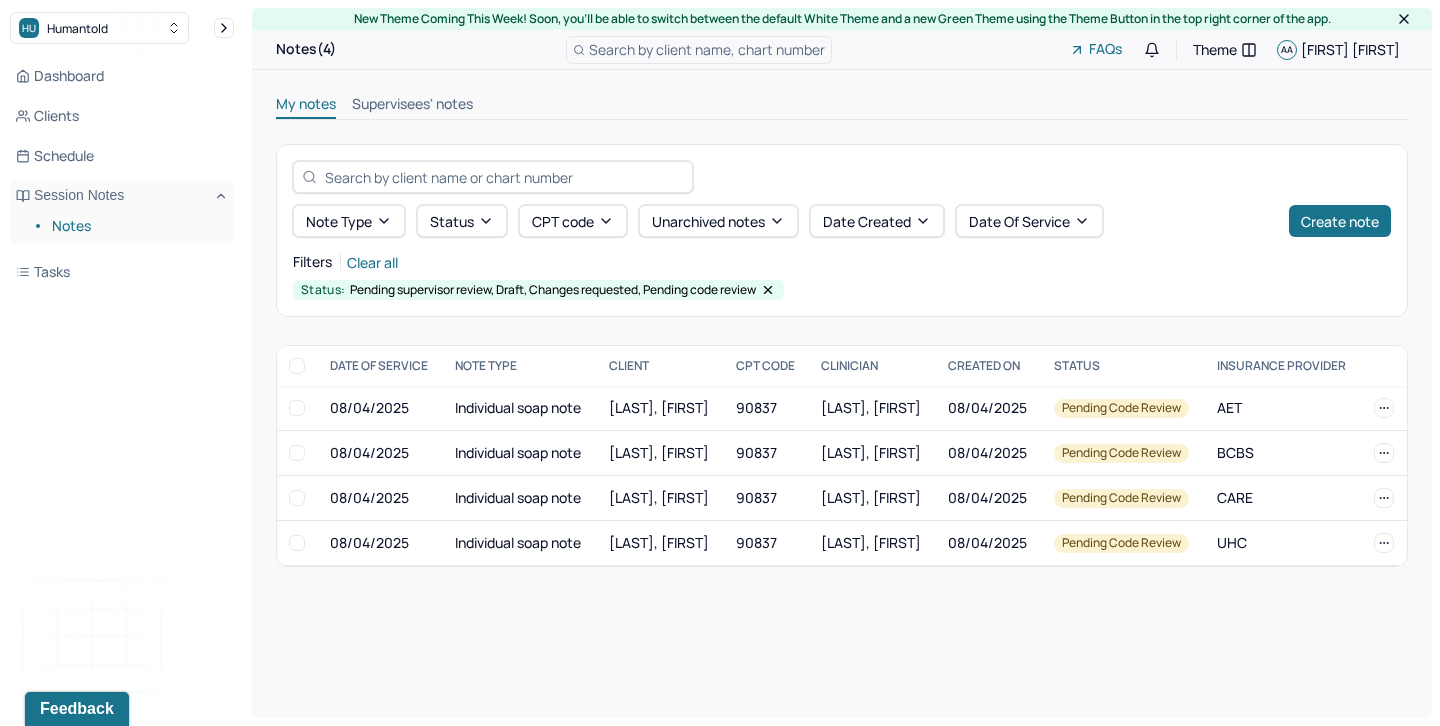 click on "Supervisees' notes" at bounding box center [412, 106] 